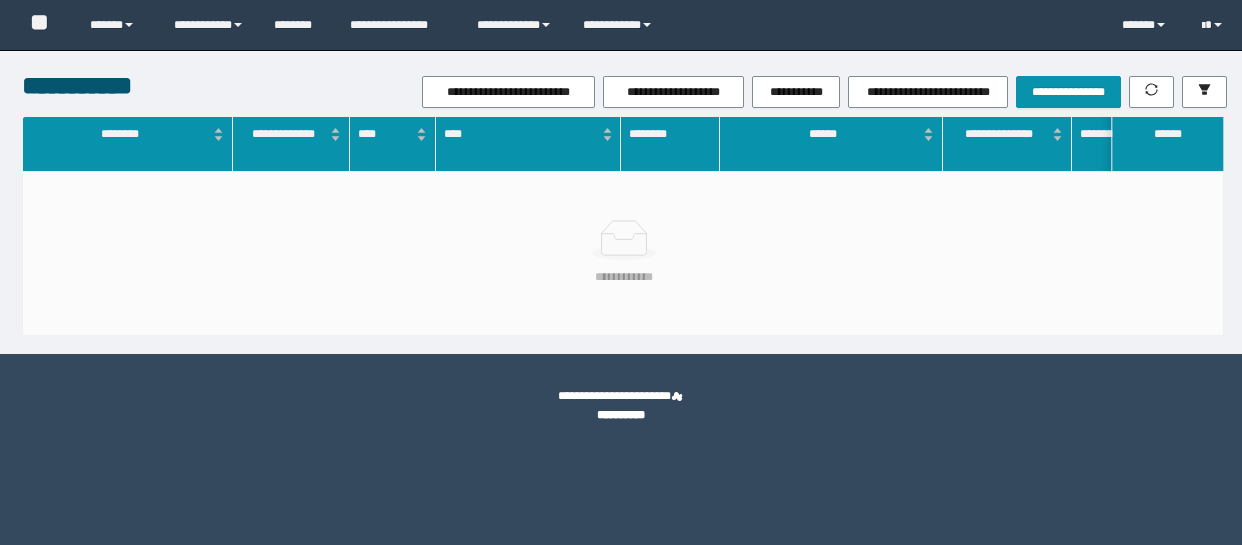scroll, scrollTop: 0, scrollLeft: 0, axis: both 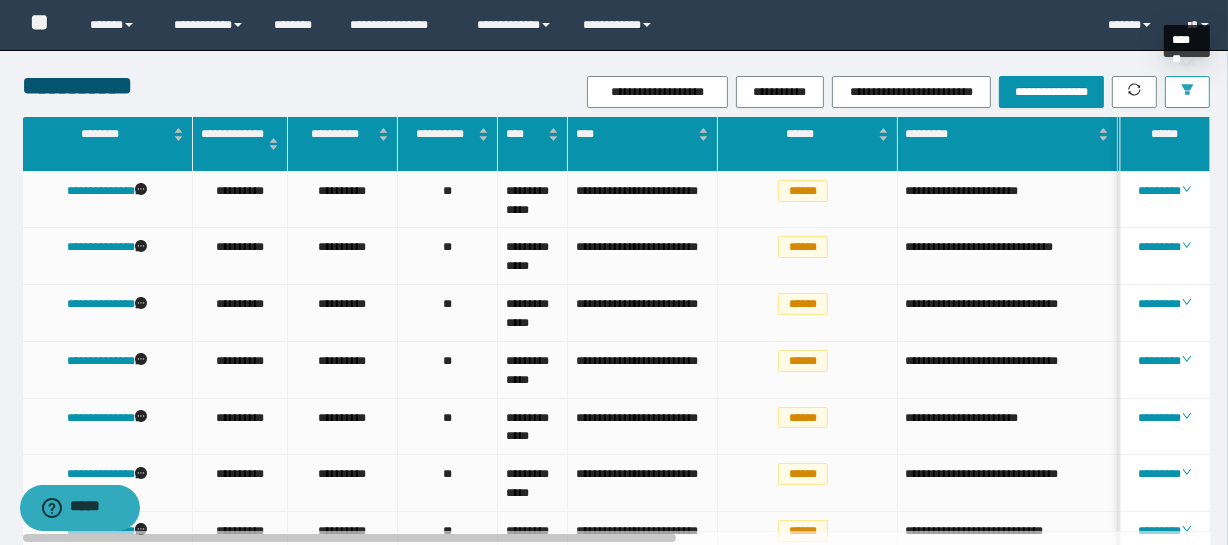 click 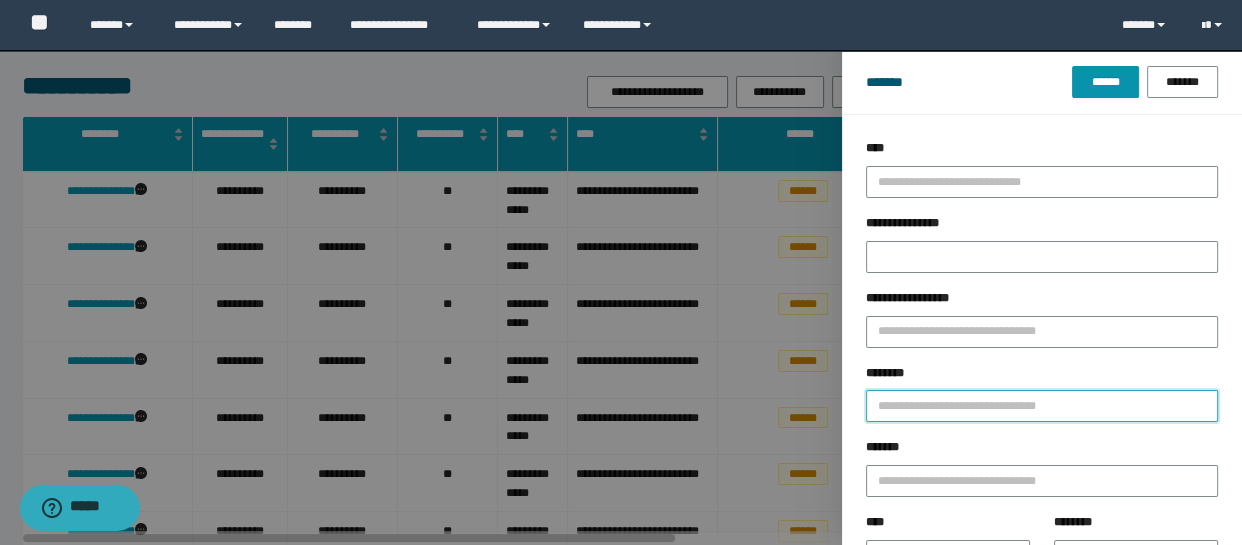 click on "********" at bounding box center [1042, 406] 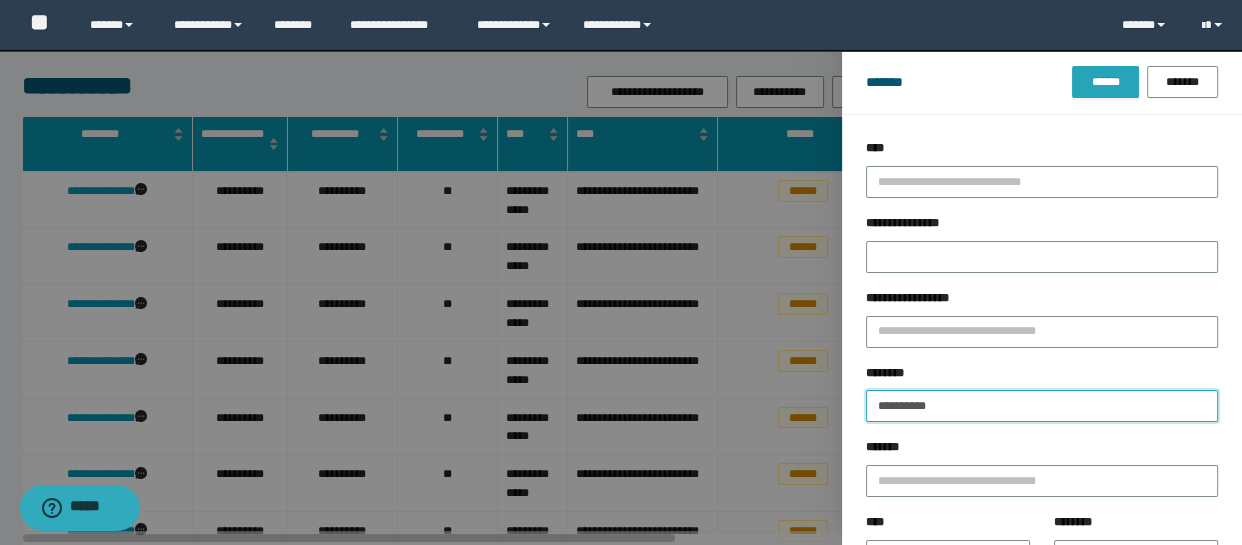 type on "**********" 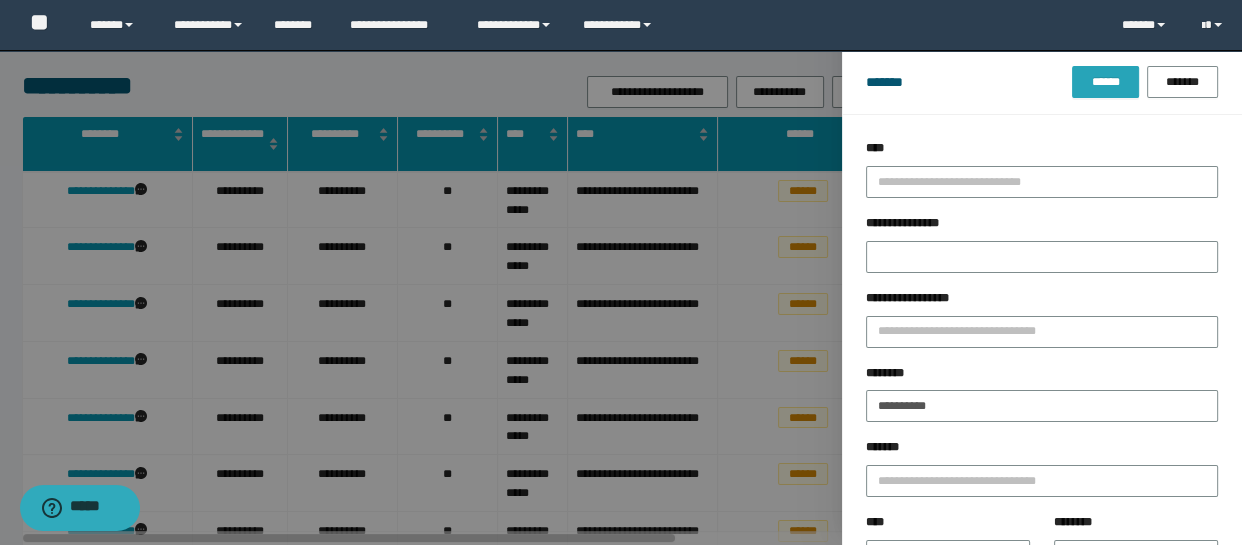 click on "******" at bounding box center [1105, 82] 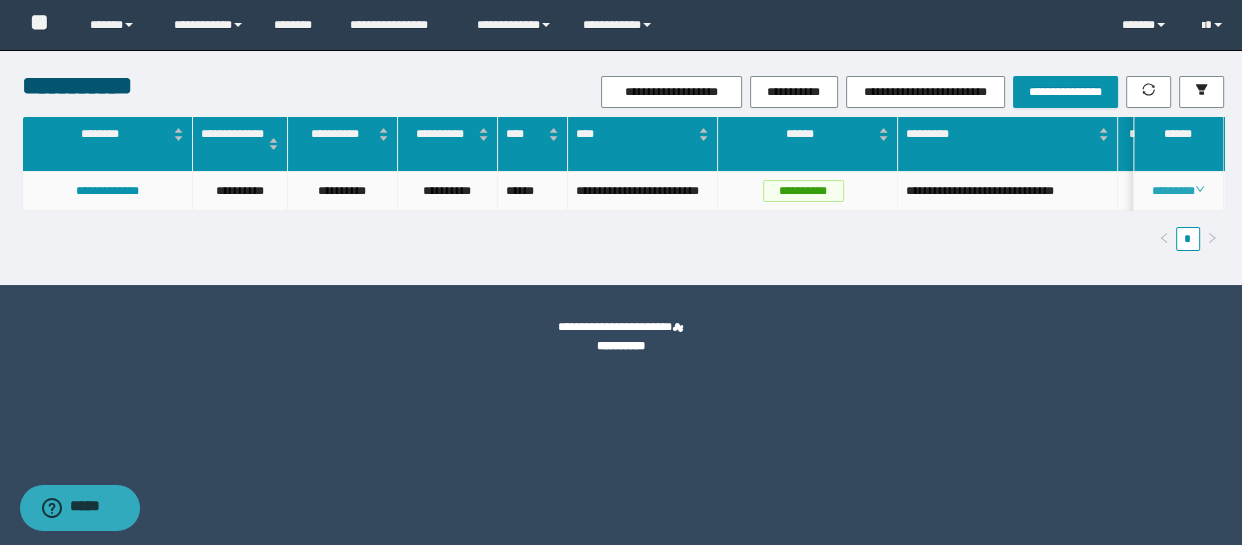 click on "********" at bounding box center (1178, 191) 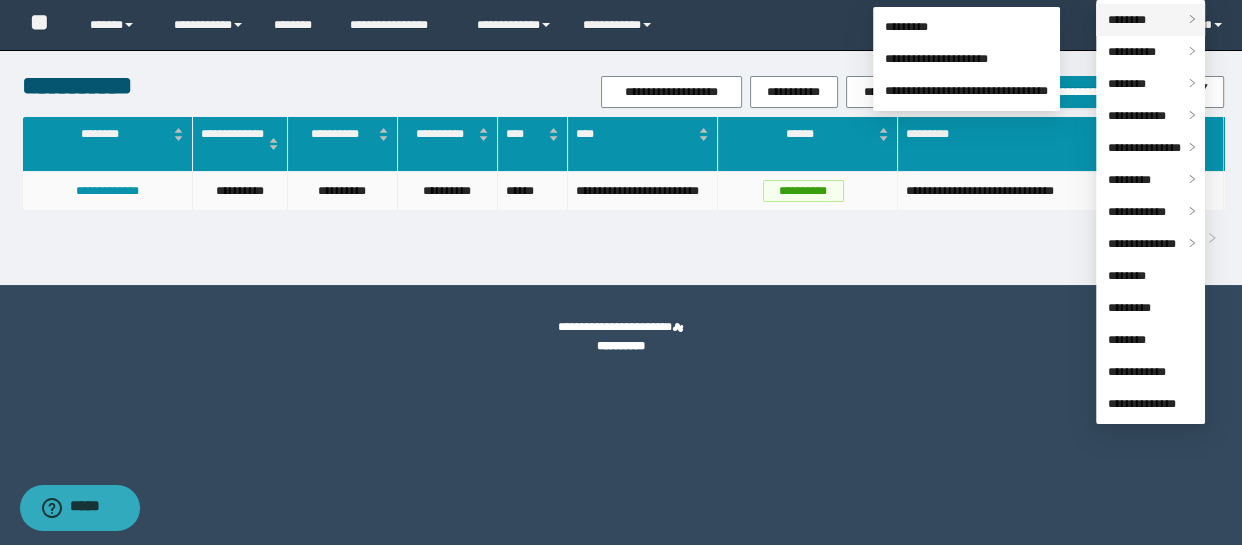 click on "********" at bounding box center [1150, 20] 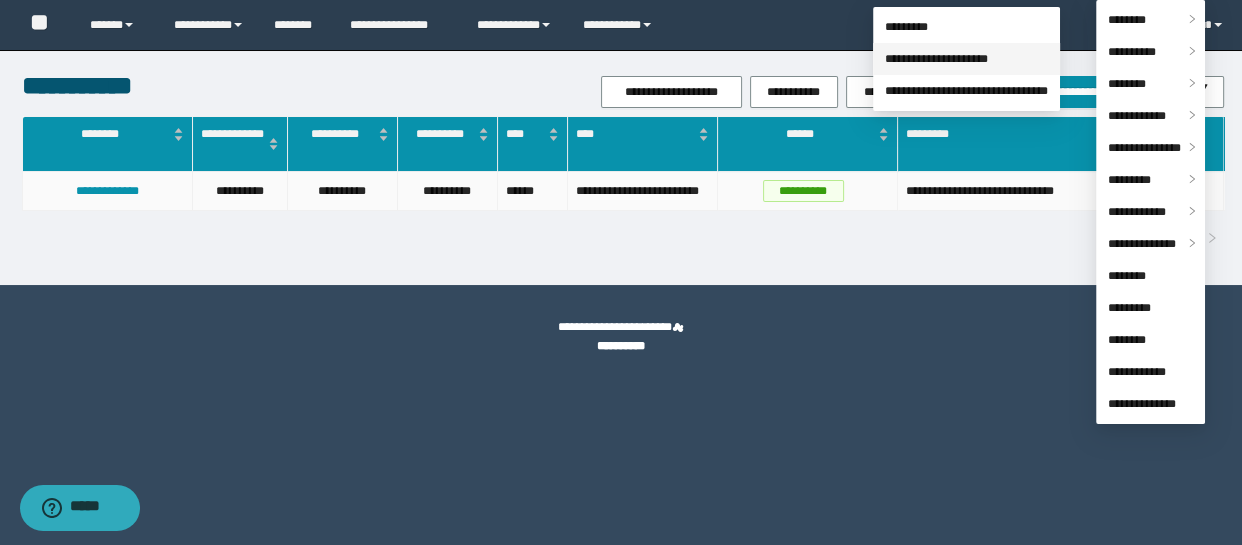 click on "**********" at bounding box center (936, 59) 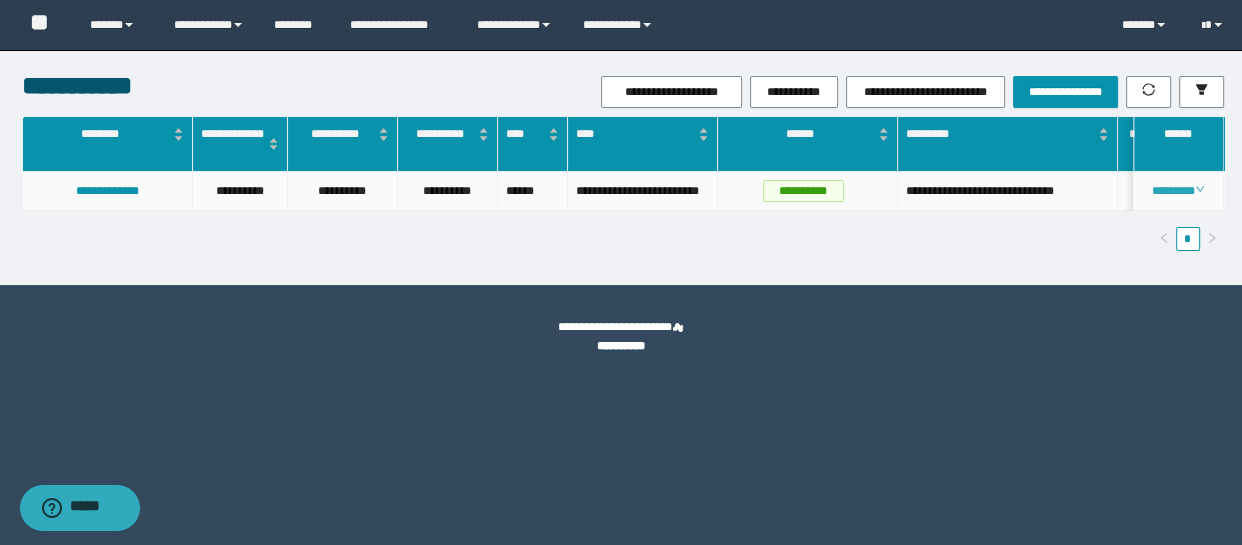 click on "********" at bounding box center [1178, 191] 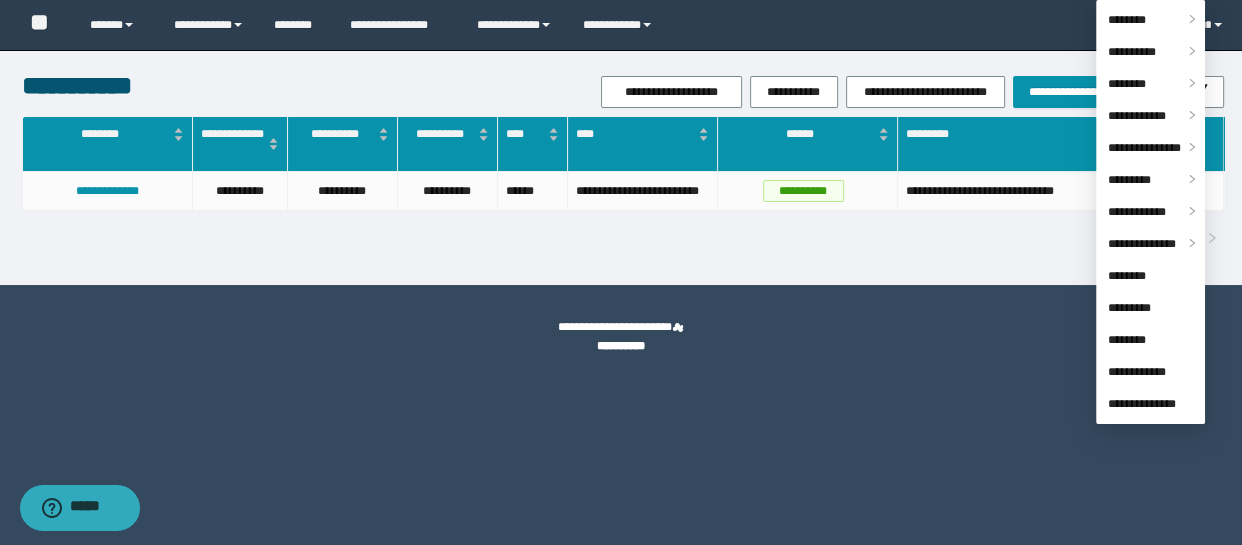 click on "*" at bounding box center [623, 239] 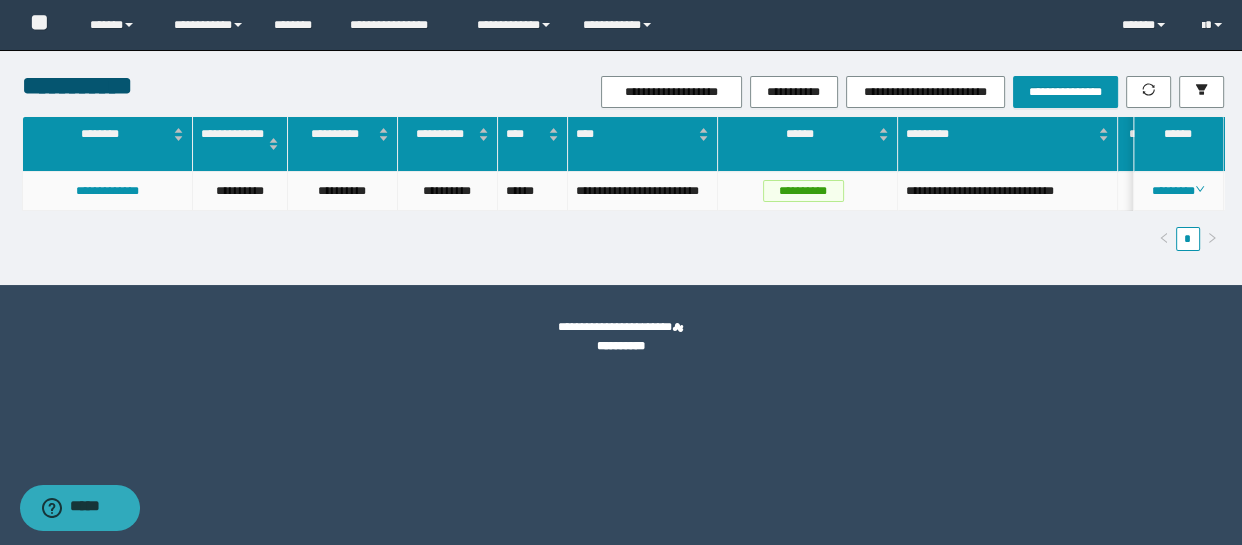 click on "********" at bounding box center (1179, 191) 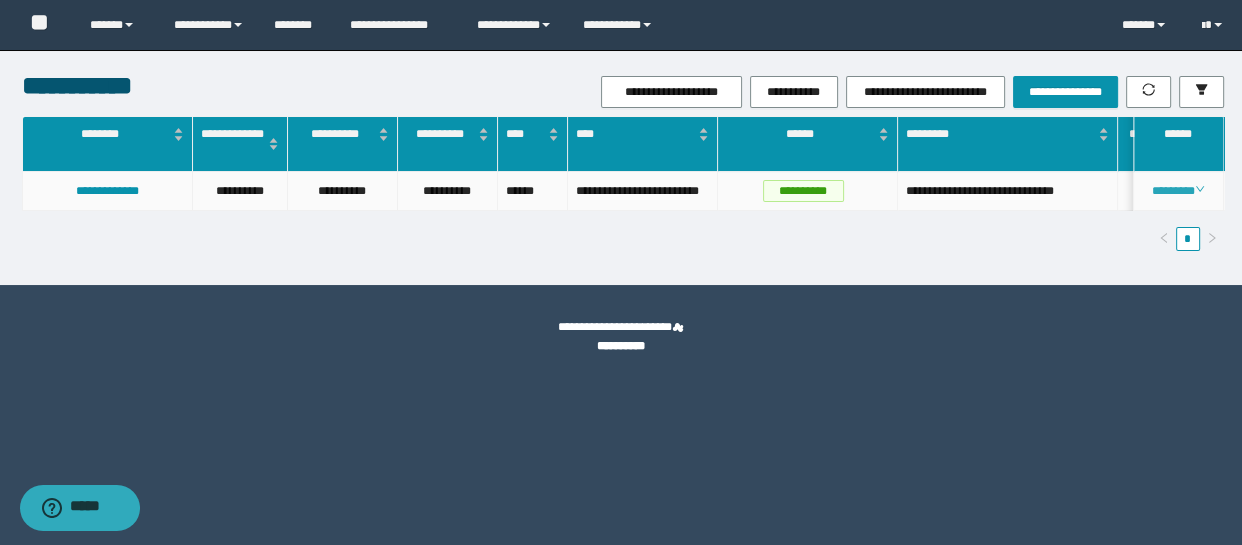 click on "********" at bounding box center [1178, 191] 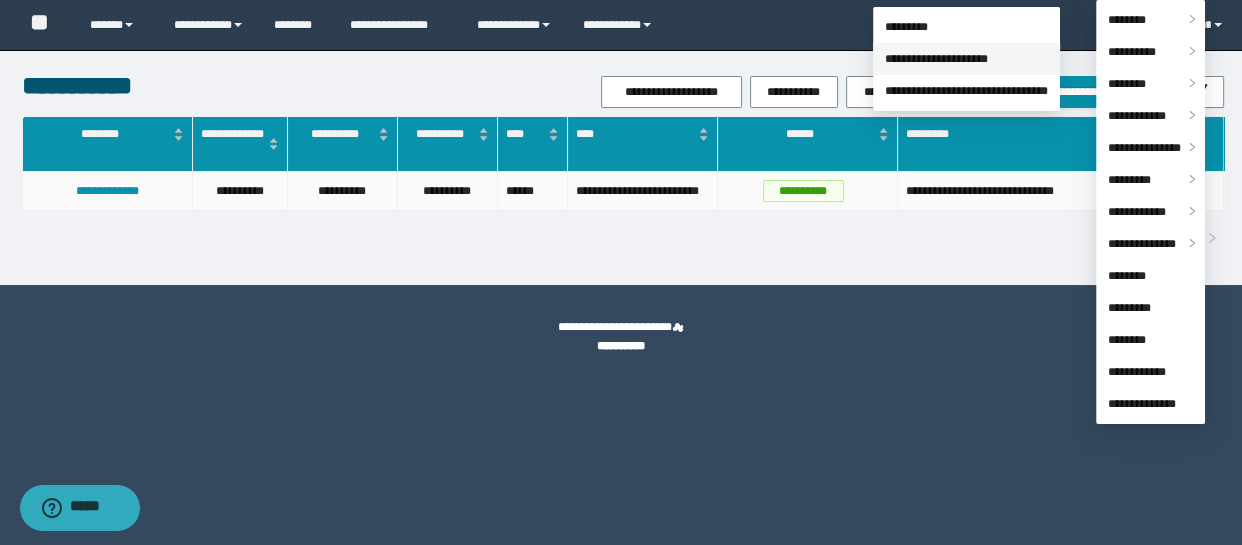 click on "**********" at bounding box center [936, 59] 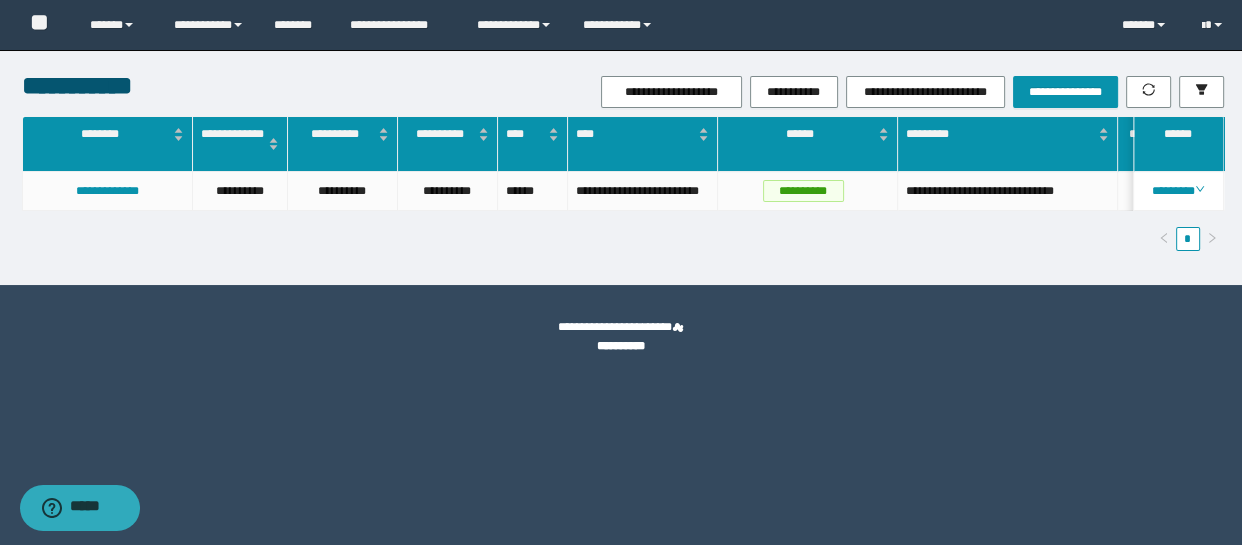 drag, startPoint x: 816, startPoint y: 253, endPoint x: 791, endPoint y: 200, distance: 58.60034 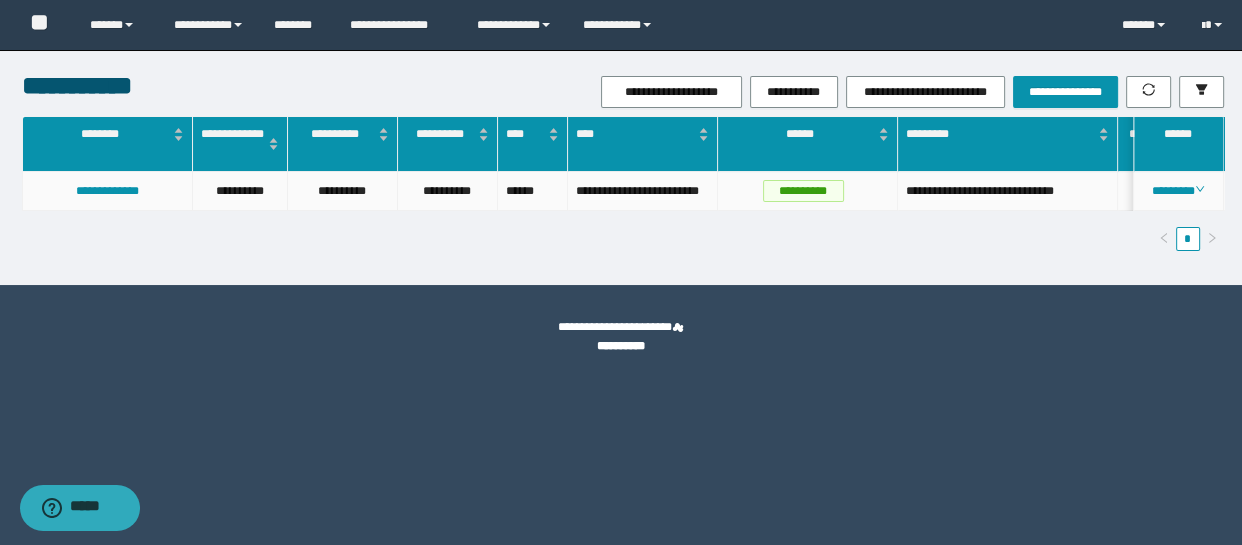 click on "********" at bounding box center [1179, 191] 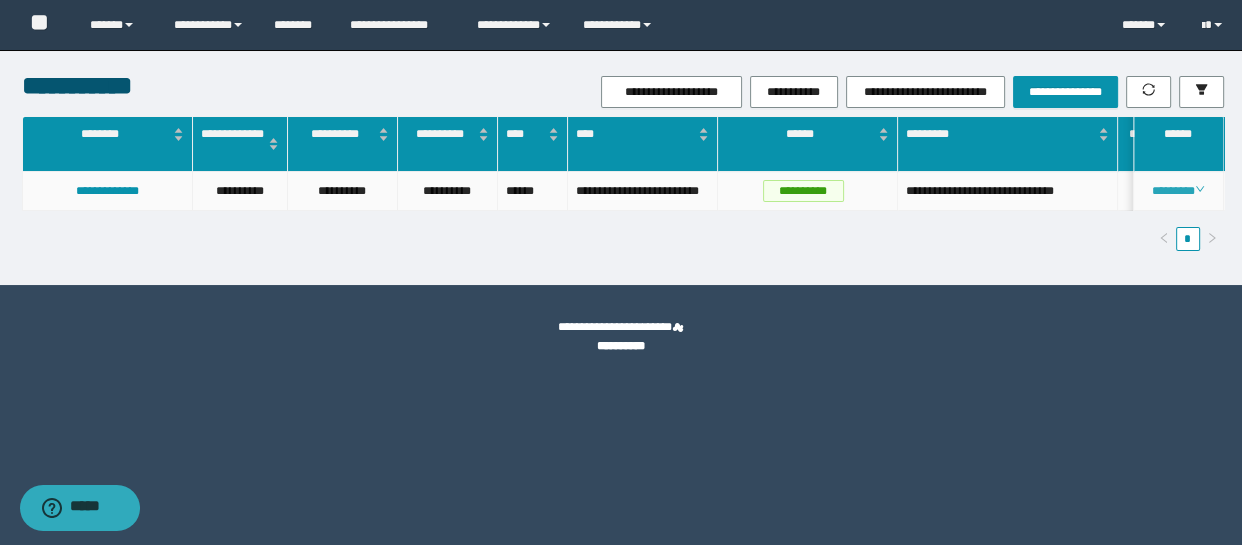 click on "********" at bounding box center [1178, 191] 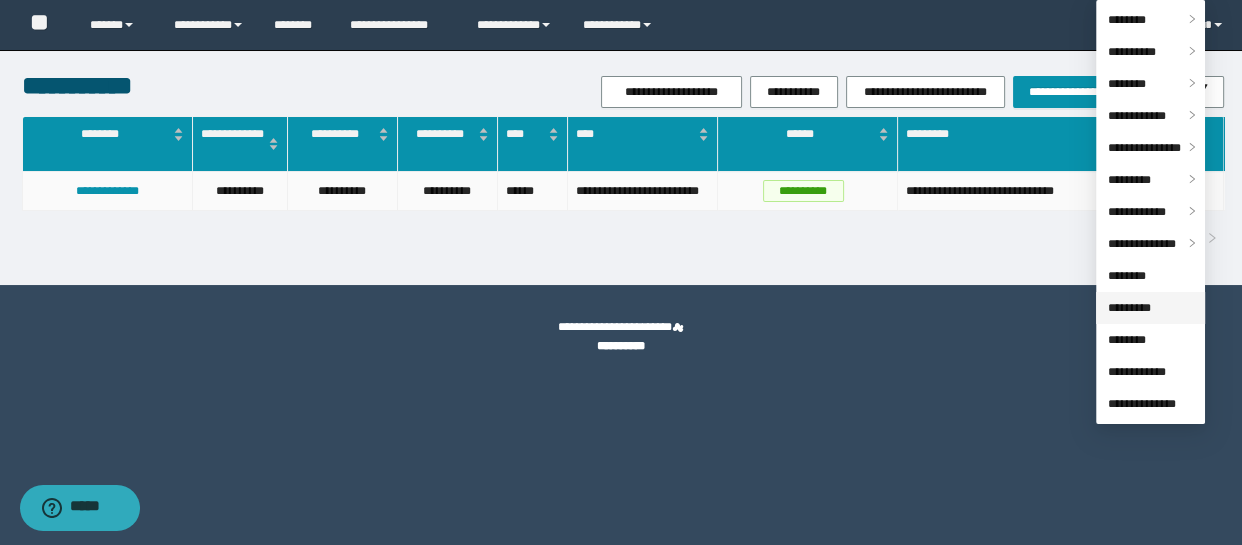 click on "*********" at bounding box center [1129, 308] 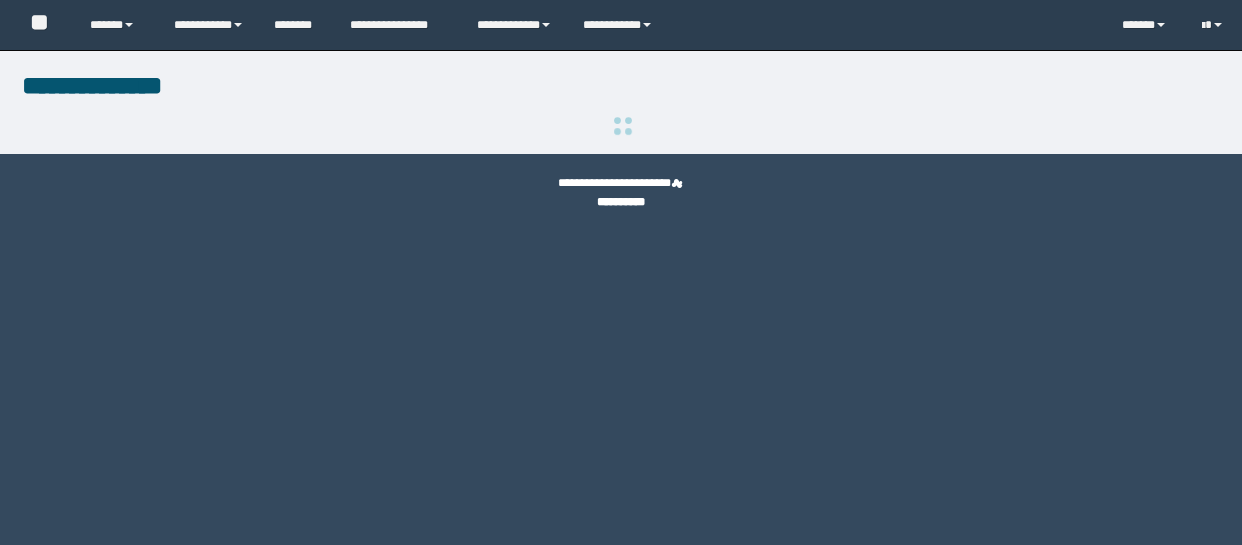 scroll, scrollTop: 0, scrollLeft: 0, axis: both 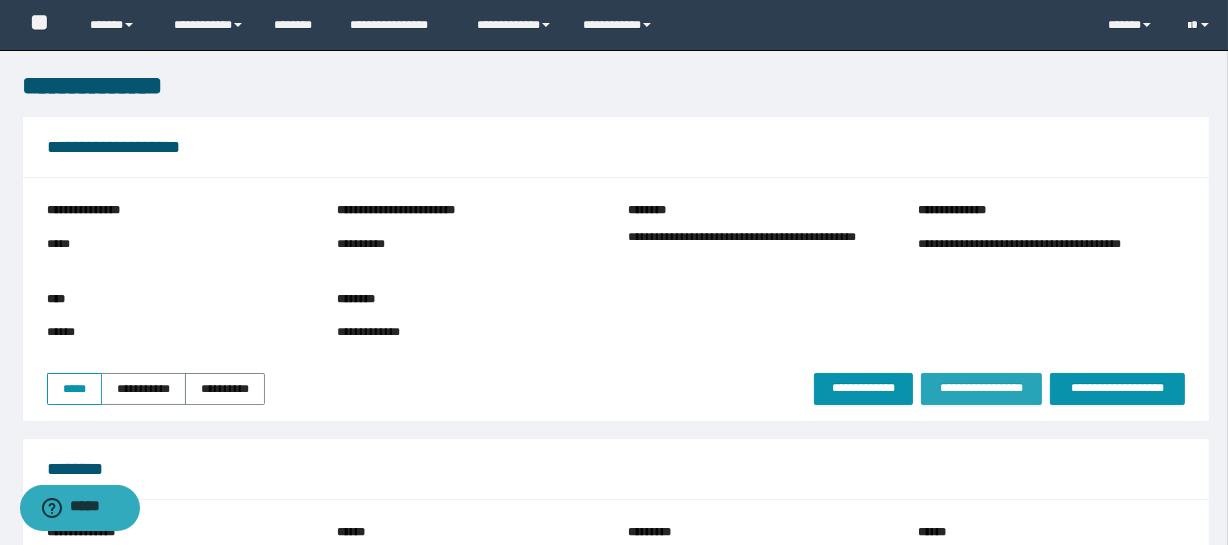 click on "**********" at bounding box center (981, 389) 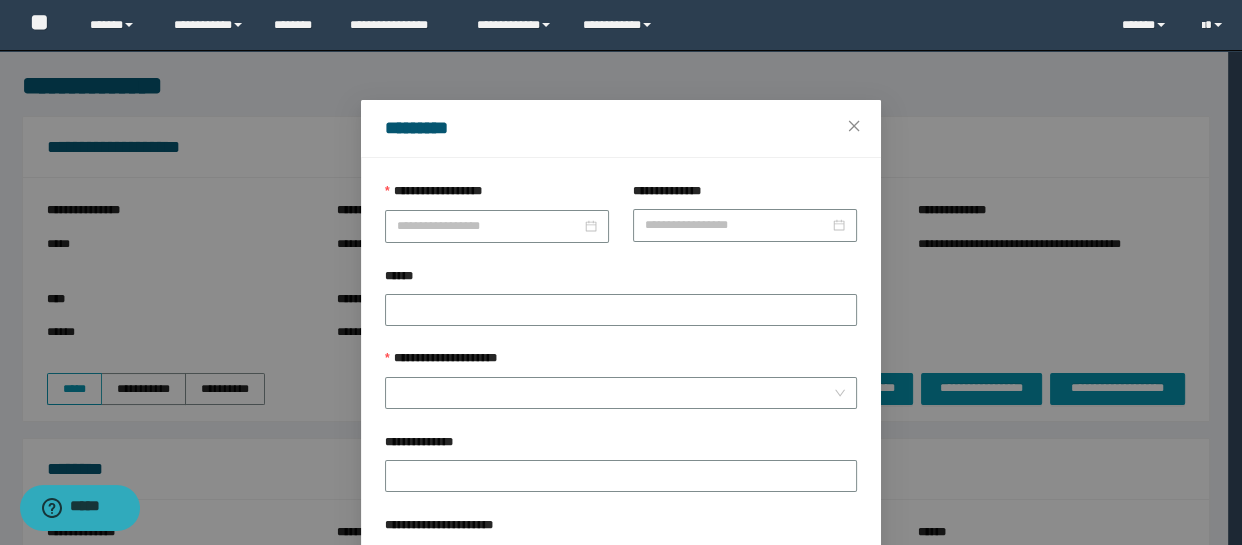 click on "**********" at bounding box center (438, 191) 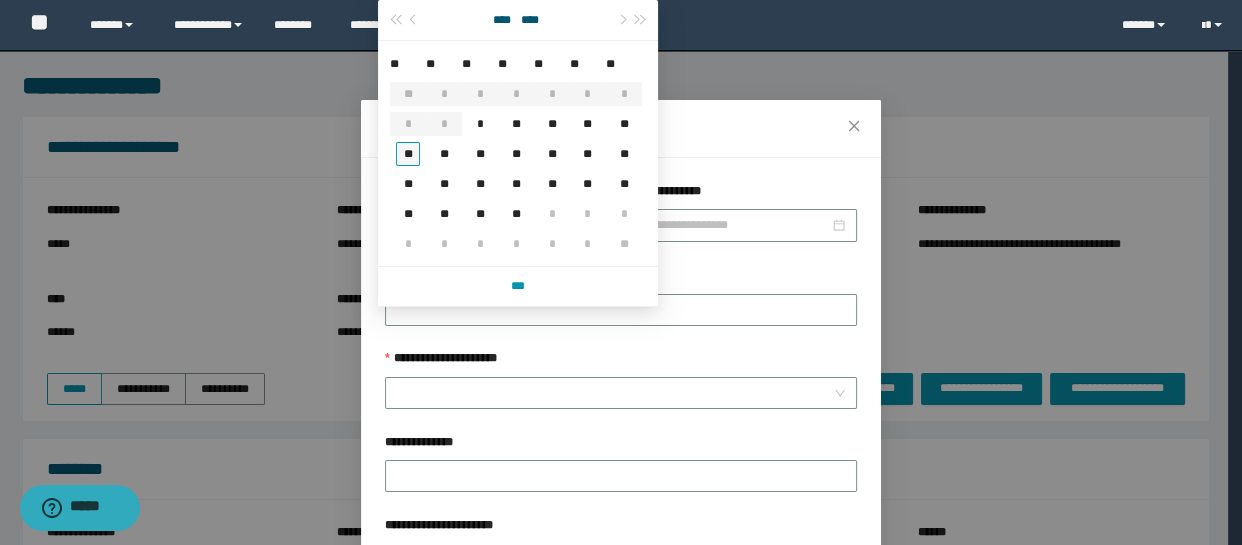 type on "**********" 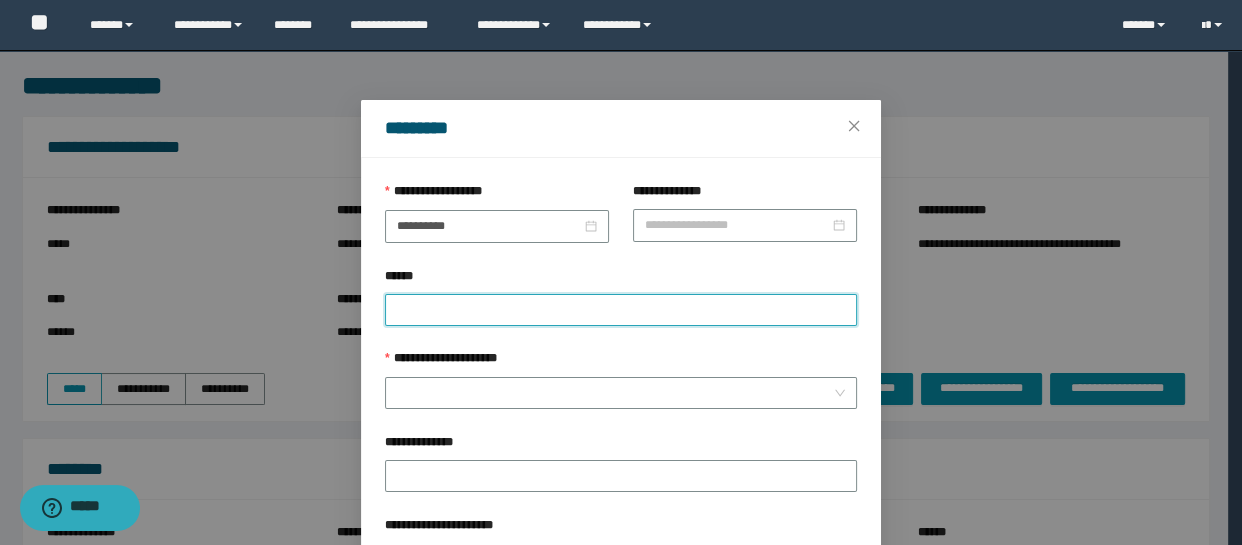 click on "******" at bounding box center [621, 310] 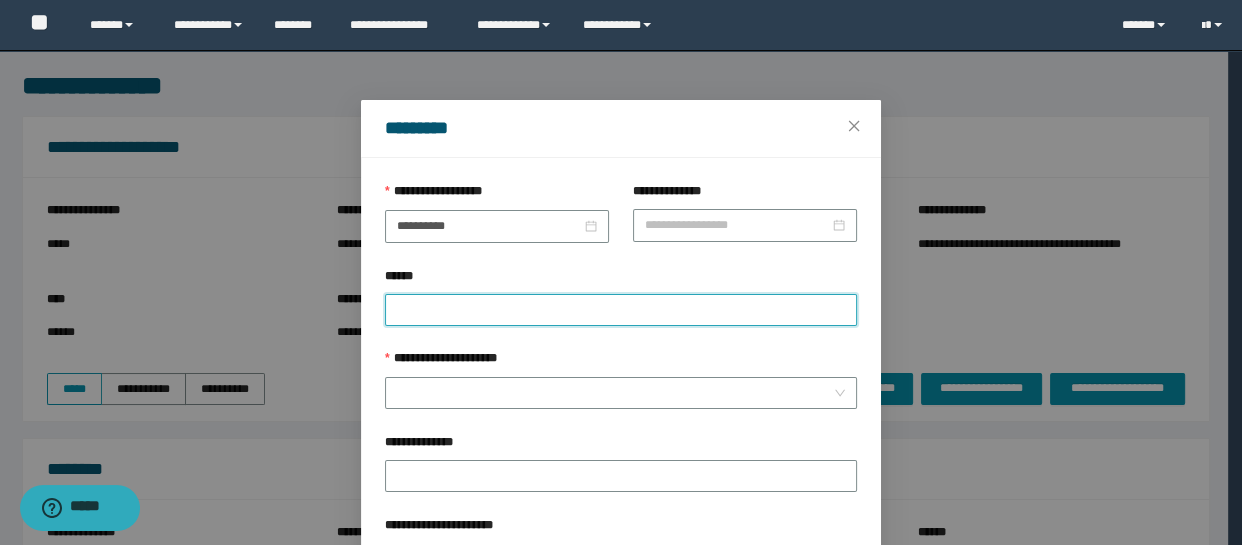 paste on "********" 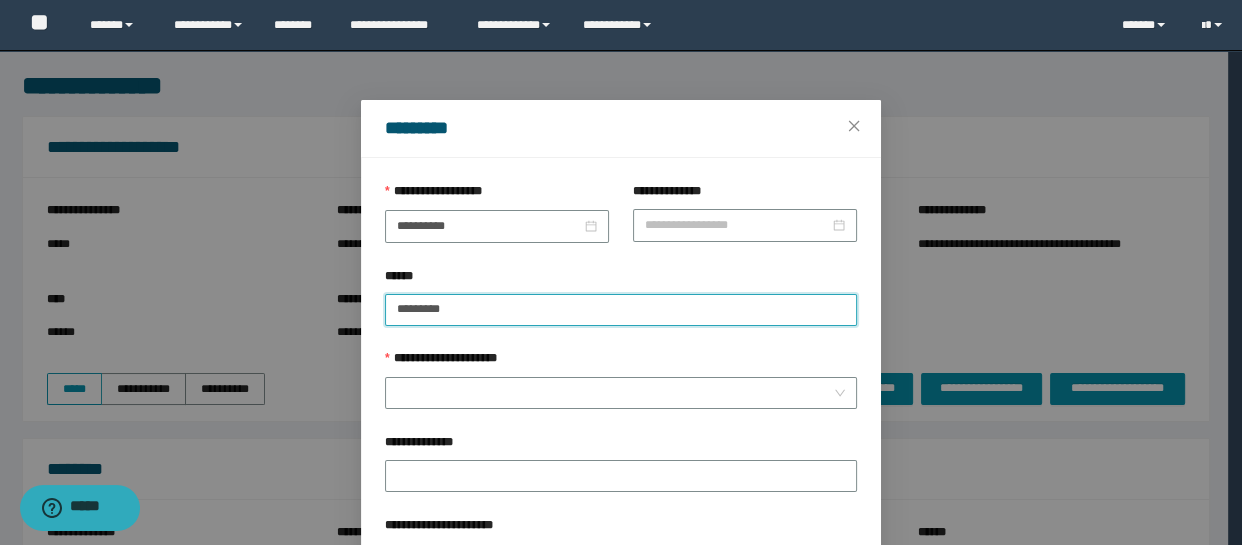 paste on "********" 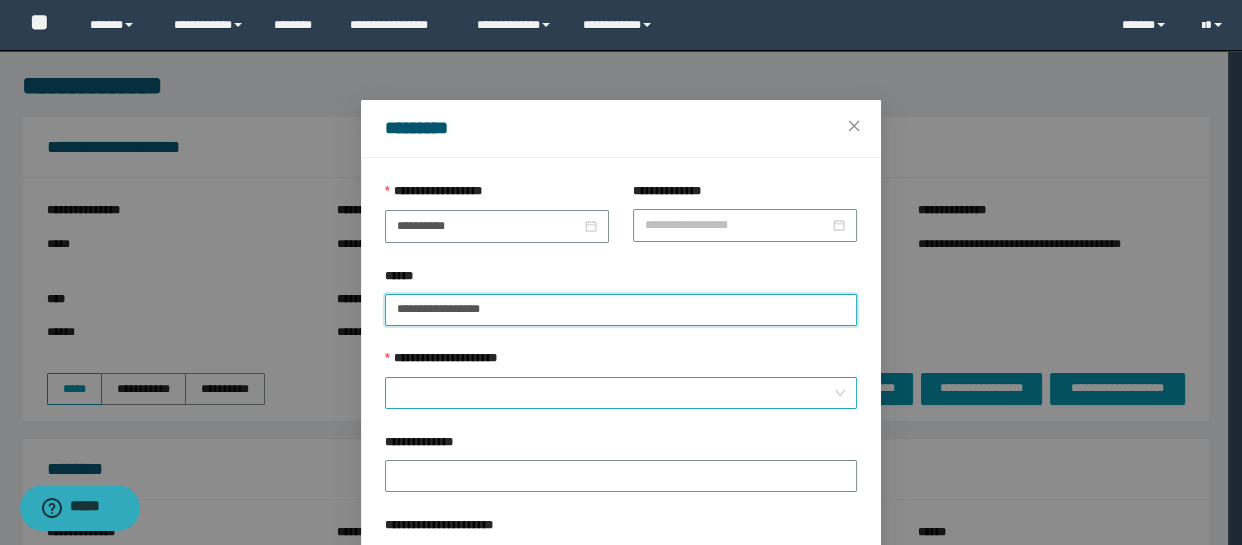 type on "**********" 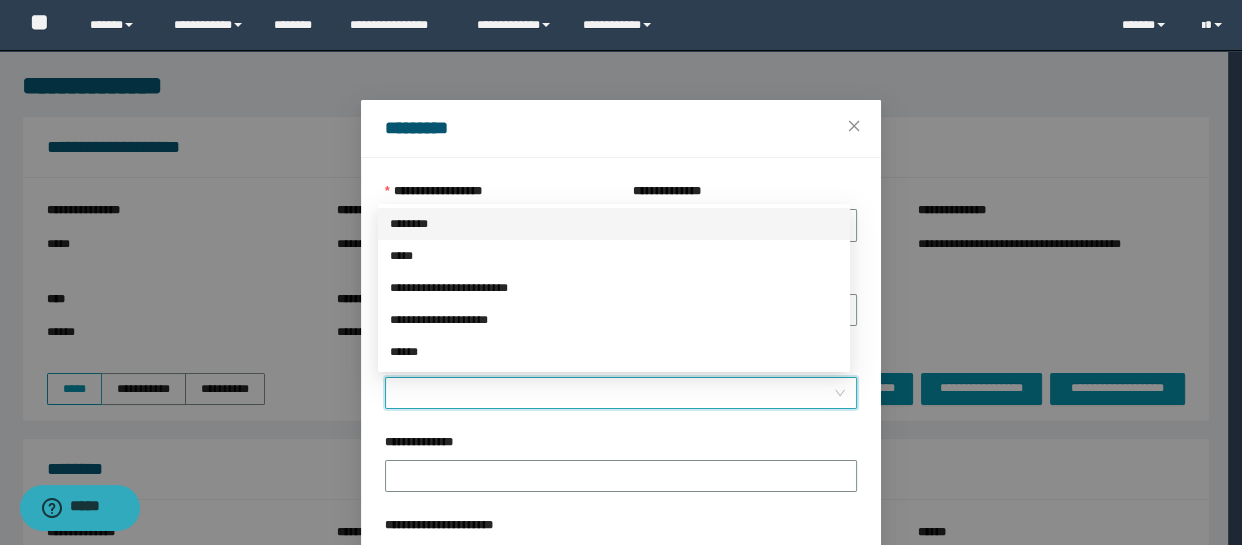 click on "**********" at bounding box center (615, 393) 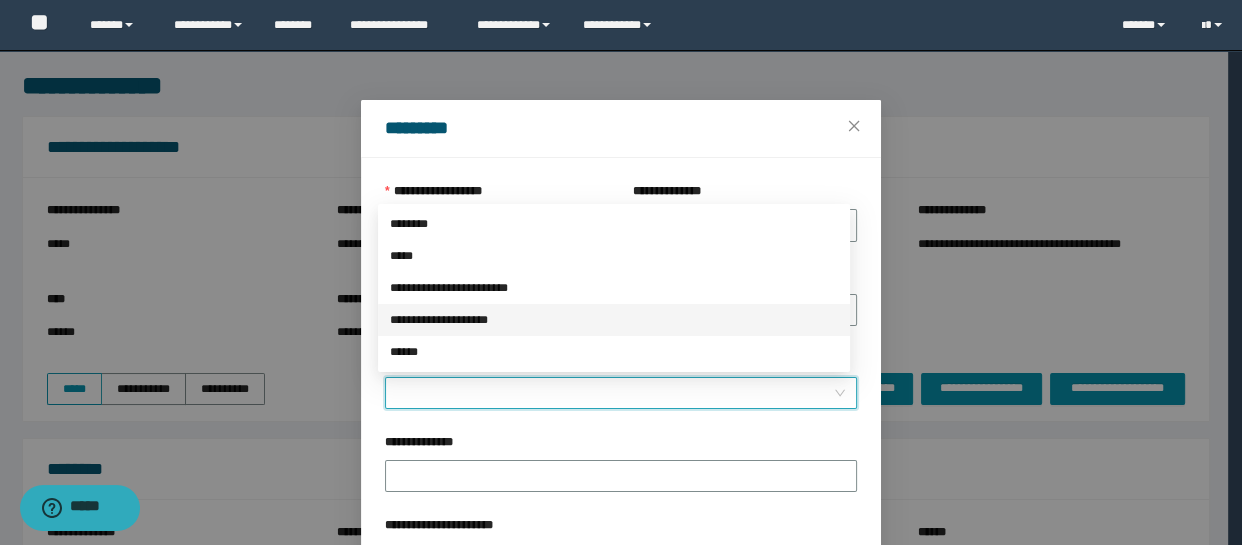 click on "**********" at bounding box center [614, 320] 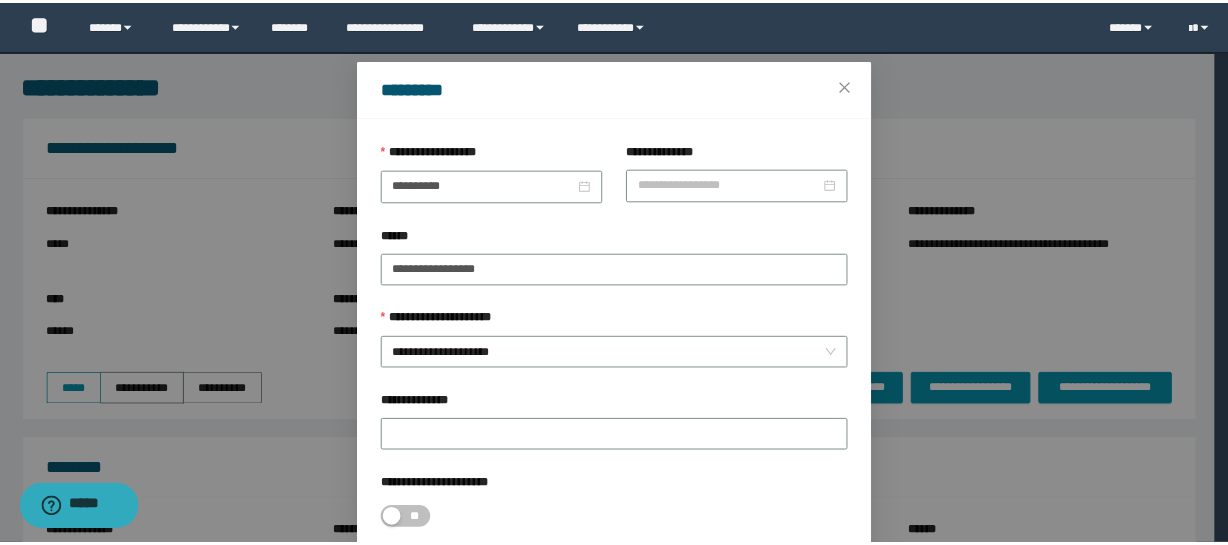 scroll, scrollTop: 153, scrollLeft: 0, axis: vertical 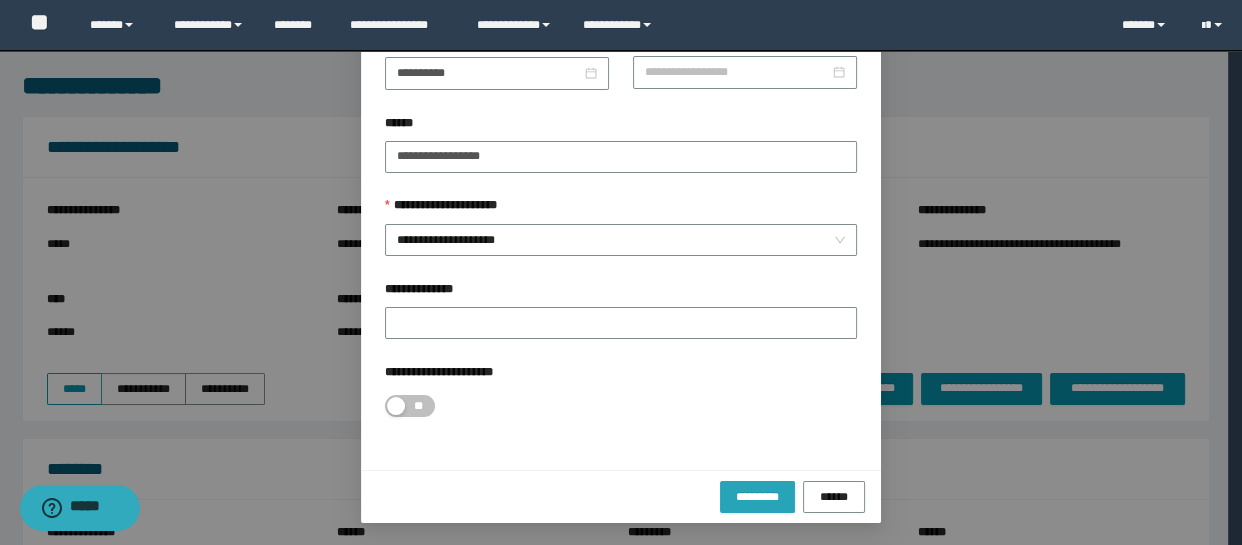 click on "*********" at bounding box center [757, 497] 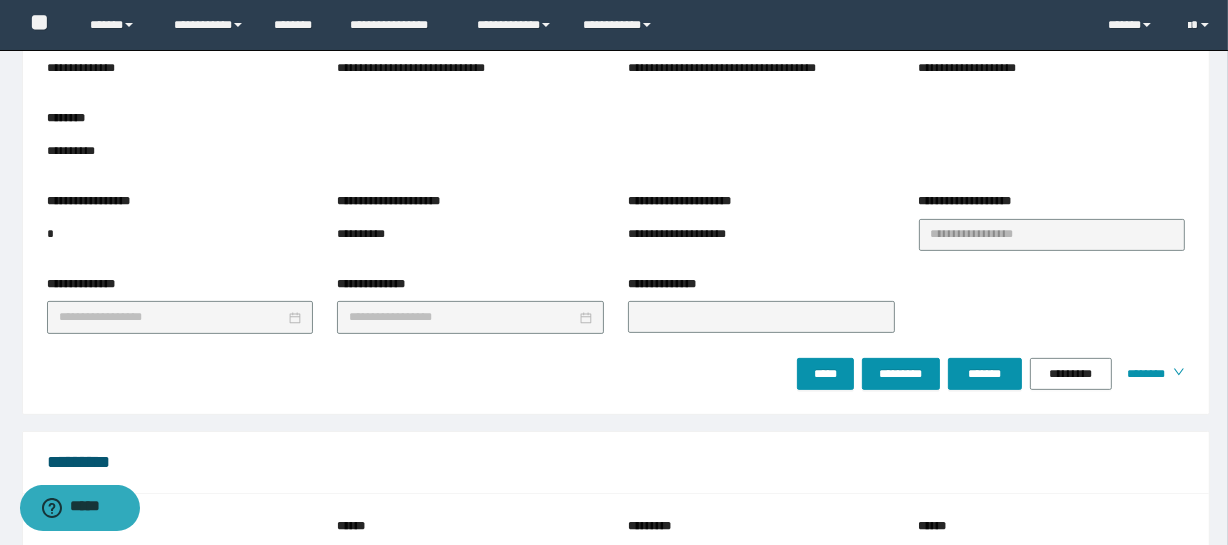scroll, scrollTop: 518, scrollLeft: 0, axis: vertical 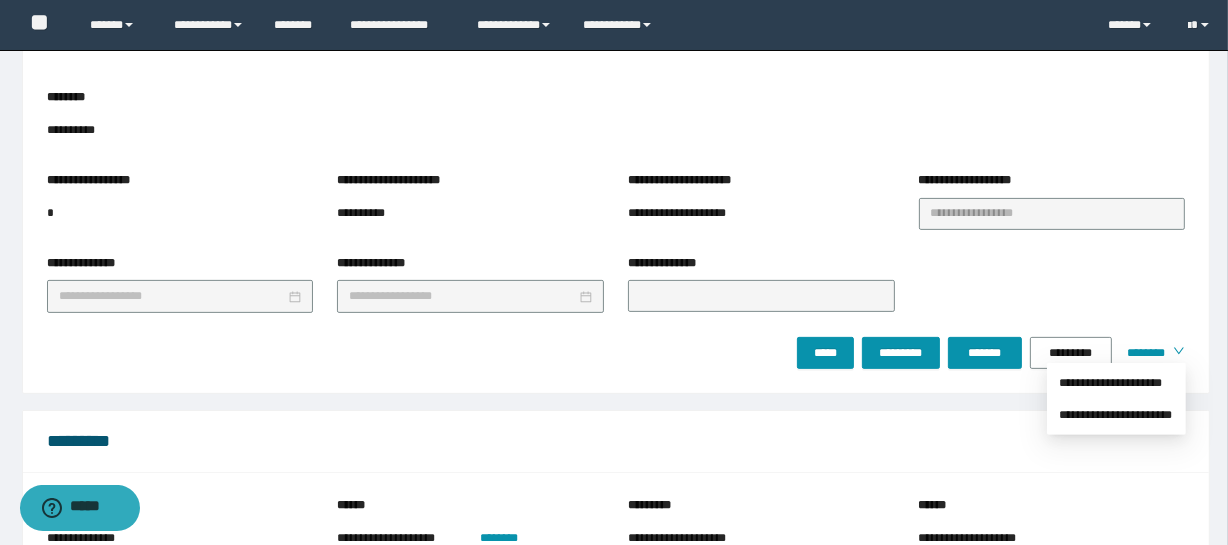 click on "**********" at bounding box center (614, -246) 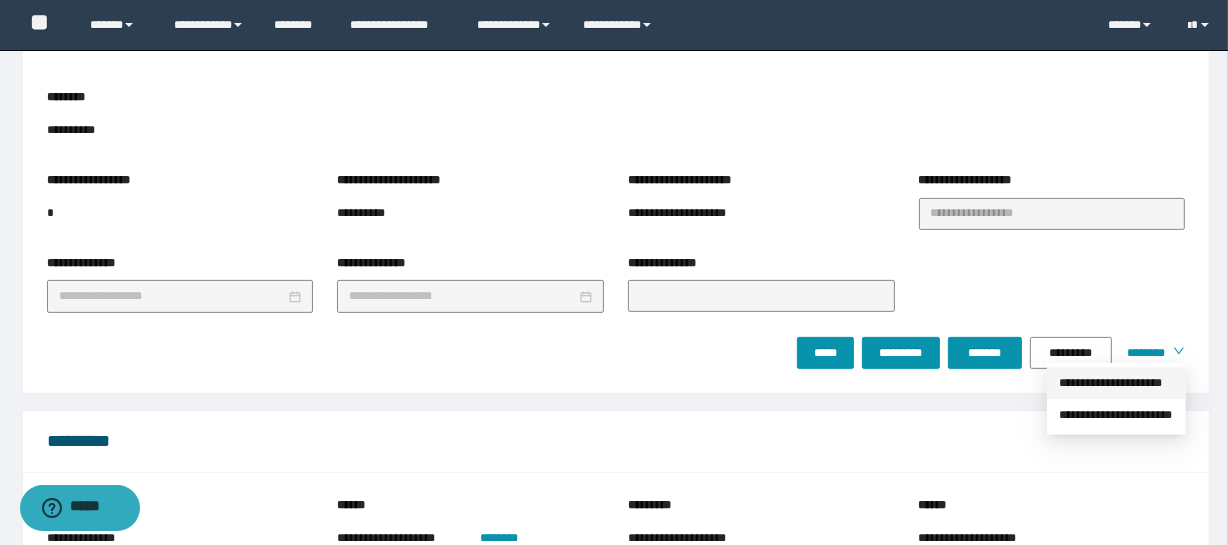 click on "**********" at bounding box center (1116, 383) 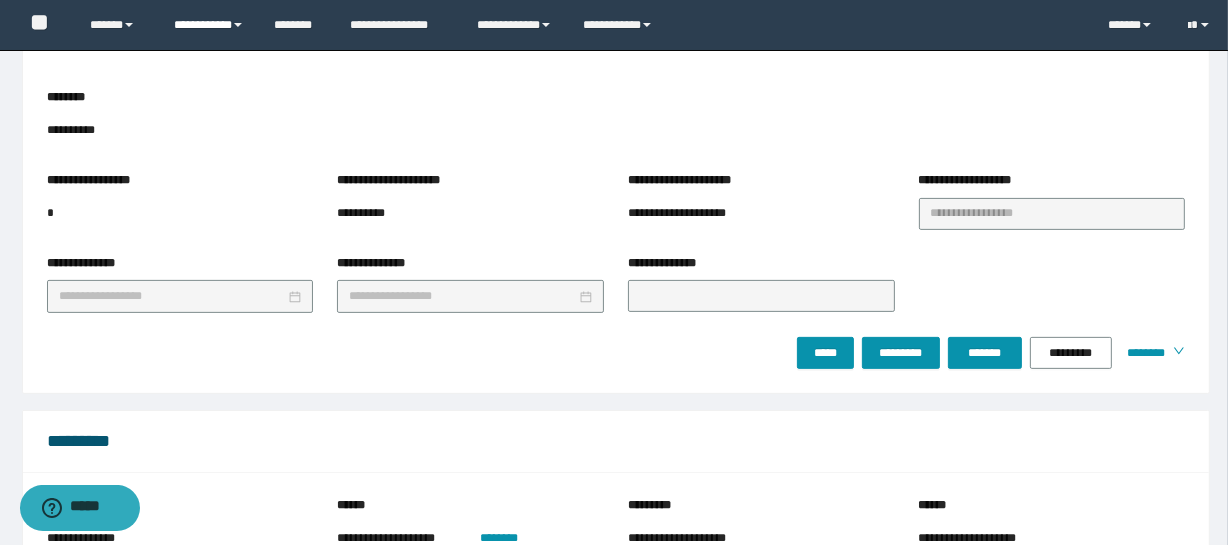 click on "**********" at bounding box center (209, 25) 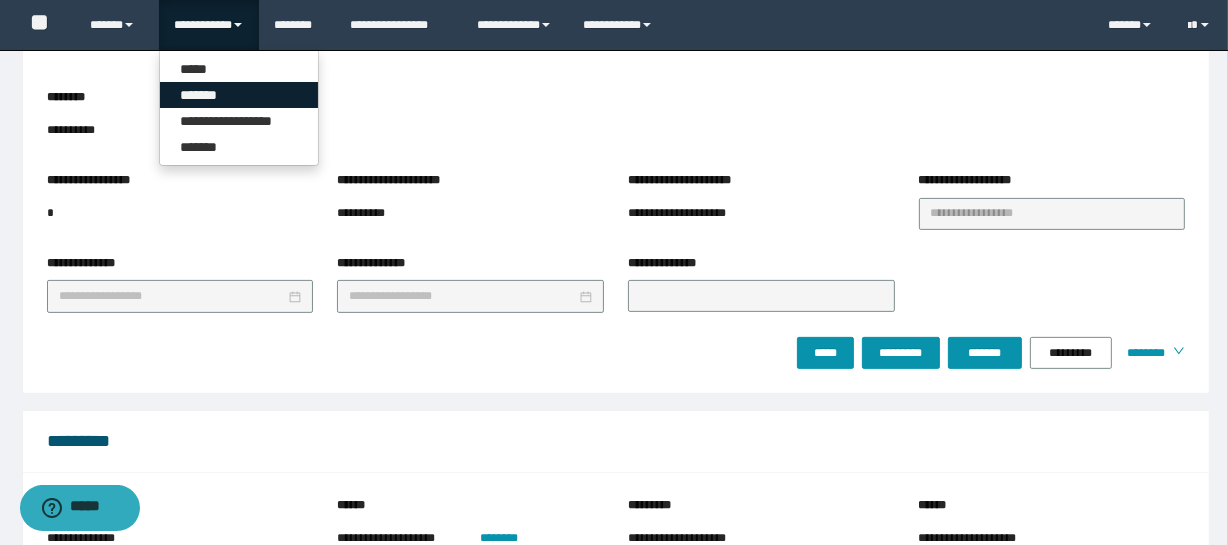 click on "*******" at bounding box center [239, 95] 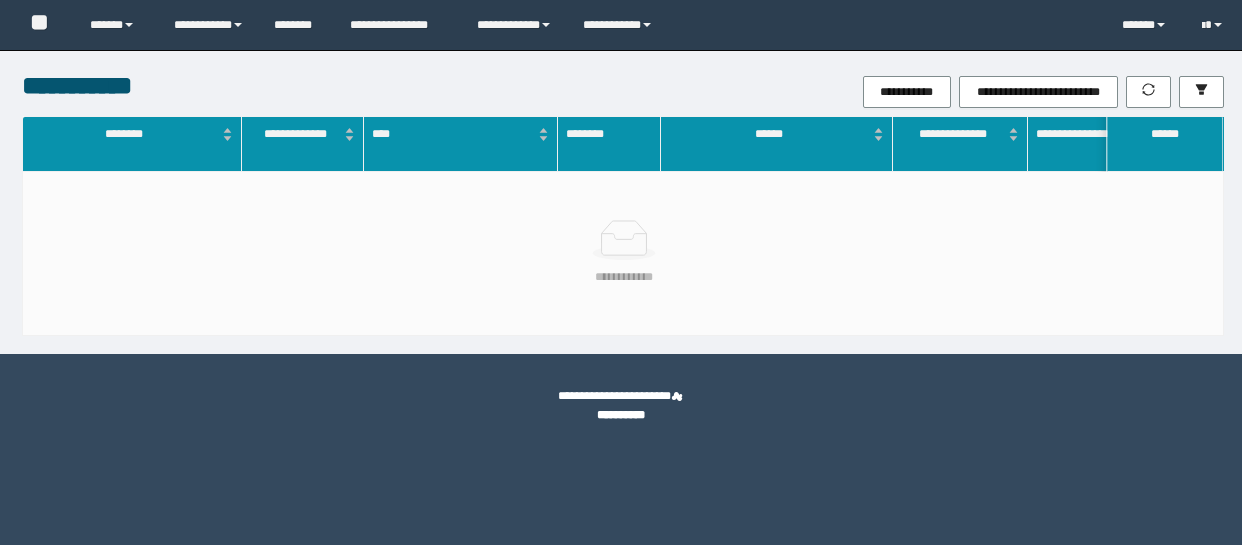 scroll, scrollTop: 0, scrollLeft: 0, axis: both 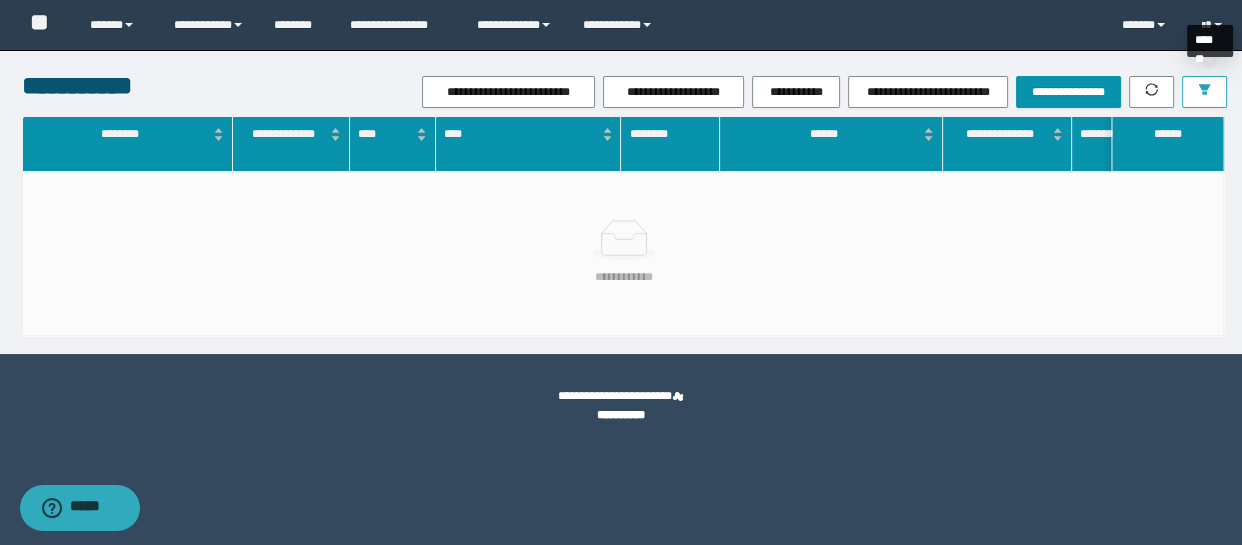 click at bounding box center [1204, 92] 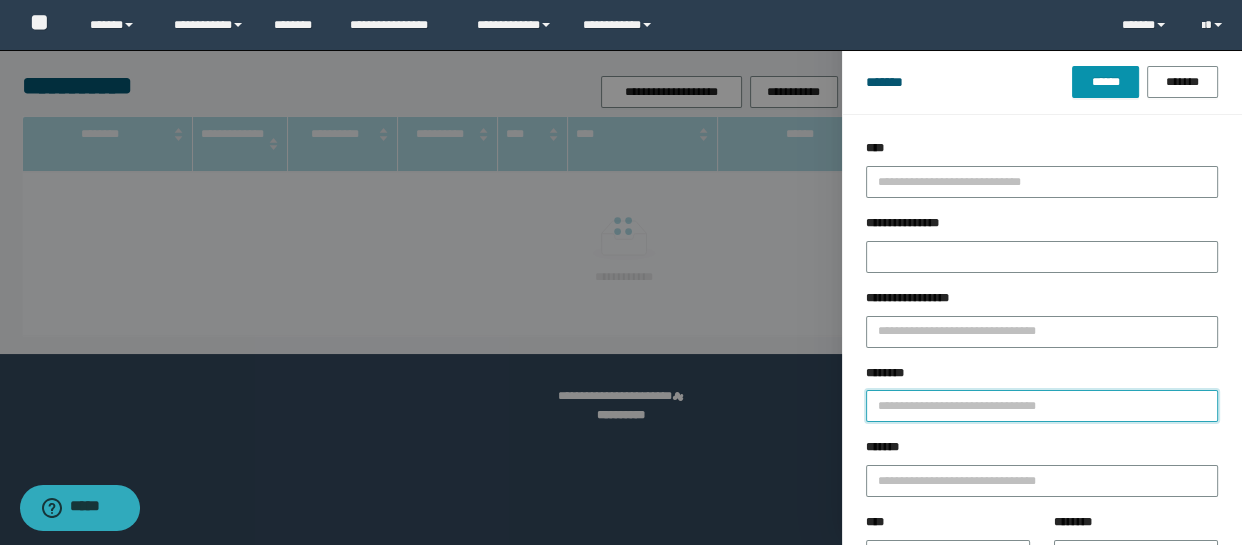 click on "********" at bounding box center [1042, 406] 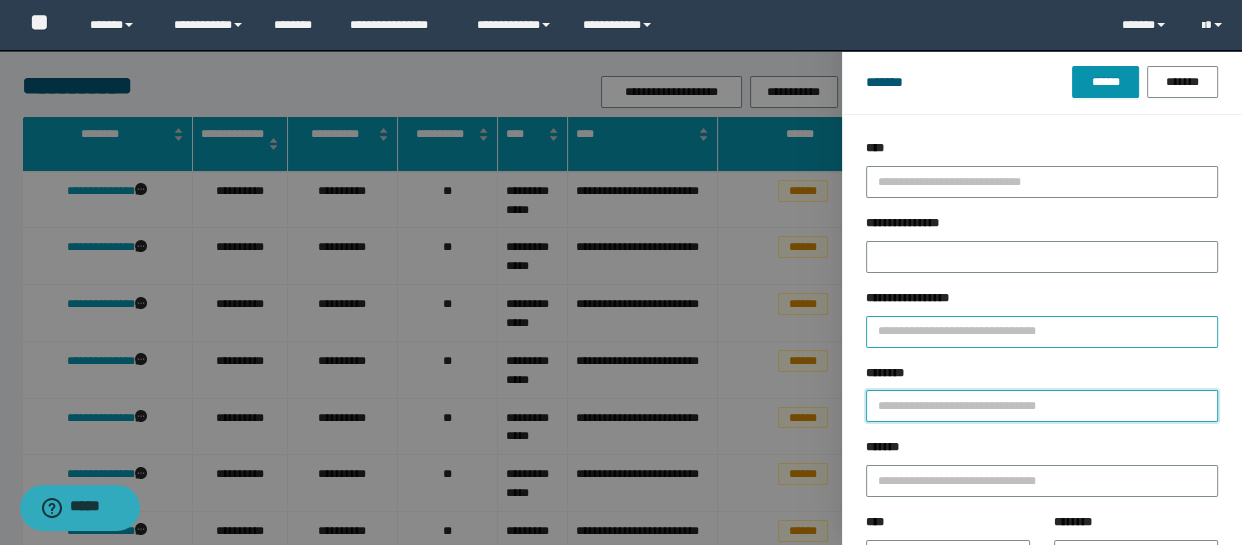 paste on "**********" 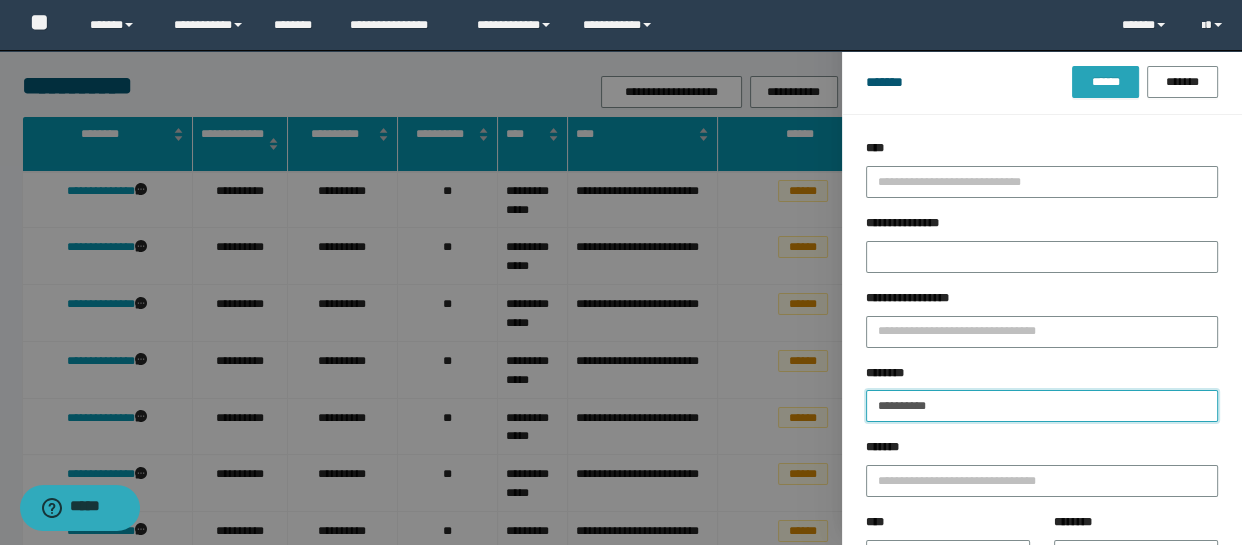 type on "**********" 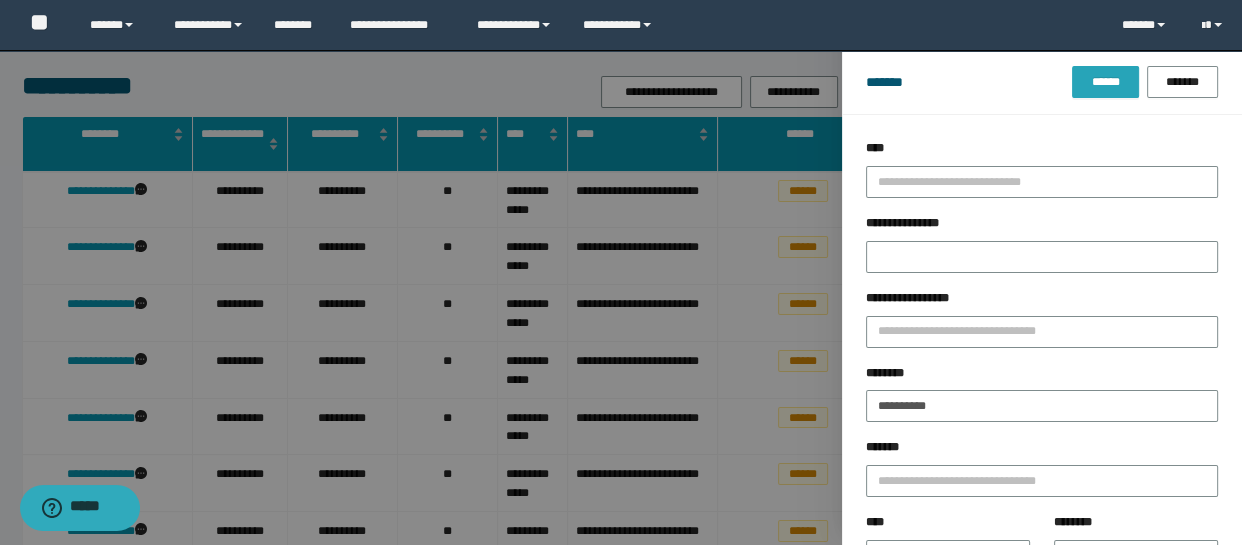 click on "******" at bounding box center [1105, 82] 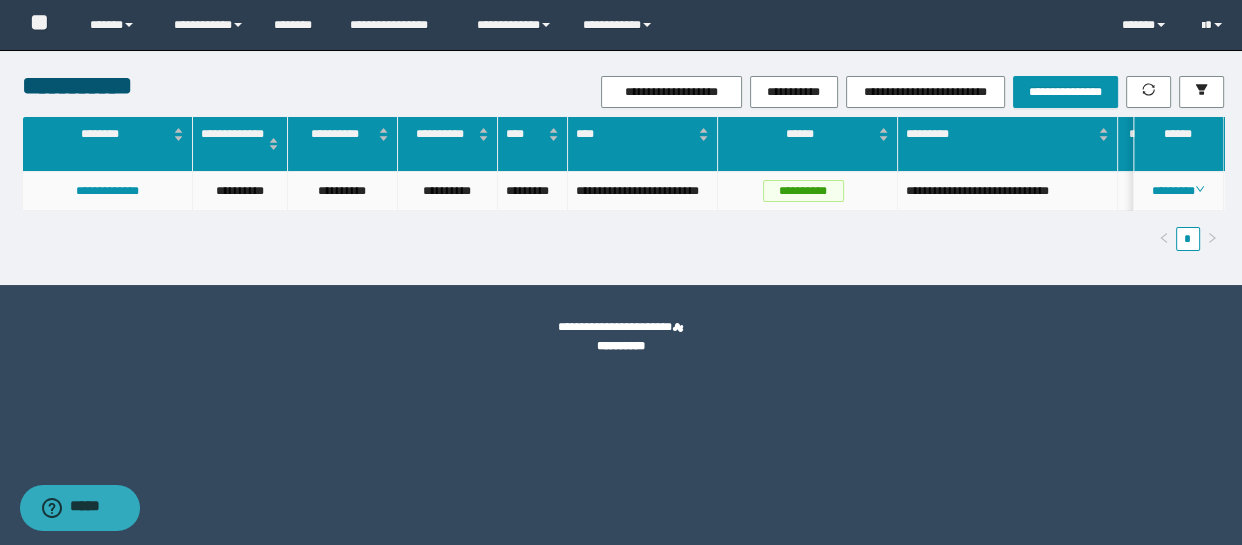 click on "********" at bounding box center (1179, 191) 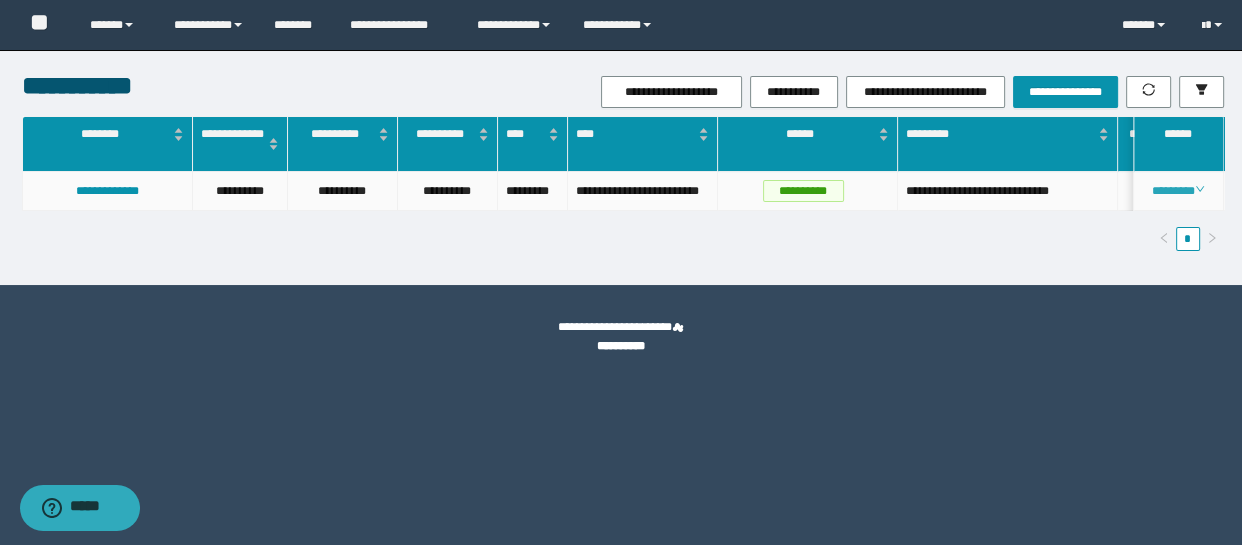 click on "********" at bounding box center [1178, 191] 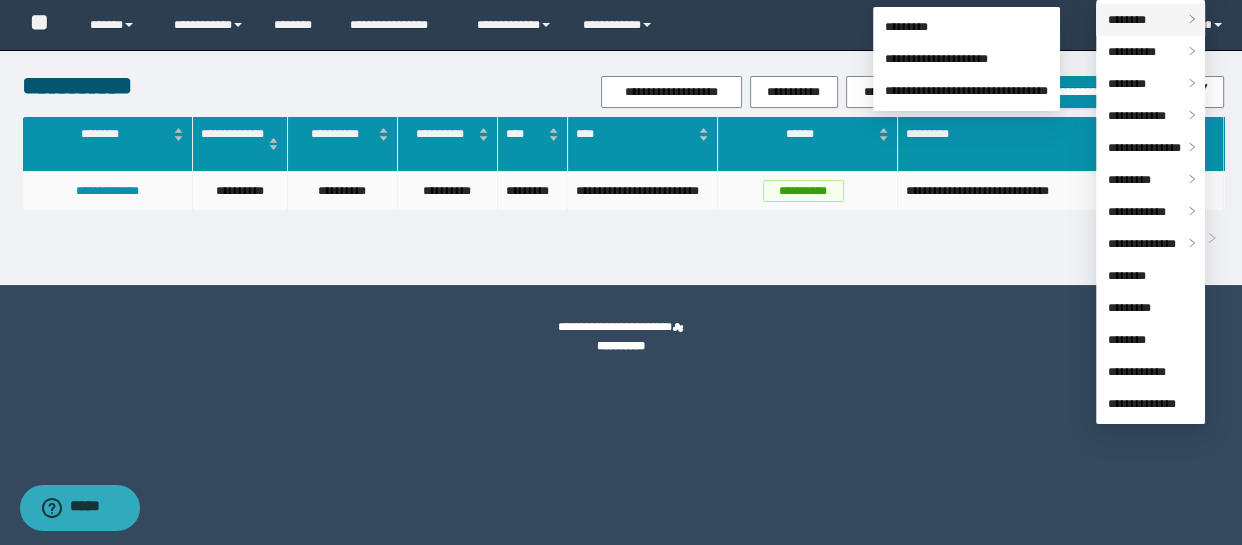 click on "********" at bounding box center (1127, 20) 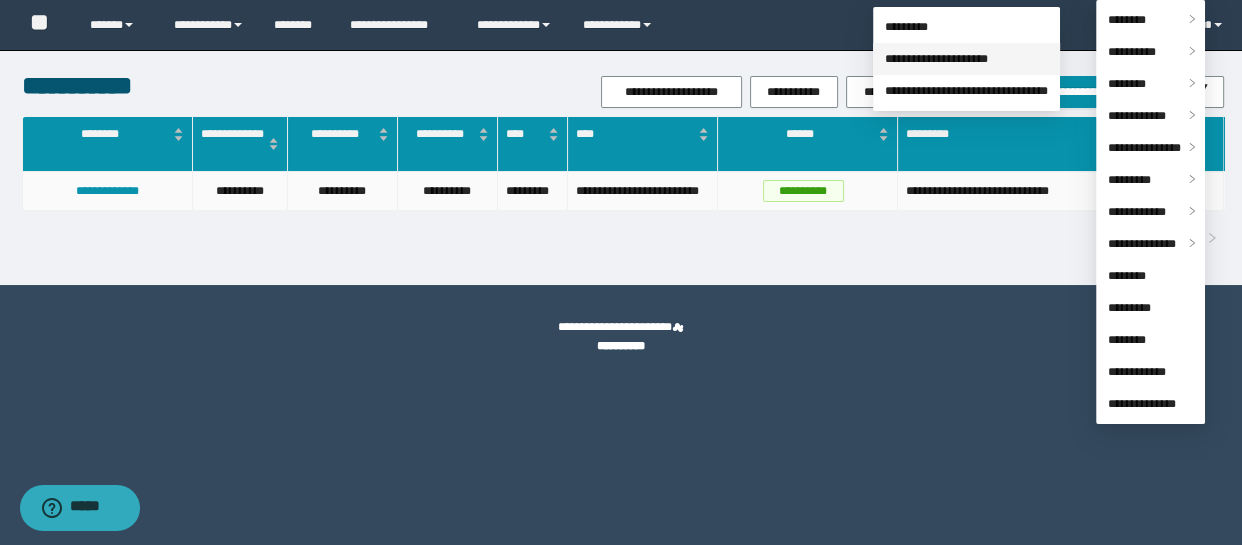 click on "**********" at bounding box center (936, 59) 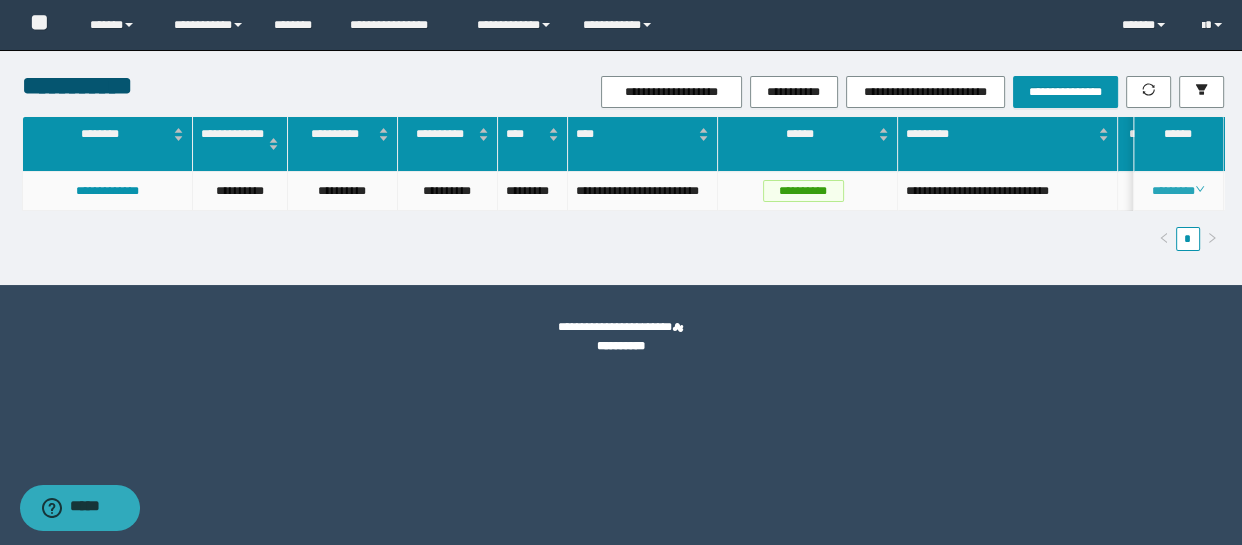 click on "********" at bounding box center (1178, 191) 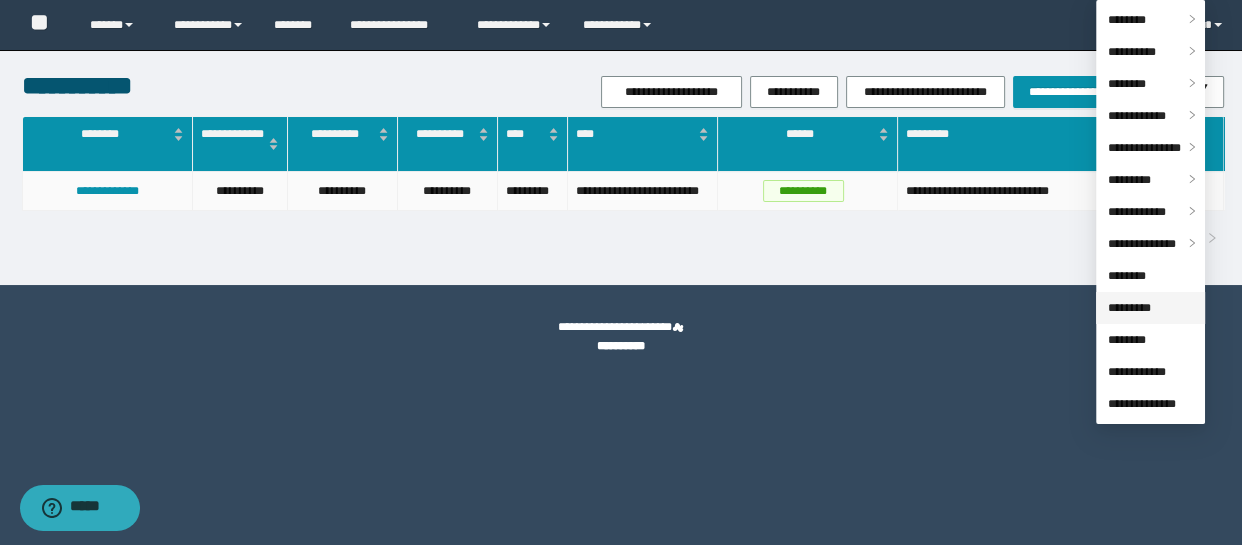 click on "*********" at bounding box center [1129, 308] 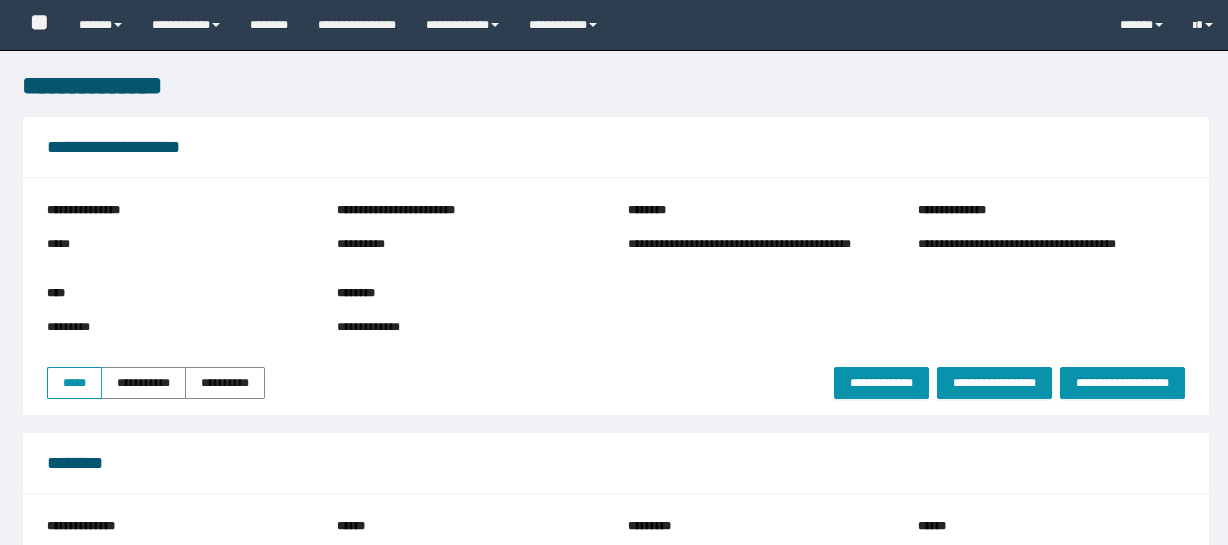 scroll, scrollTop: 0, scrollLeft: 0, axis: both 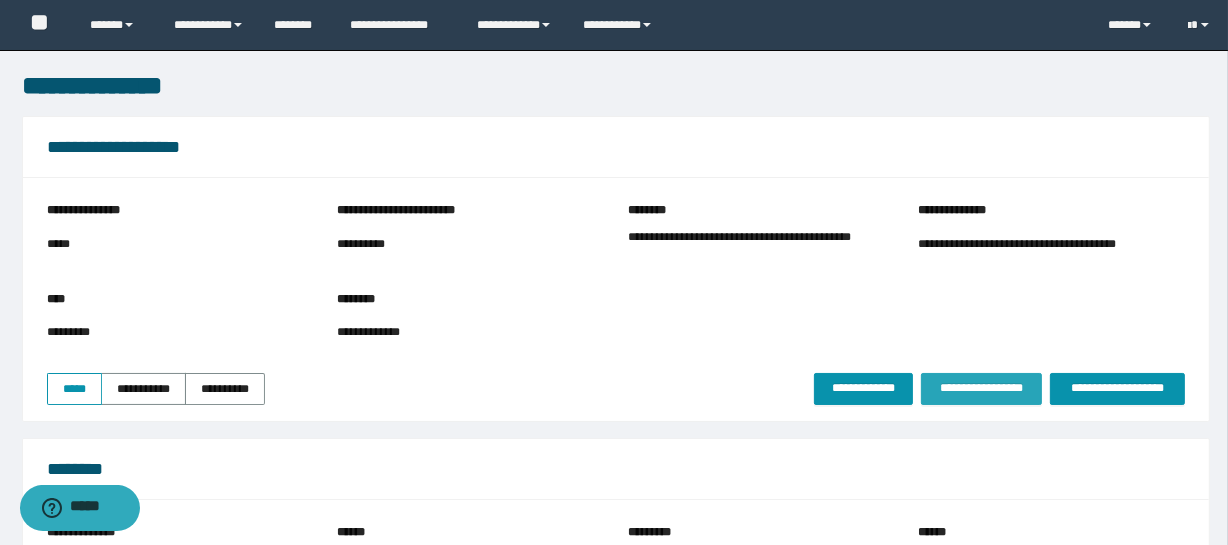 click on "**********" at bounding box center (981, 388) 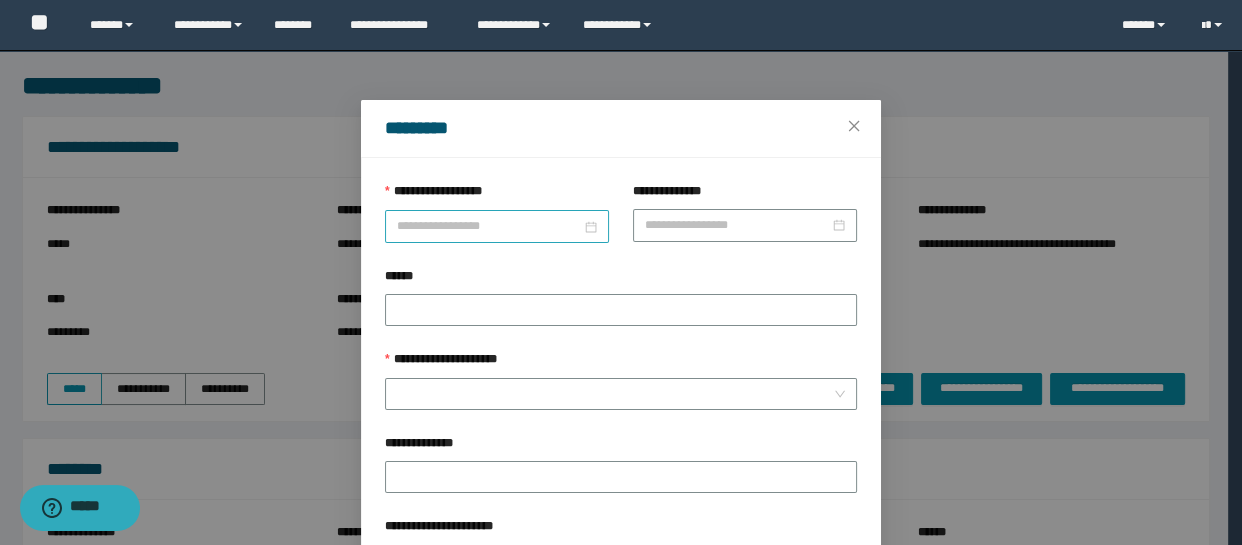 click on "**********" at bounding box center (489, 226) 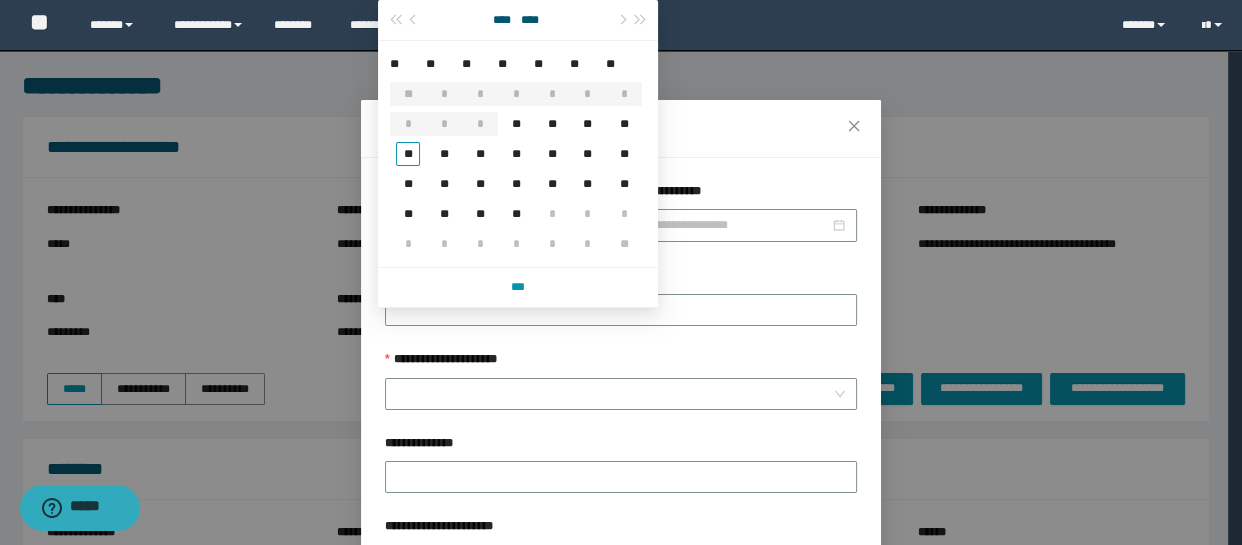 type on "**********" 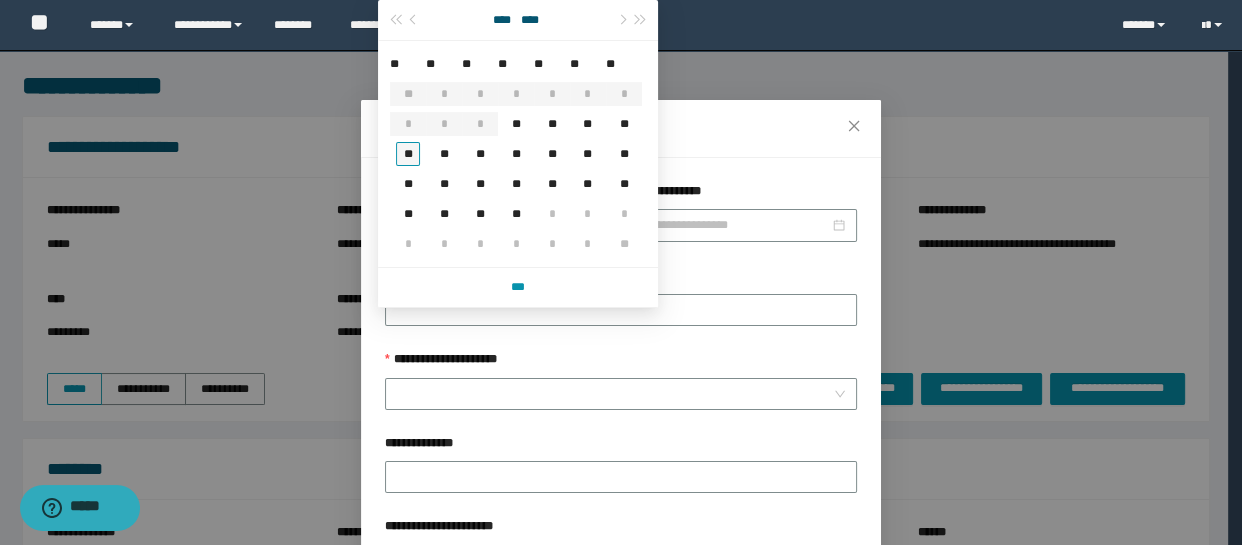 type on "**********" 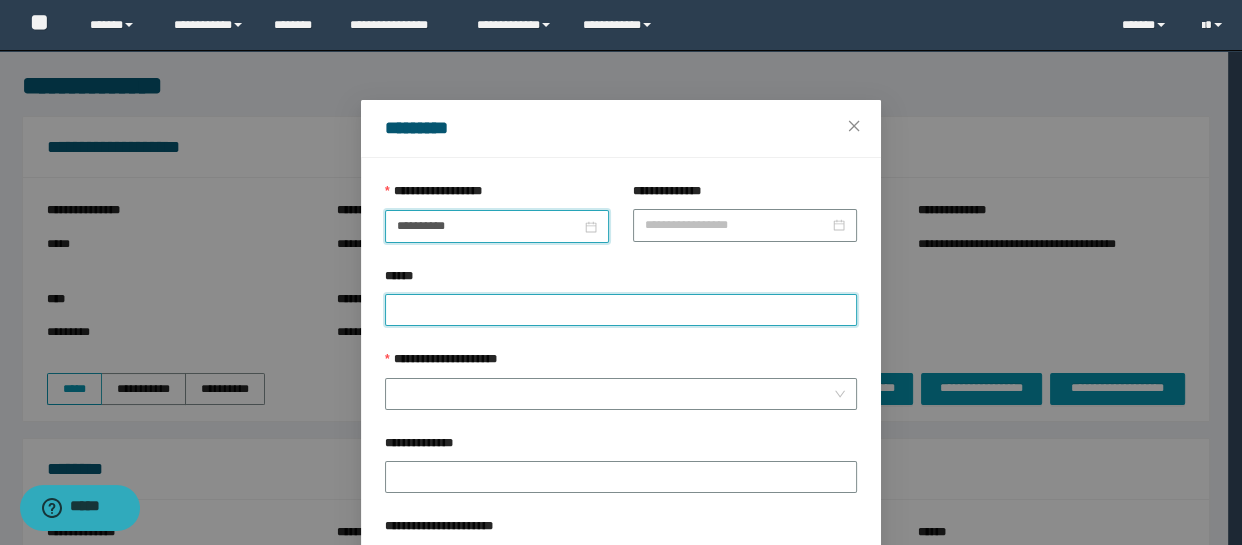 click on "******" at bounding box center [621, 310] 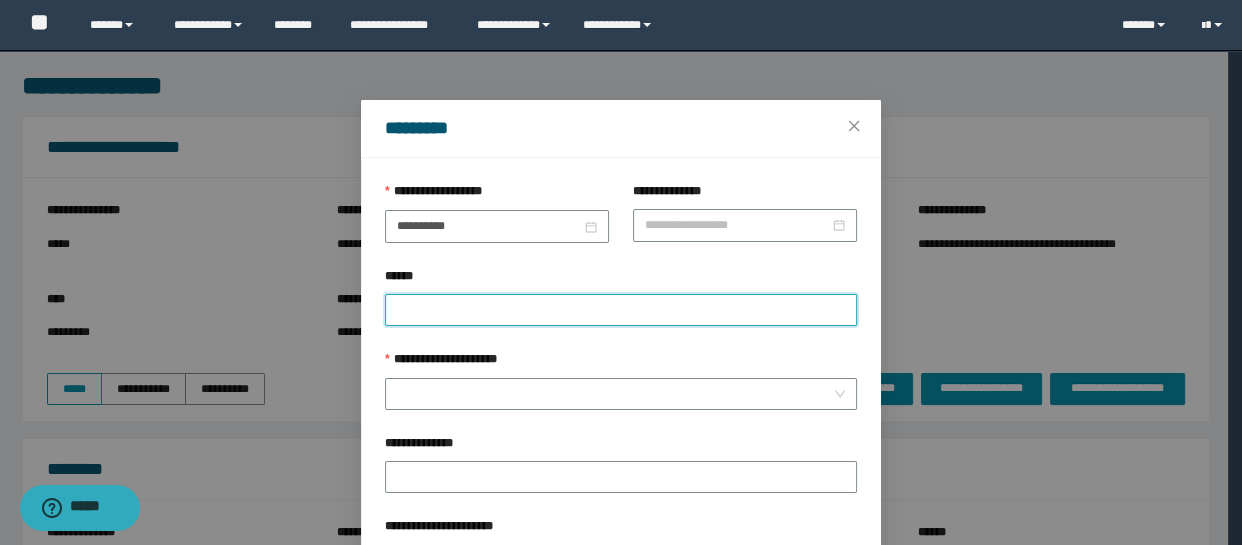 paste on "********" 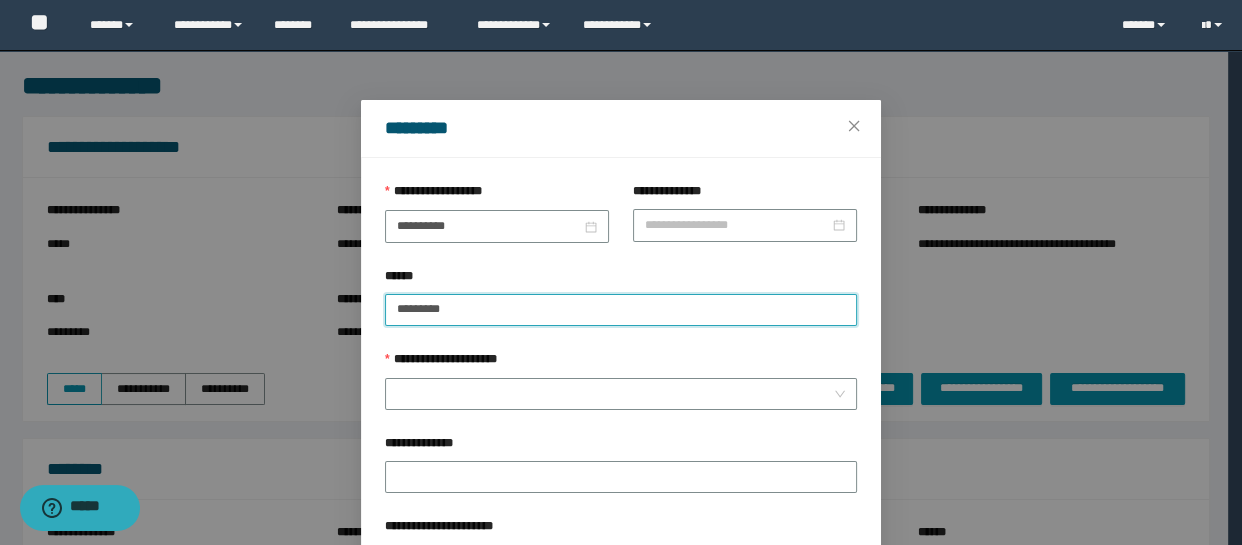 paste on "********" 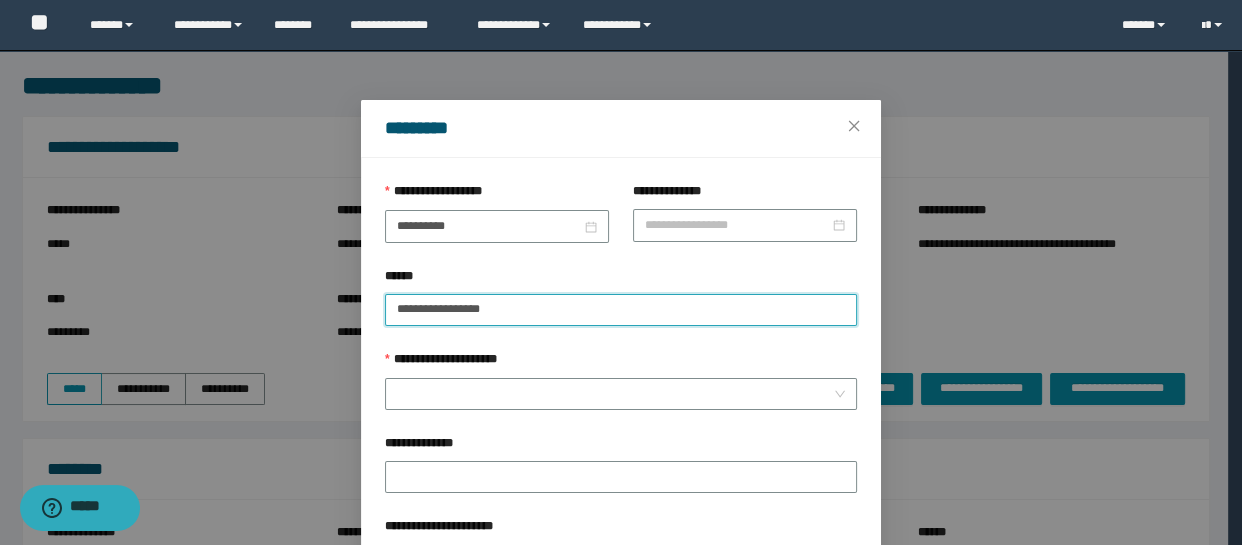 type on "**********" 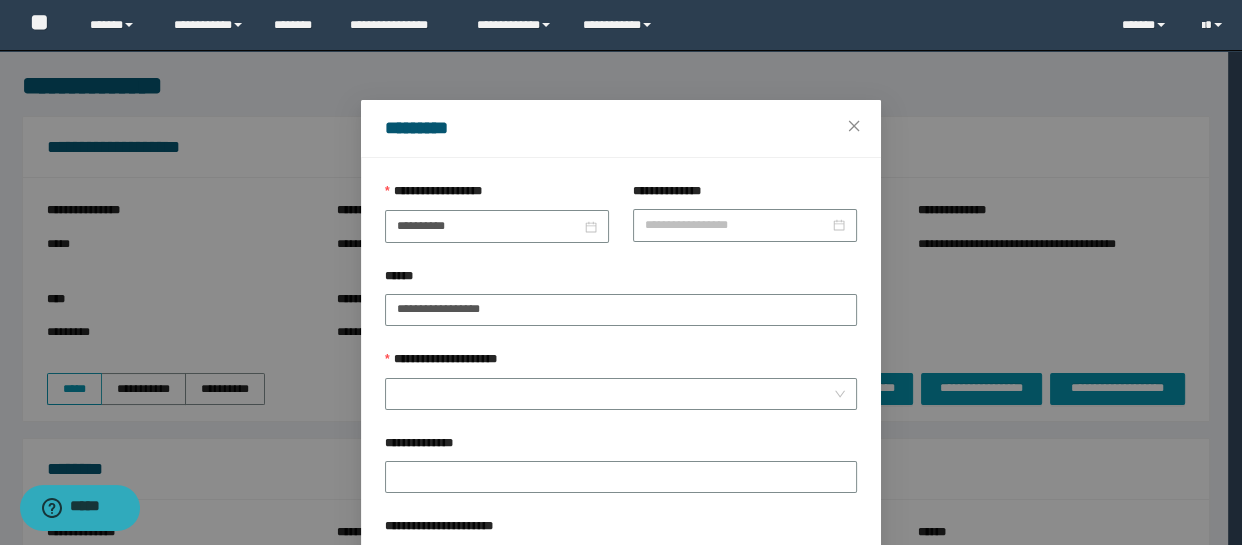 click on "**********" at bounding box center (621, 392) 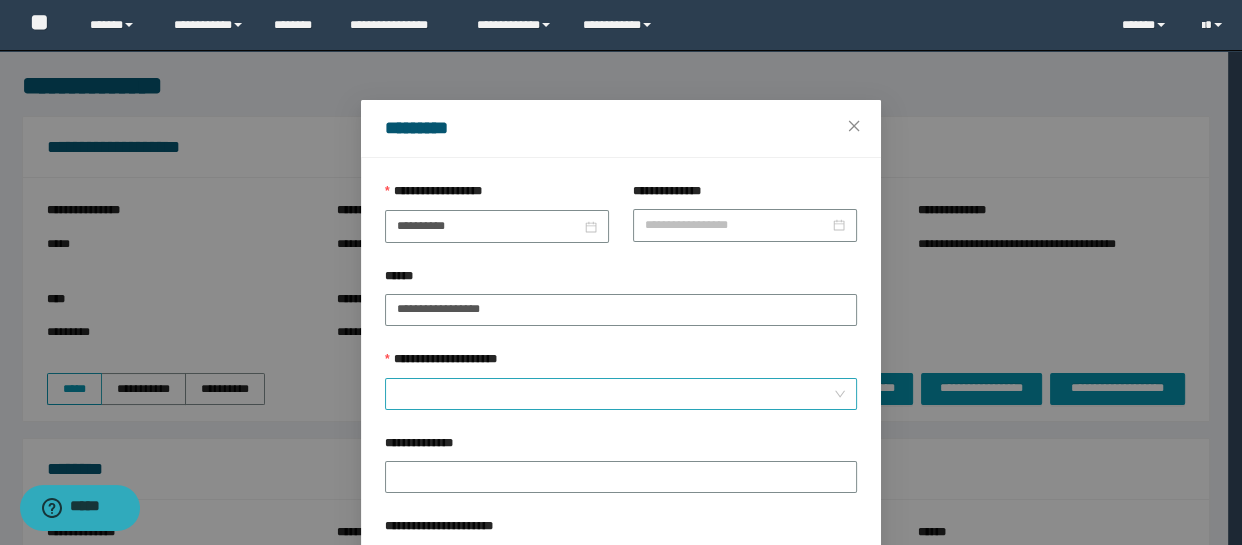 click on "**********" at bounding box center [615, 394] 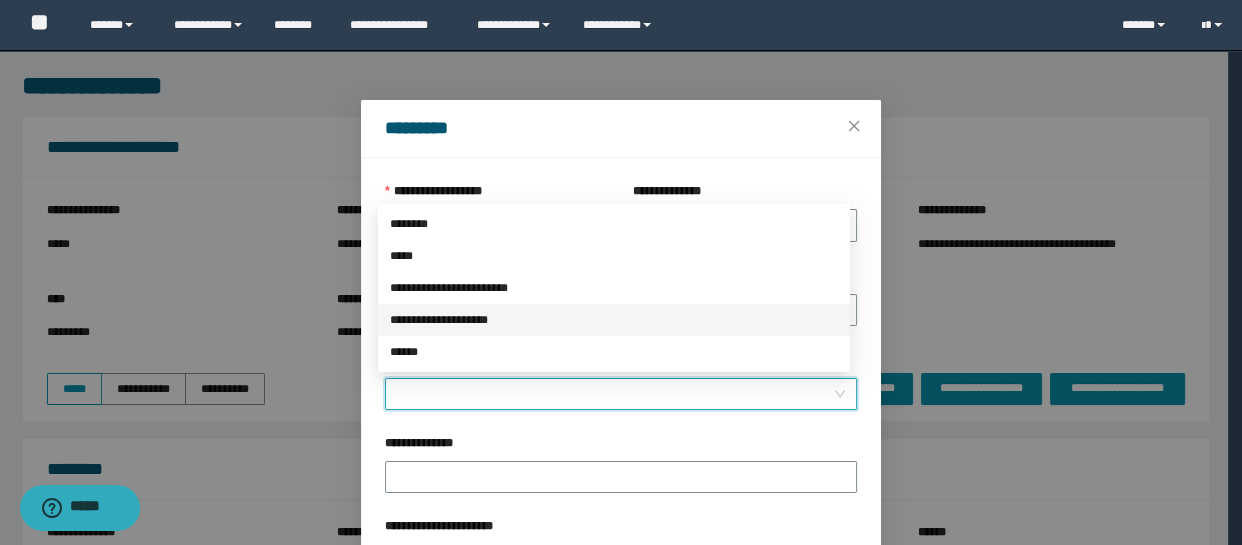 click on "**********" at bounding box center (614, 320) 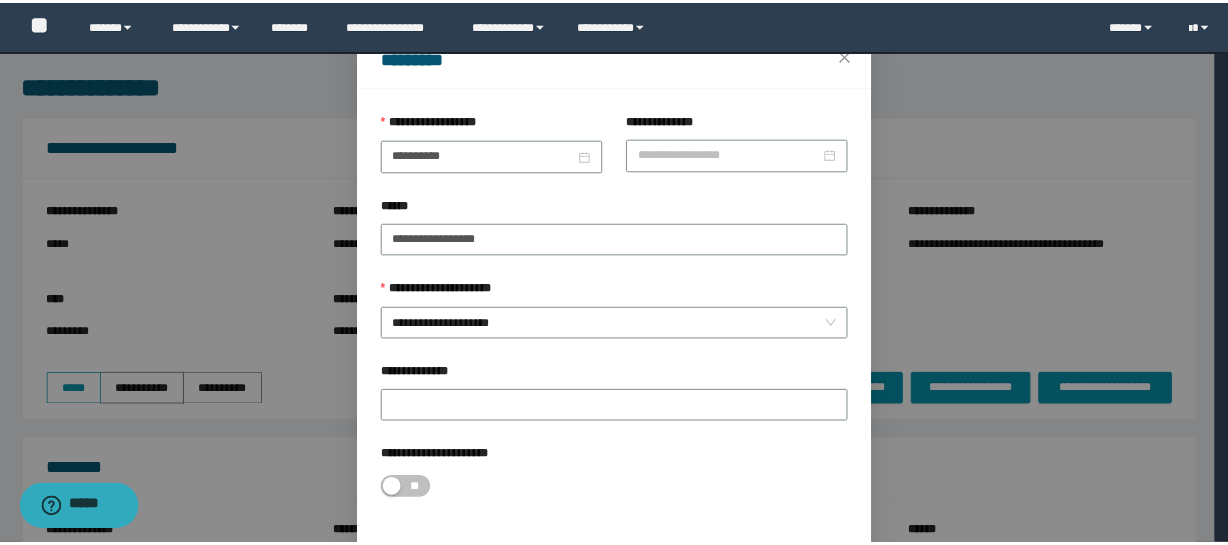 scroll, scrollTop: 153, scrollLeft: 0, axis: vertical 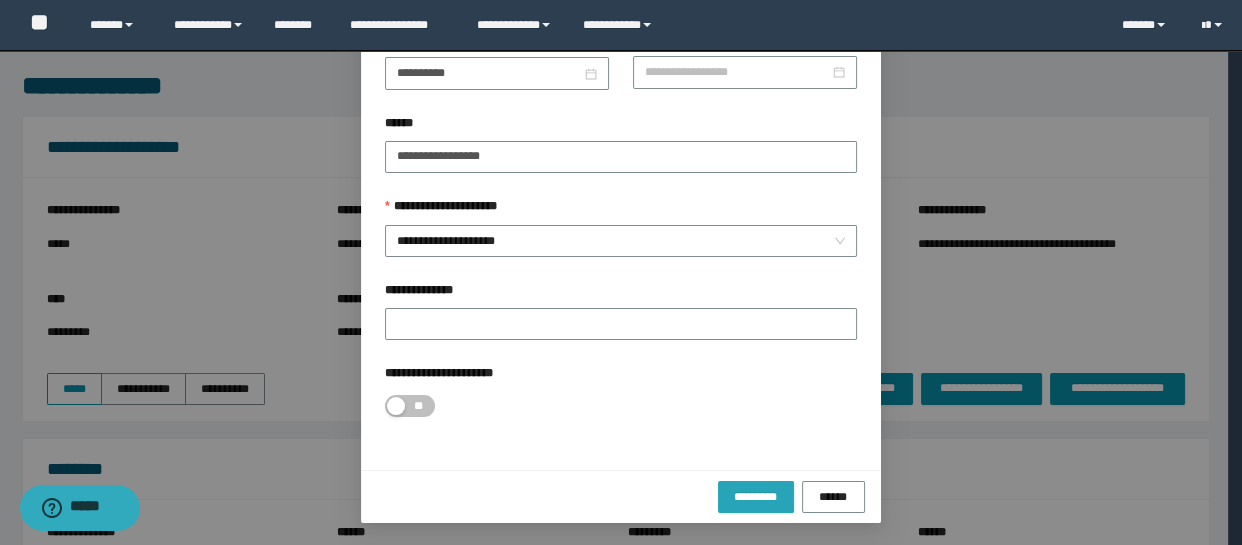 click on "*********" at bounding box center (756, 497) 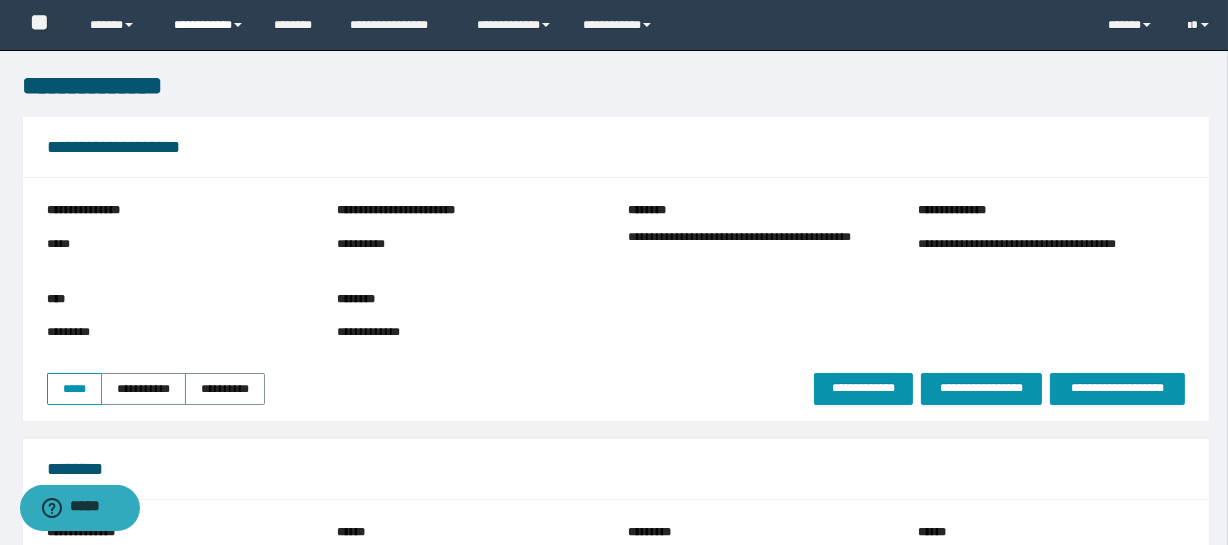 click on "**********" at bounding box center [209, 25] 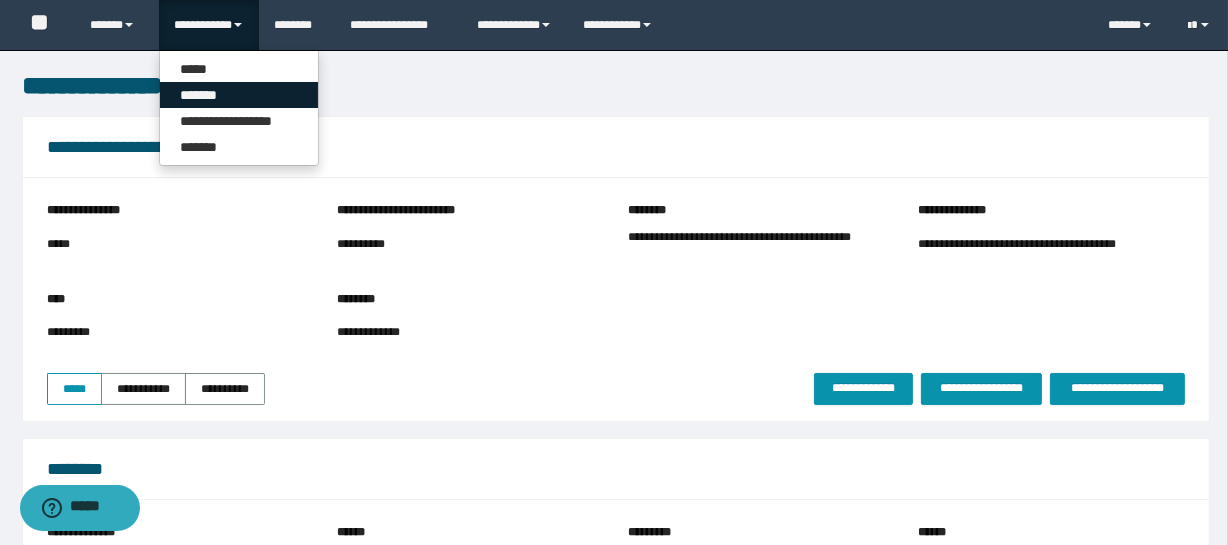 click on "*******" at bounding box center (239, 95) 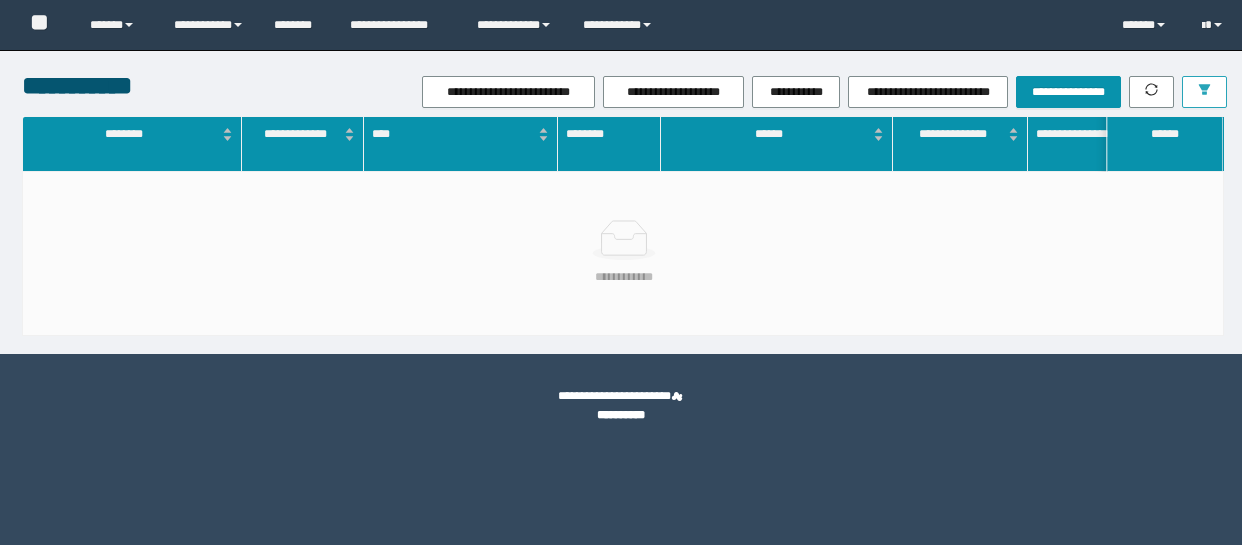 scroll, scrollTop: 0, scrollLeft: 0, axis: both 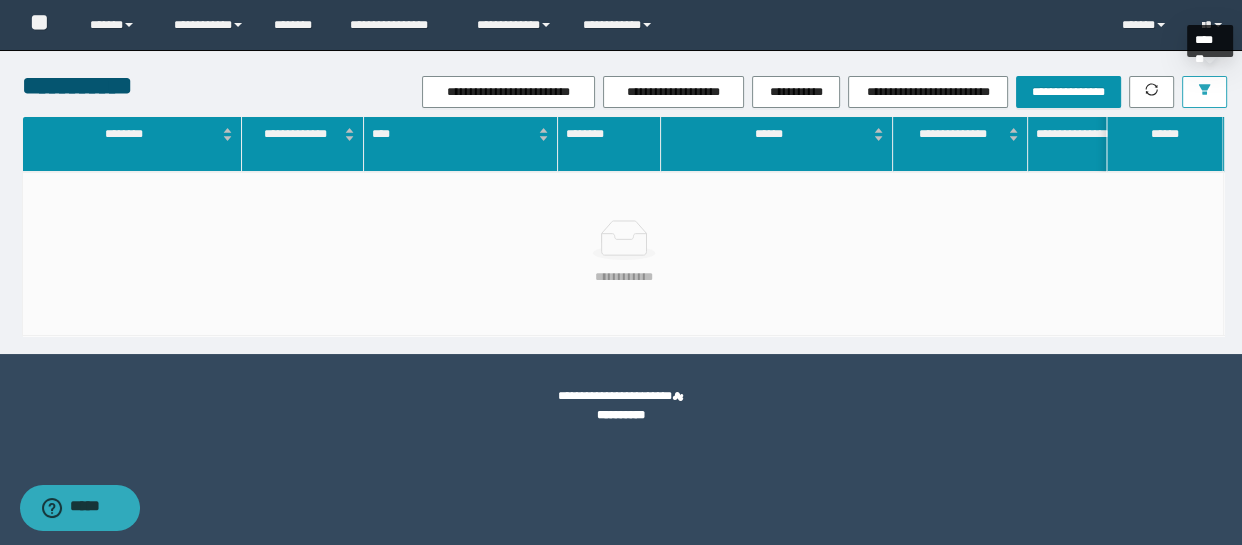click at bounding box center (1204, 91) 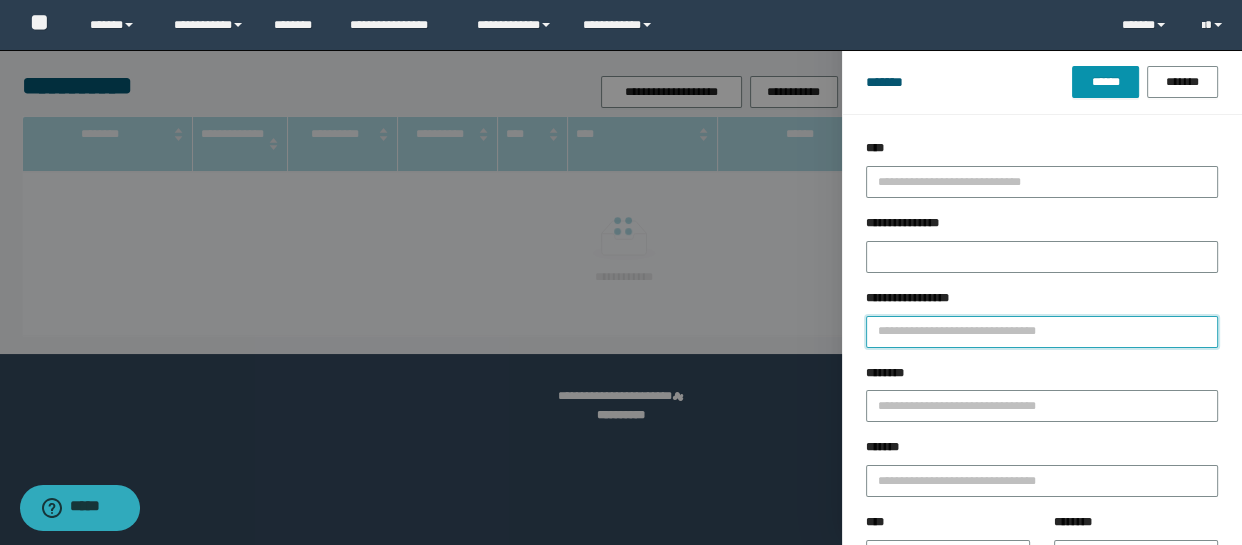 click on "**********" at bounding box center [1042, 332] 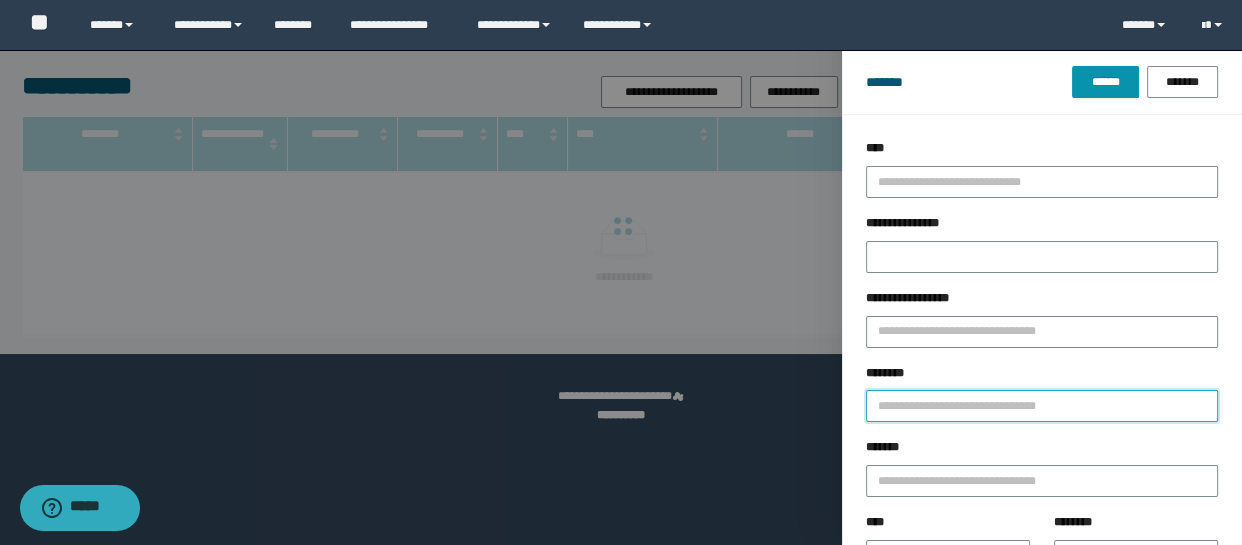 click on "********" at bounding box center (1042, 406) 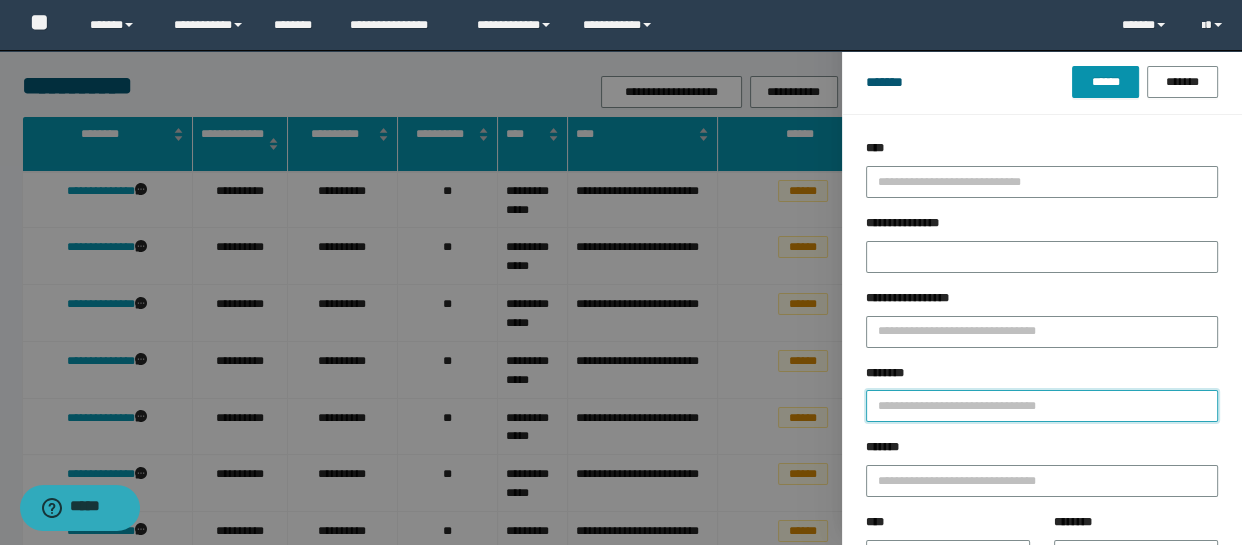 paste on "**********" 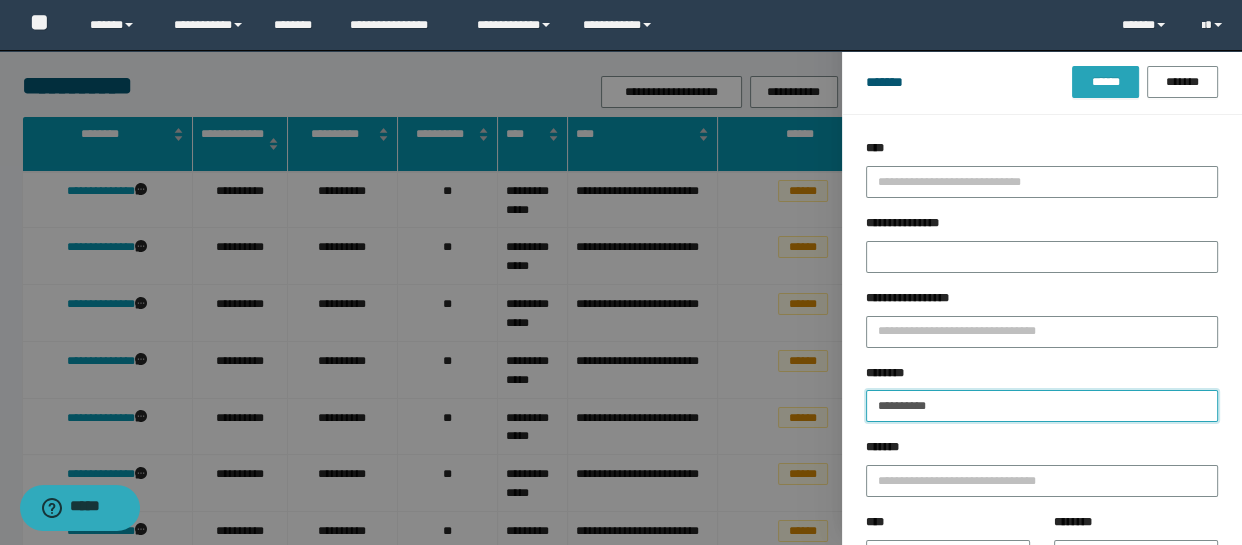 type on "**********" 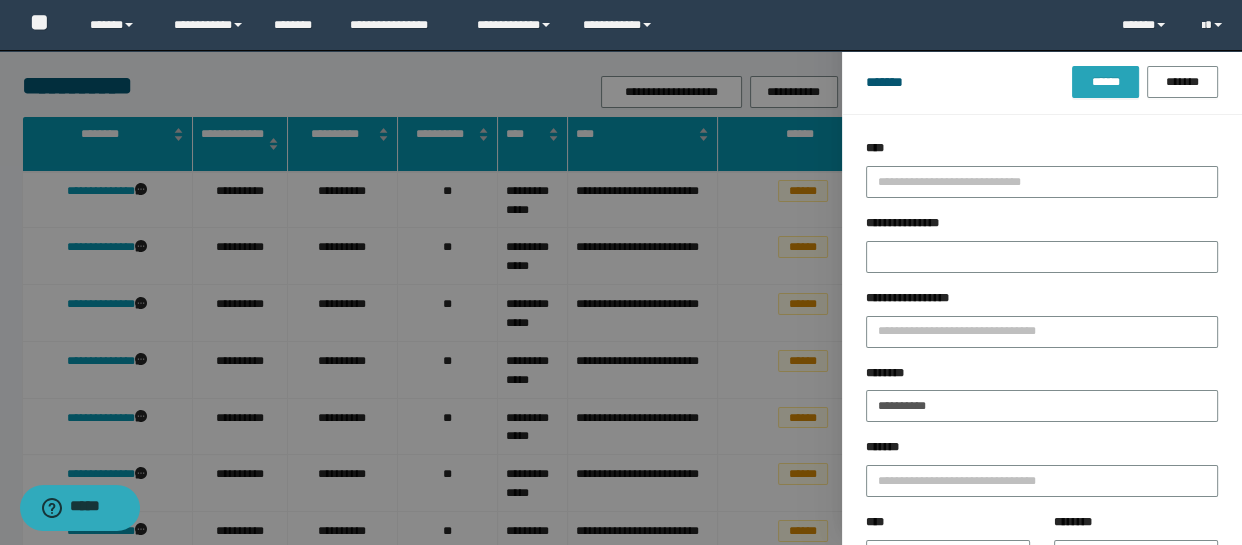click on "******" at bounding box center (1105, 82) 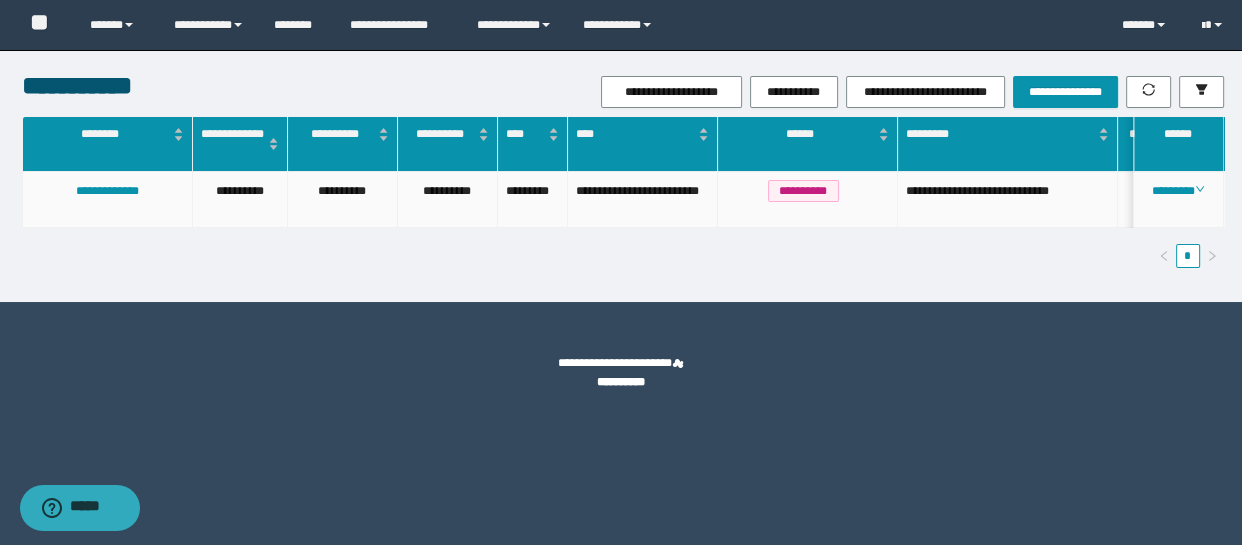 click on "********" at bounding box center [1179, 200] 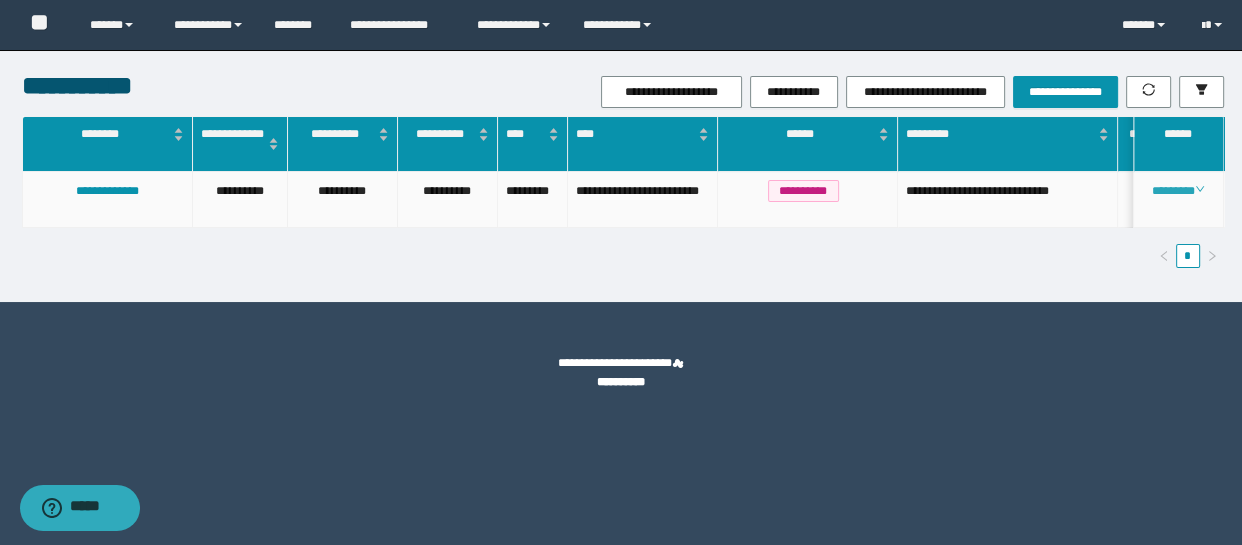 click on "********" at bounding box center (1178, 191) 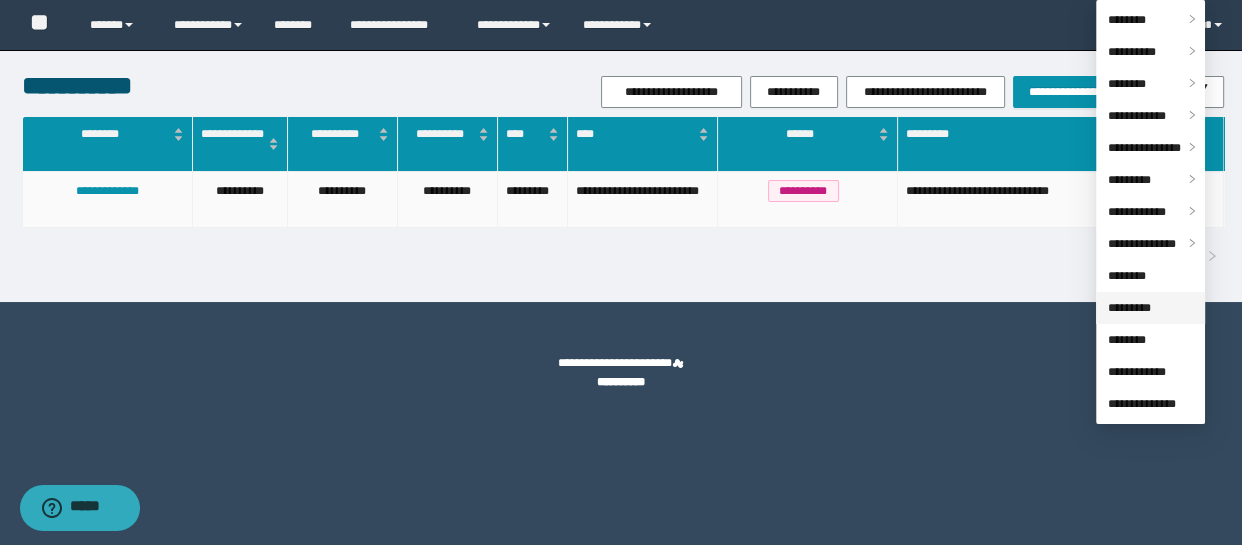 click on "*********" at bounding box center [1129, 308] 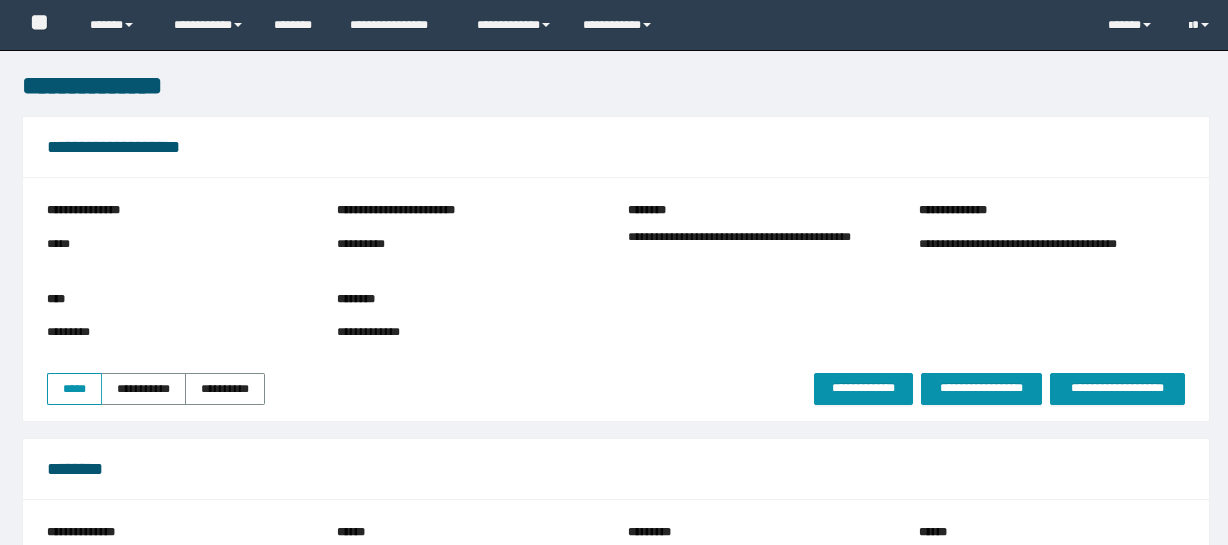 scroll, scrollTop: 0, scrollLeft: 0, axis: both 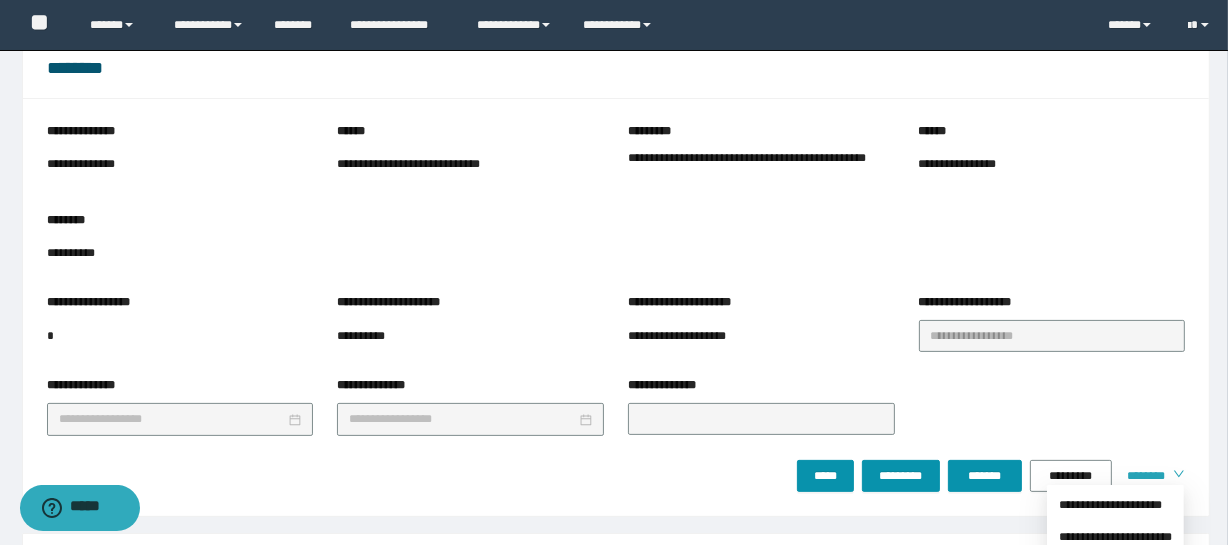 click on "********" at bounding box center [1142, 476] 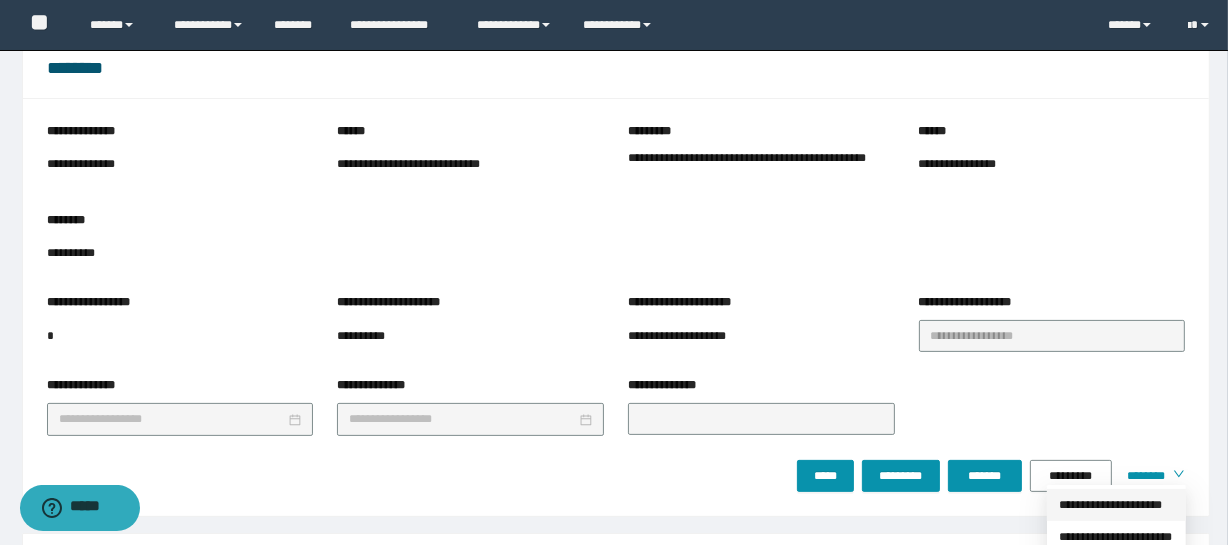 click on "**********" at bounding box center [1116, 505] 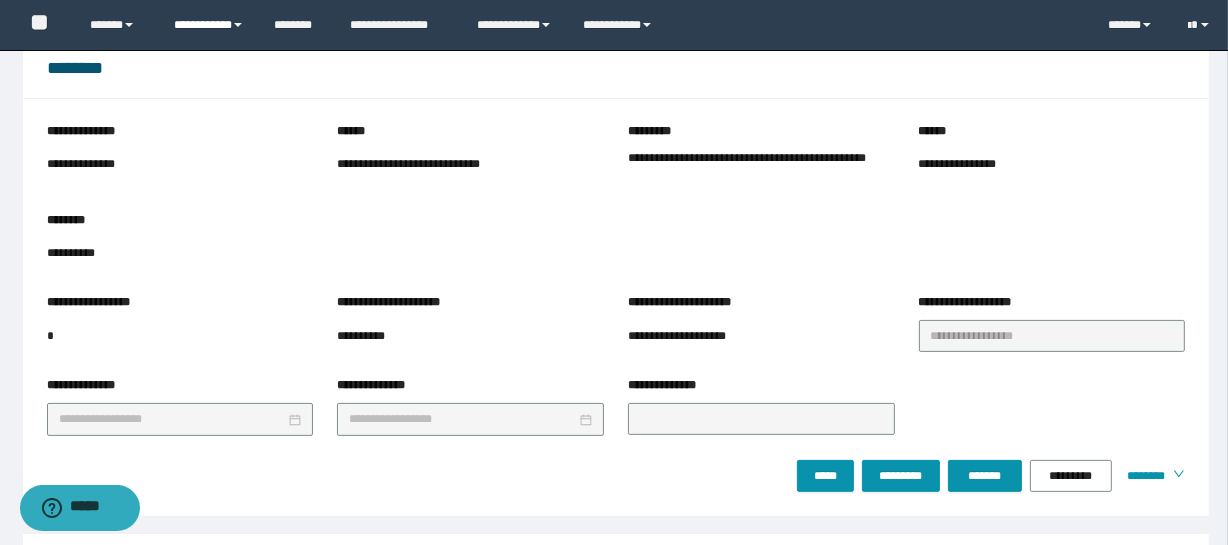 click on "**********" at bounding box center (209, 25) 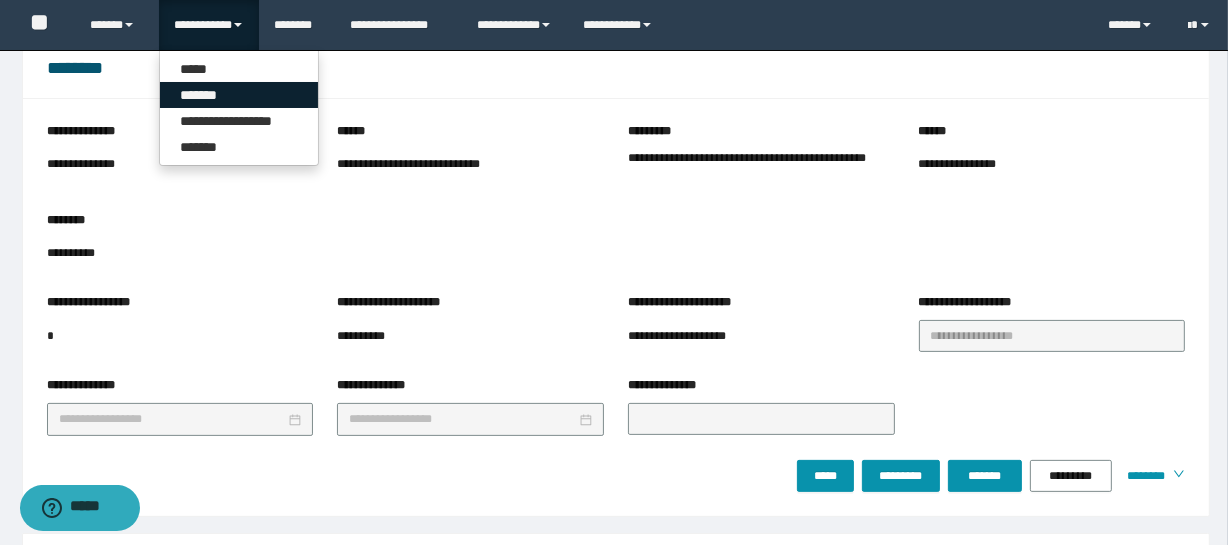 click on "*******" at bounding box center [239, 95] 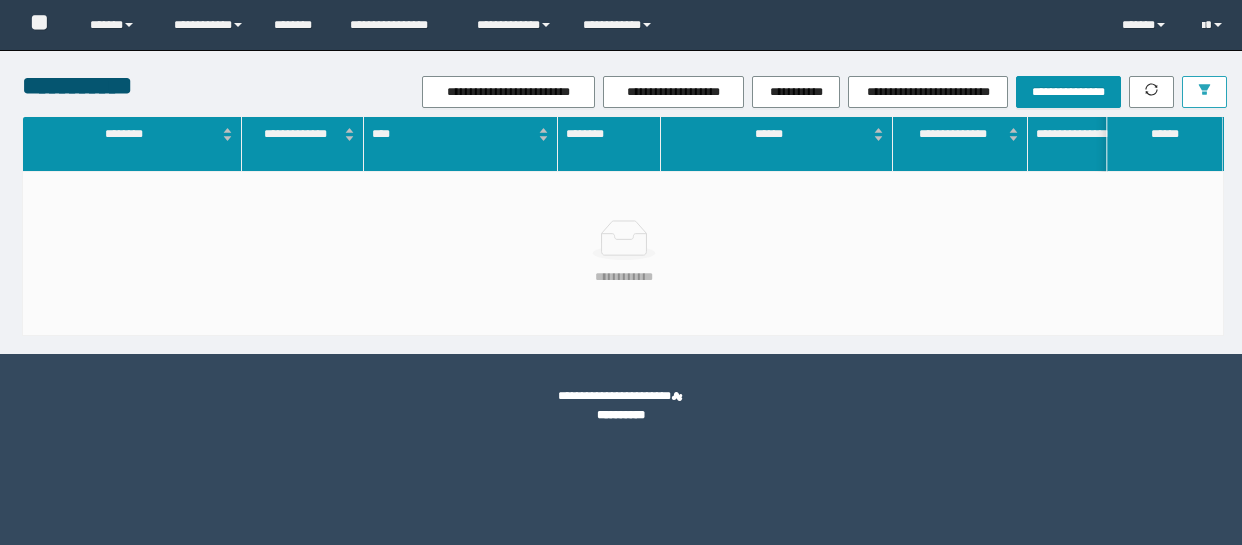 scroll, scrollTop: 0, scrollLeft: 0, axis: both 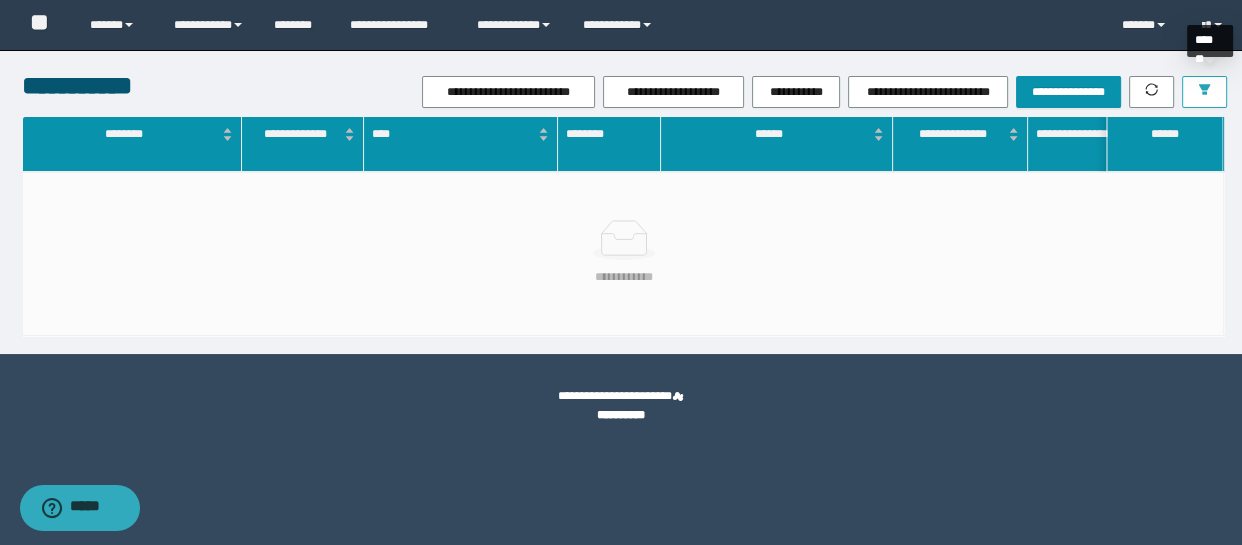 click at bounding box center [1204, 92] 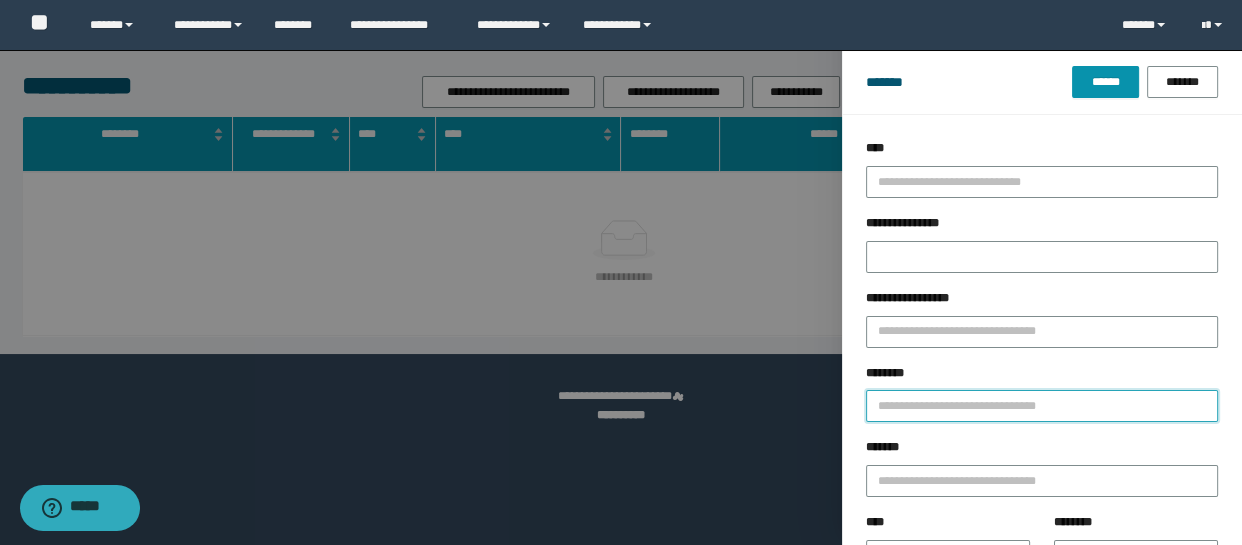 click on "********" at bounding box center [1042, 406] 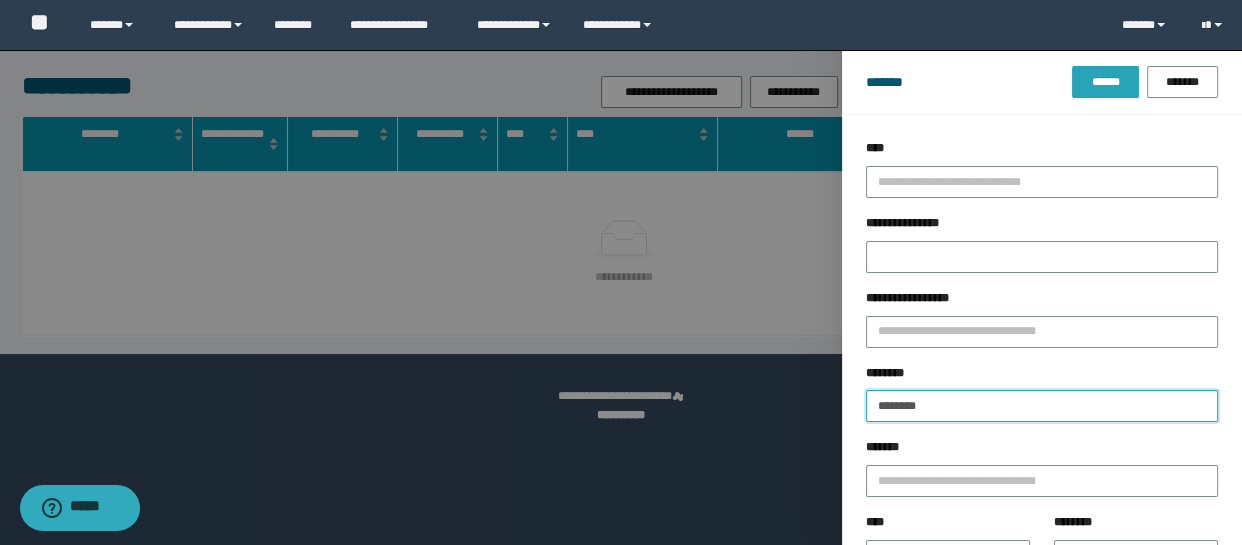 type on "********" 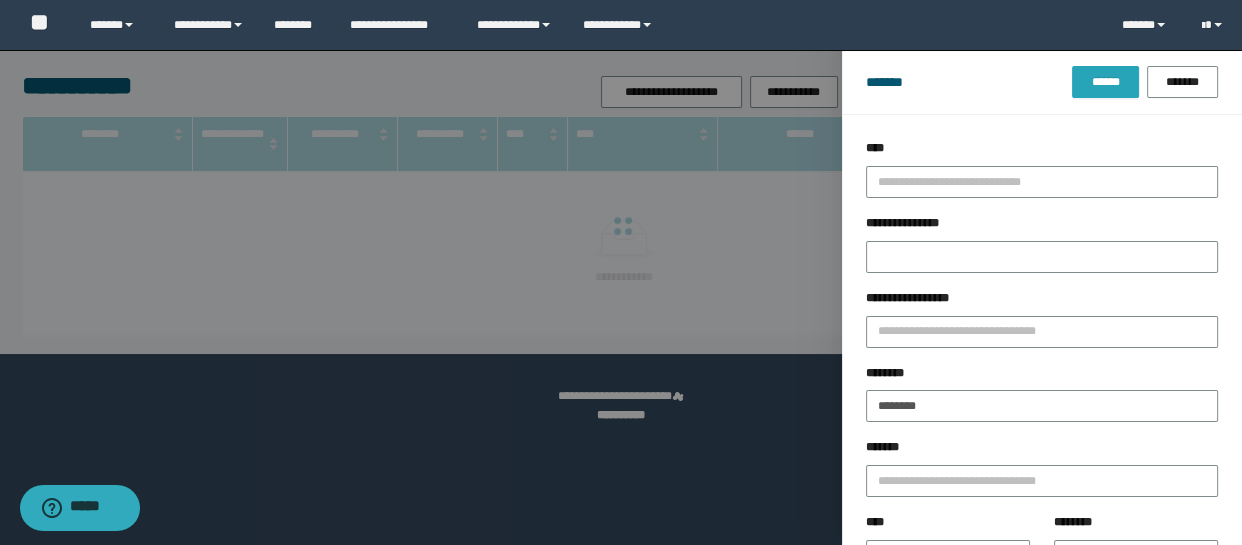 click on "******" at bounding box center (1105, 82) 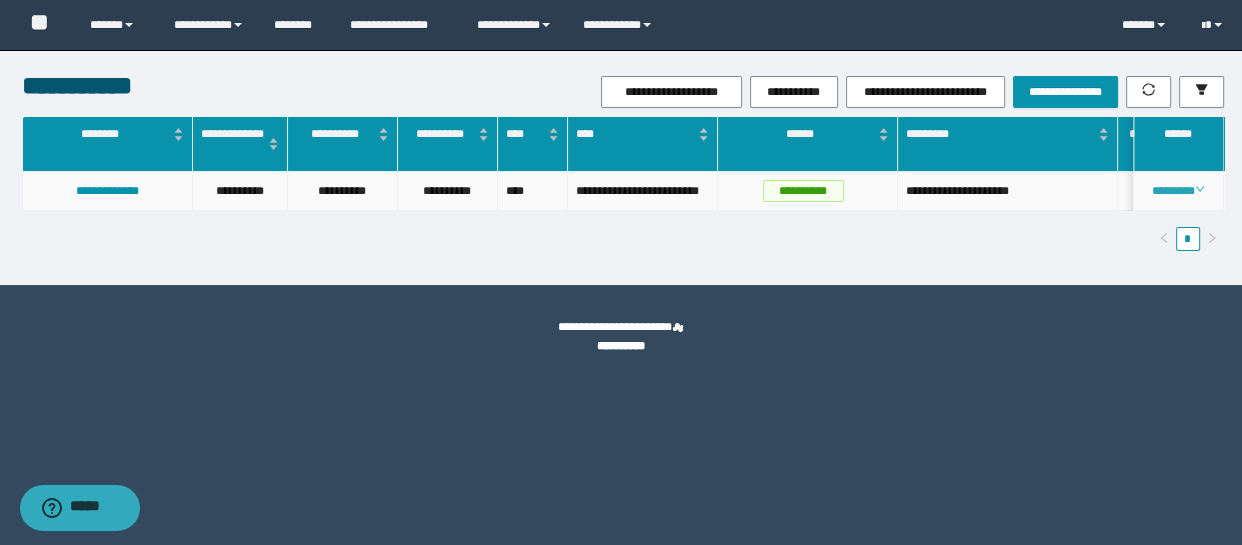 click on "********" at bounding box center [1178, 191] 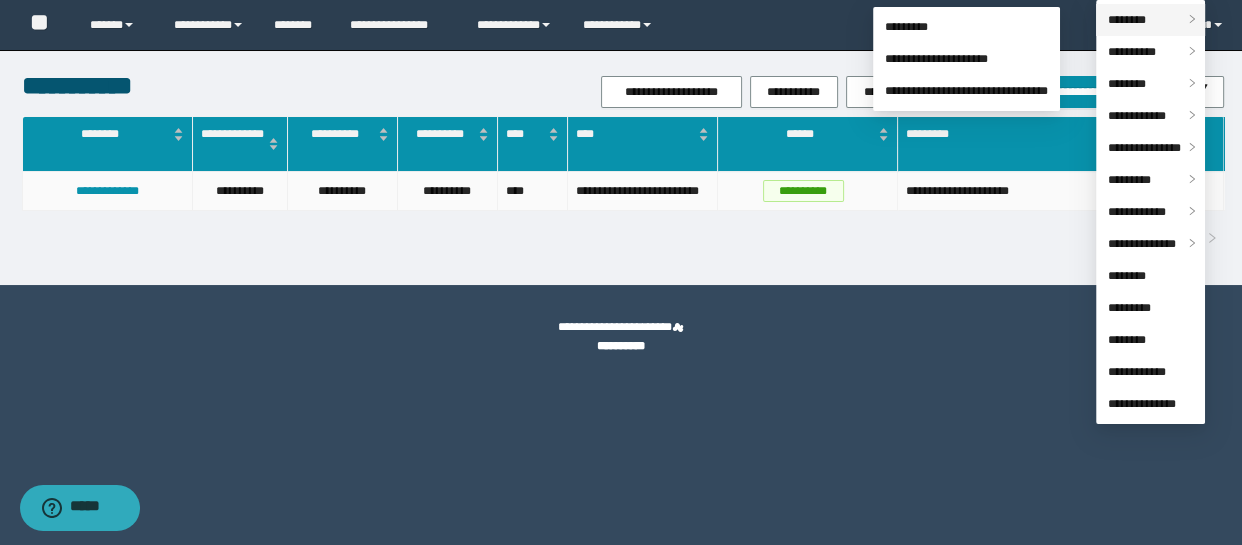click on "********" at bounding box center (1127, 20) 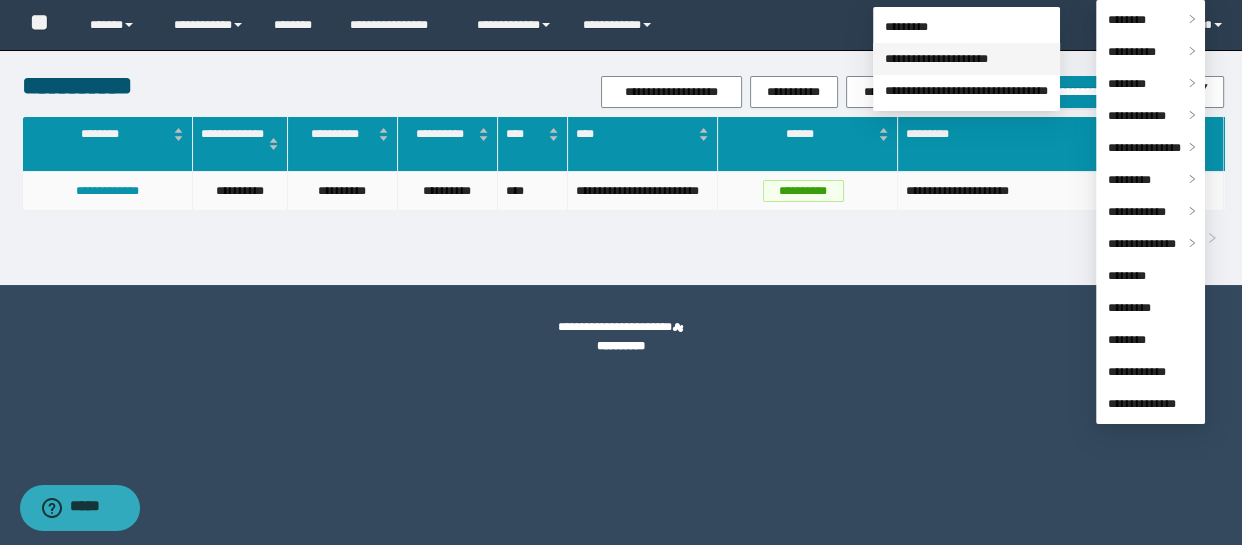 click on "**********" at bounding box center [936, 59] 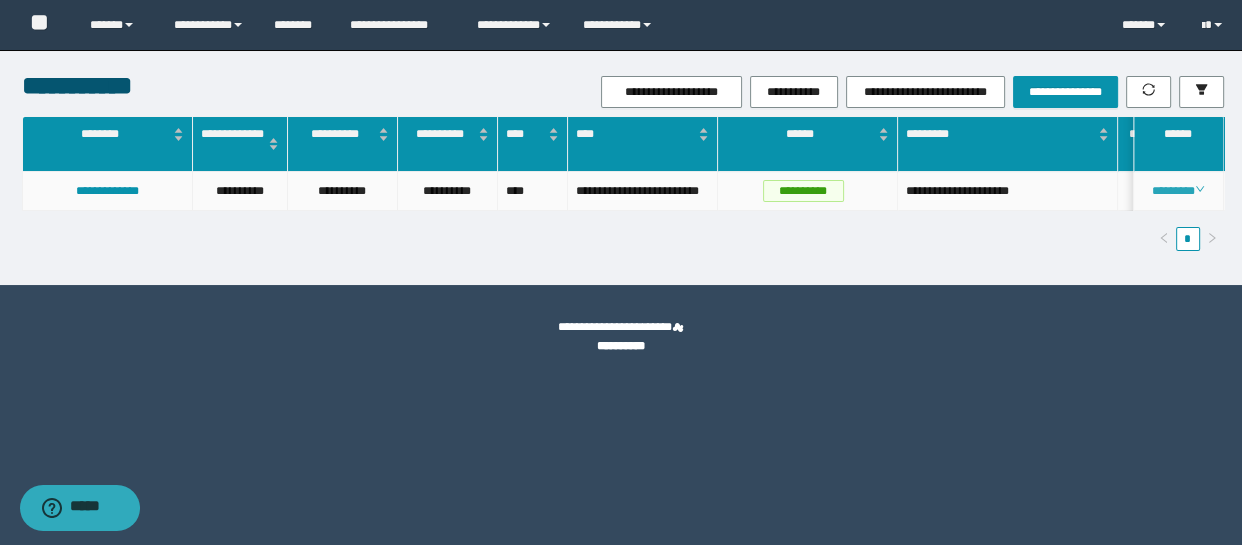 click on "********" at bounding box center (1178, 191) 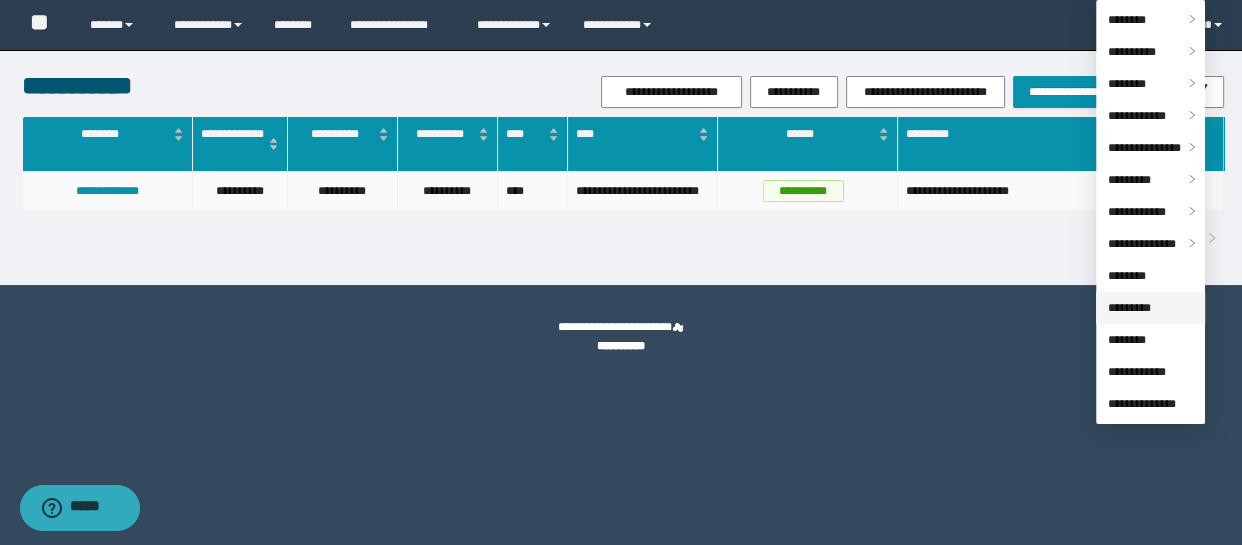 click on "*********" at bounding box center [1129, 308] 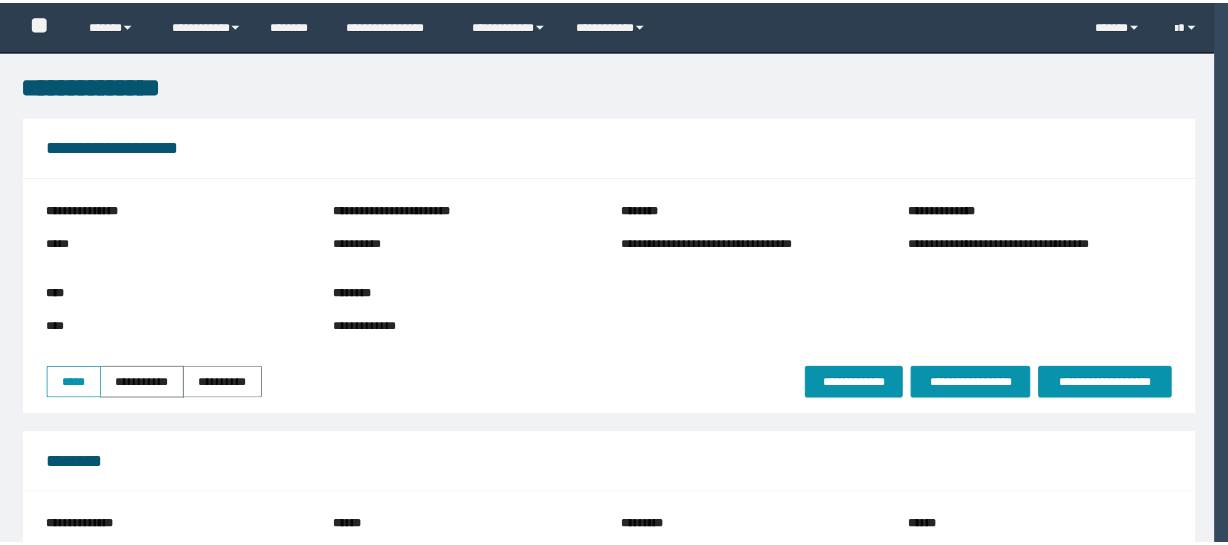 scroll, scrollTop: 0, scrollLeft: 0, axis: both 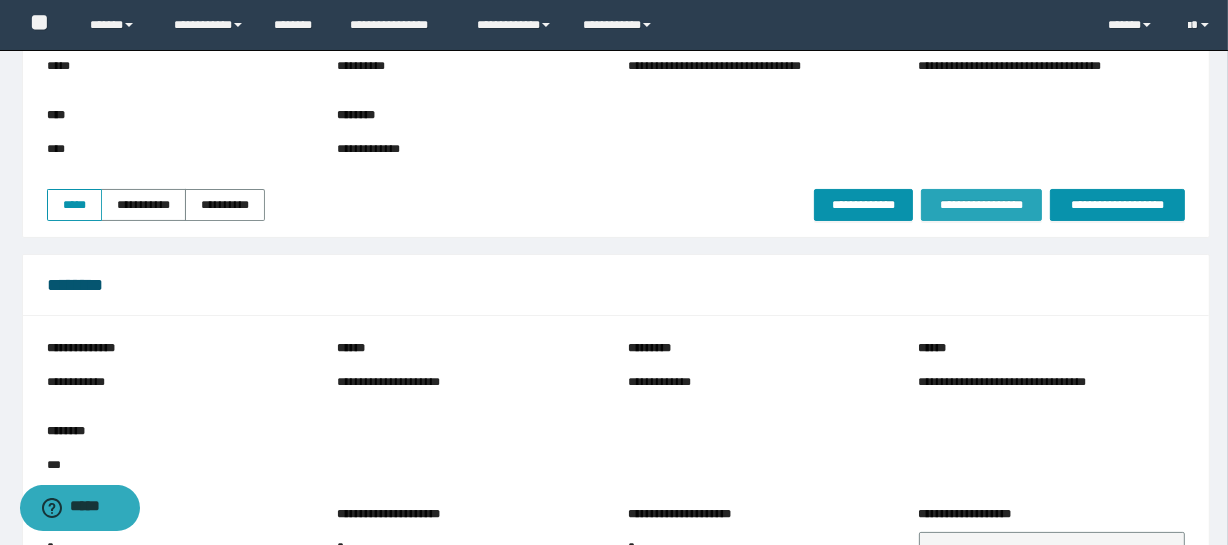 click on "**********" at bounding box center [981, 205] 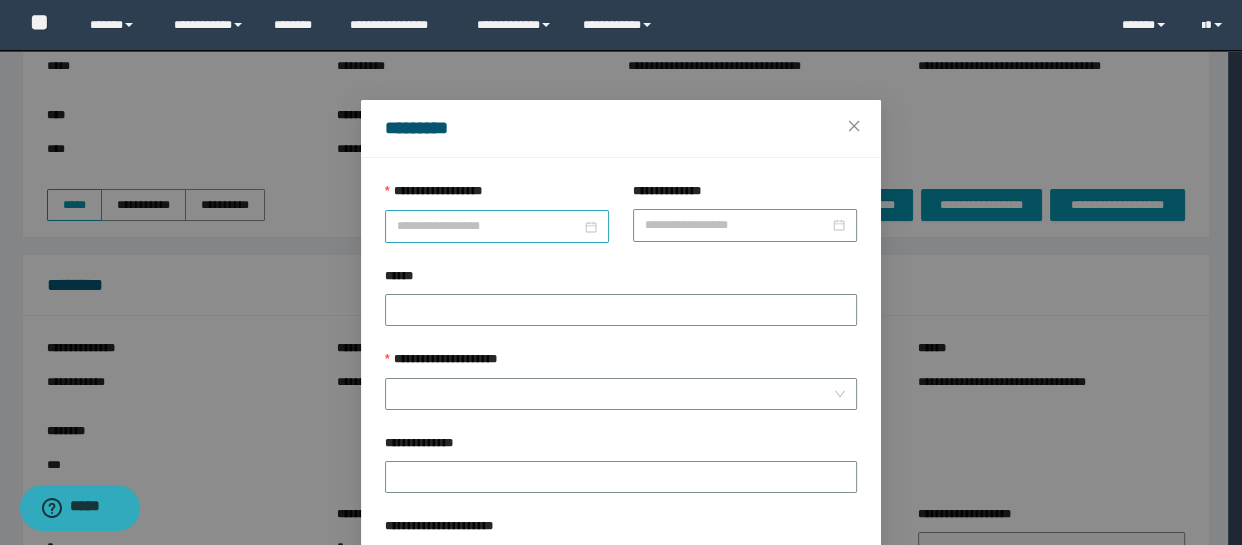 click on "**********" at bounding box center [489, 226] 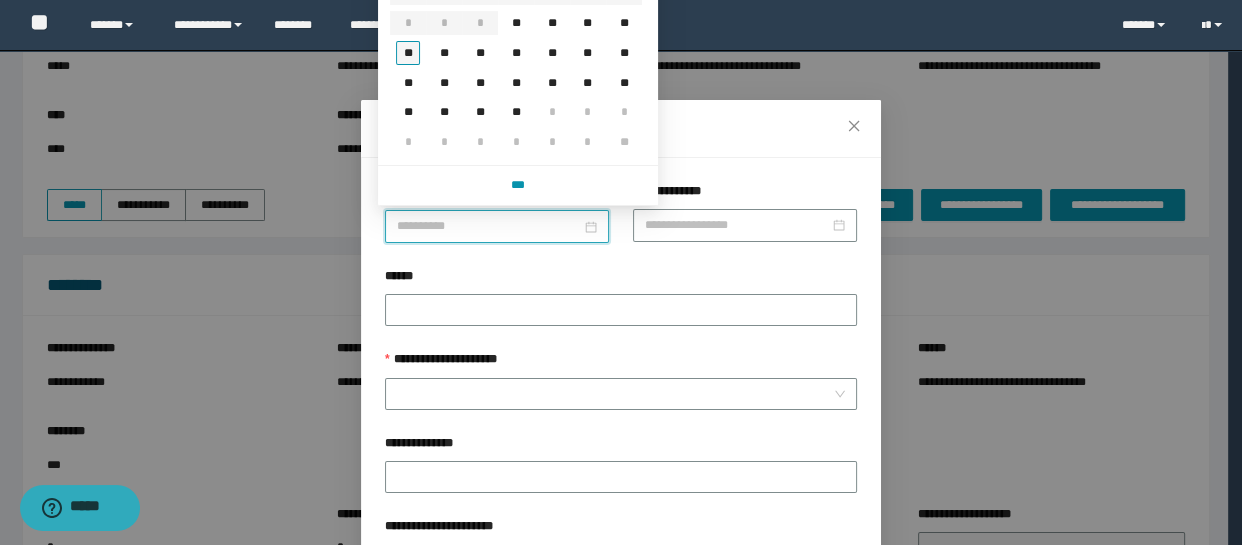 type on "**********" 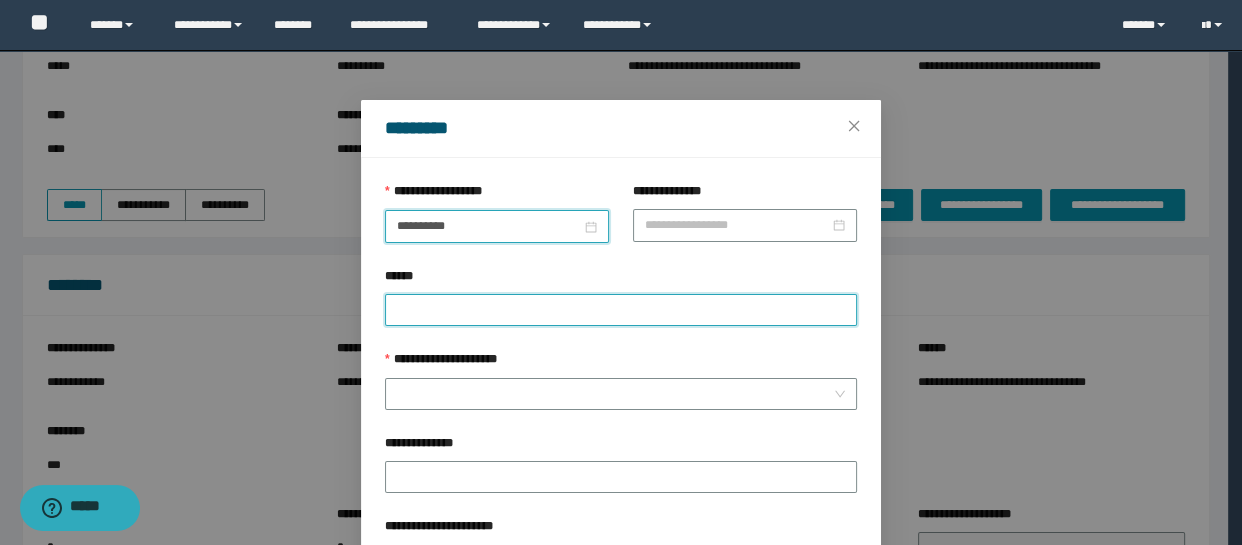 click on "******" at bounding box center (621, 310) 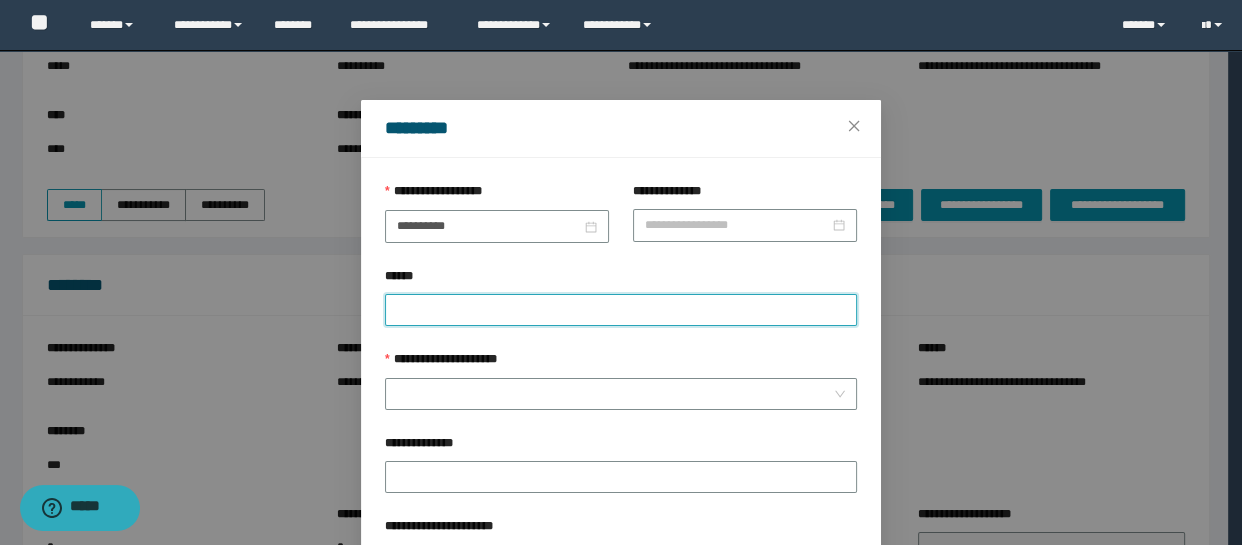 paste on "********" 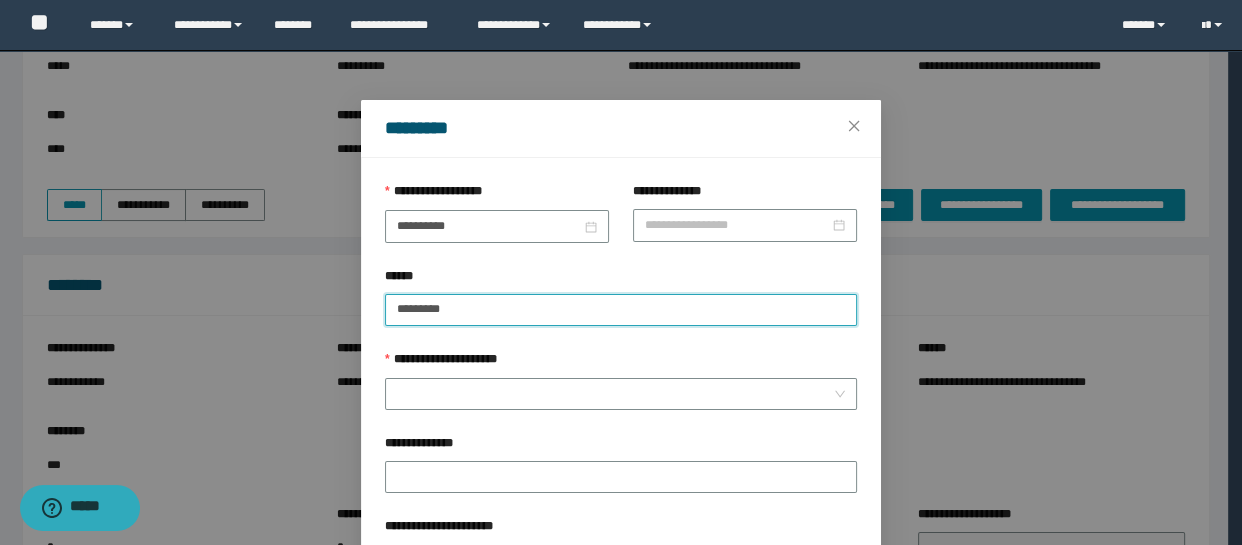 paste on "********" 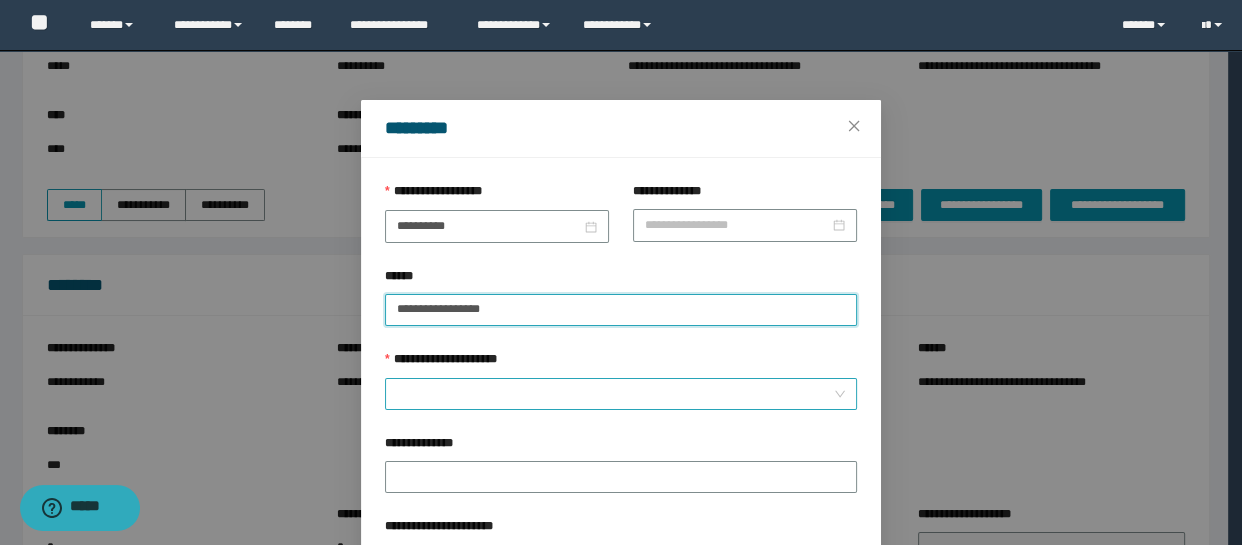 type on "**********" 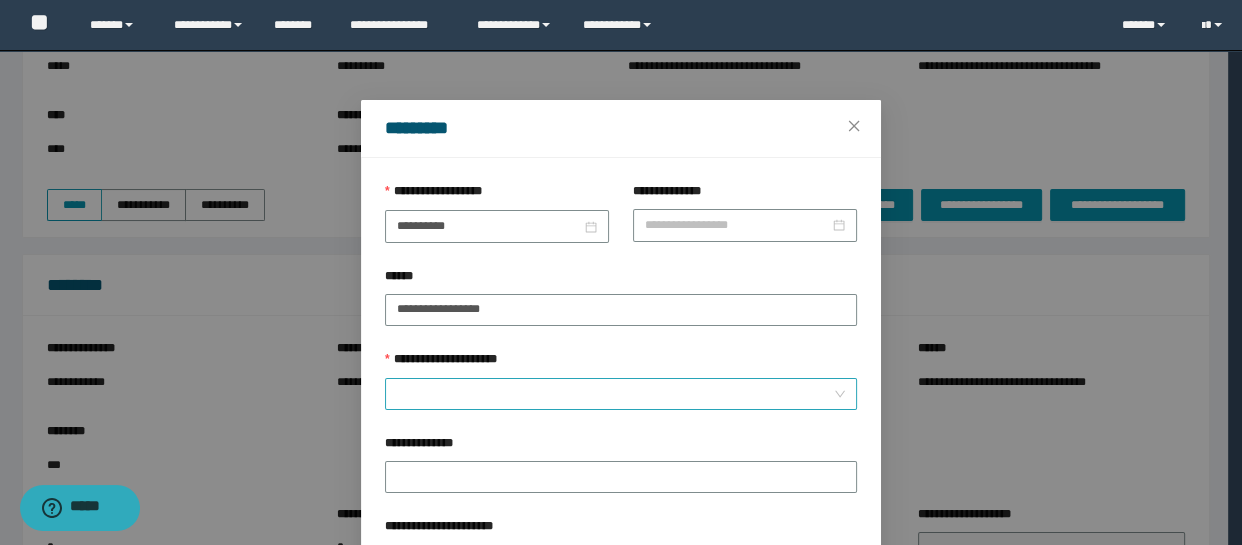 click on "**********" at bounding box center (615, 394) 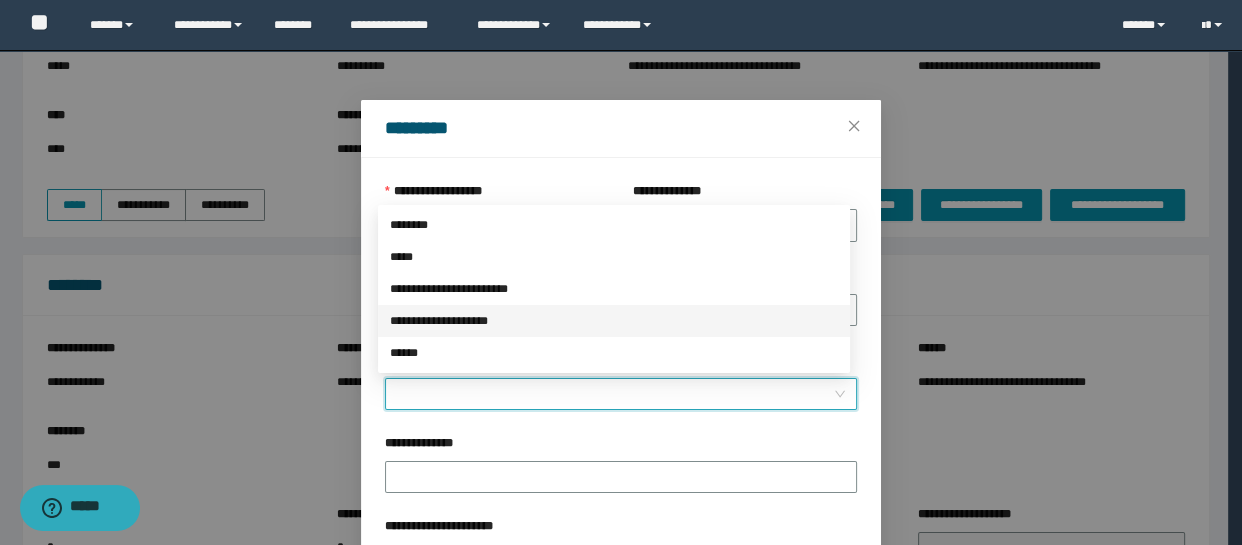 click on "**********" at bounding box center (614, 321) 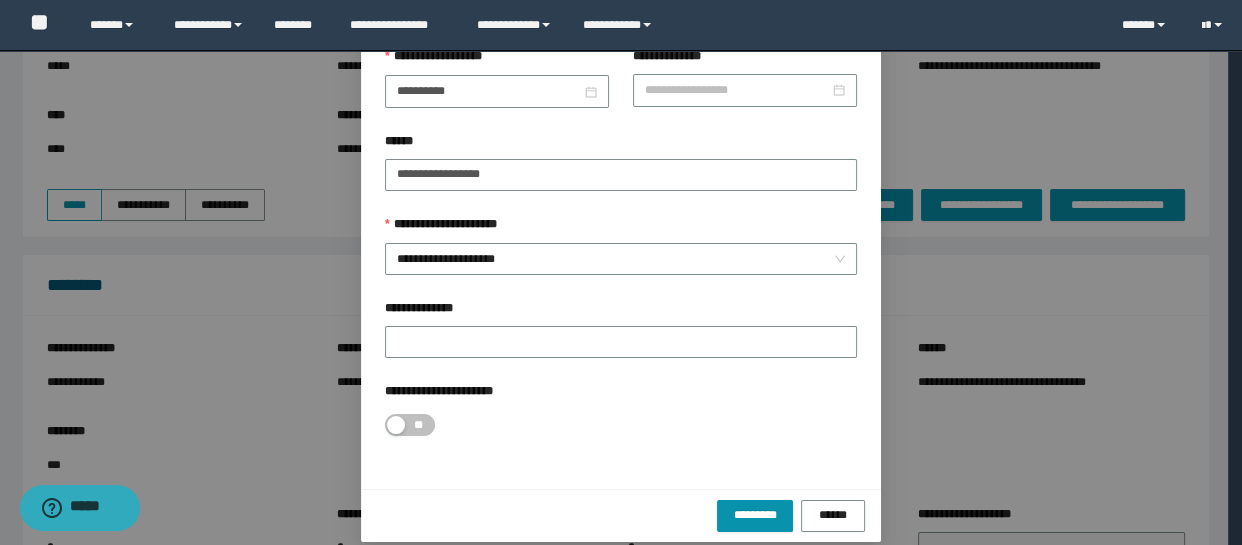 scroll, scrollTop: 153, scrollLeft: 0, axis: vertical 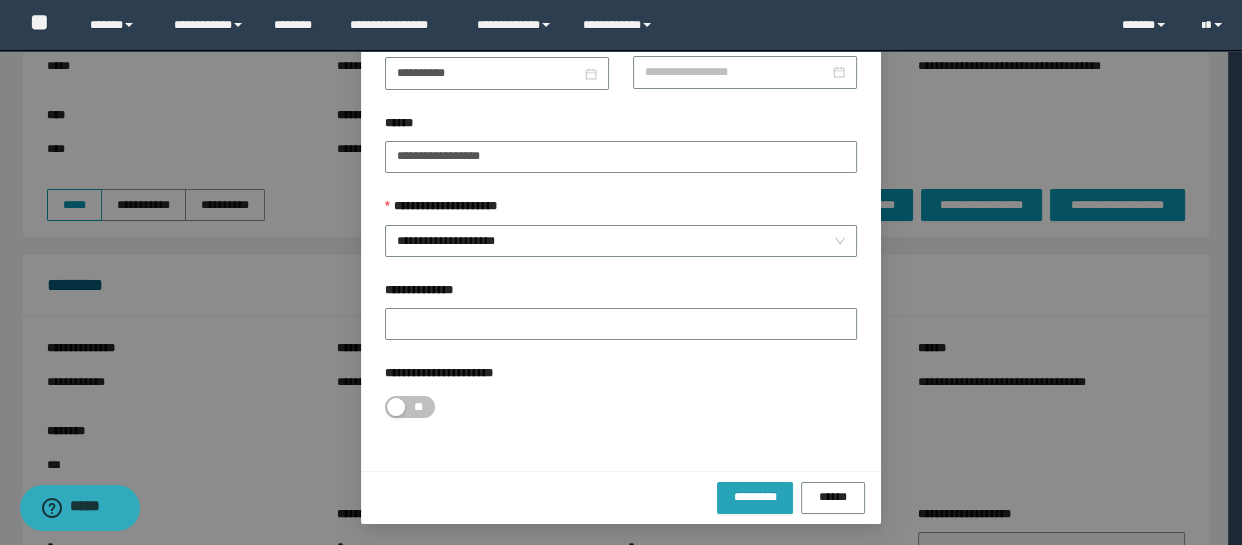 click on "*********" at bounding box center (755, 498) 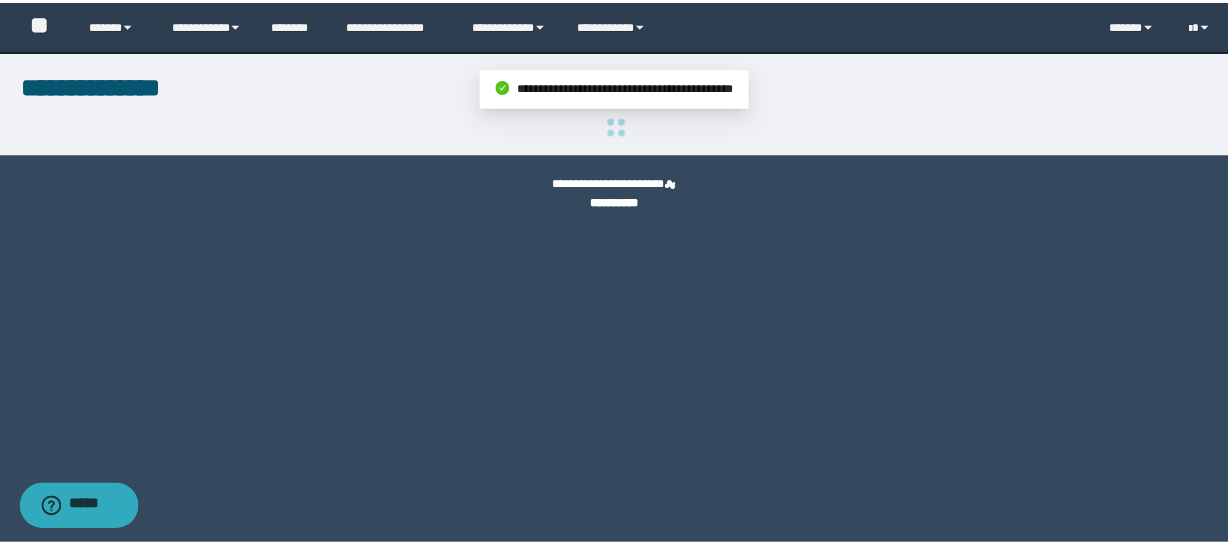 scroll, scrollTop: 0, scrollLeft: 0, axis: both 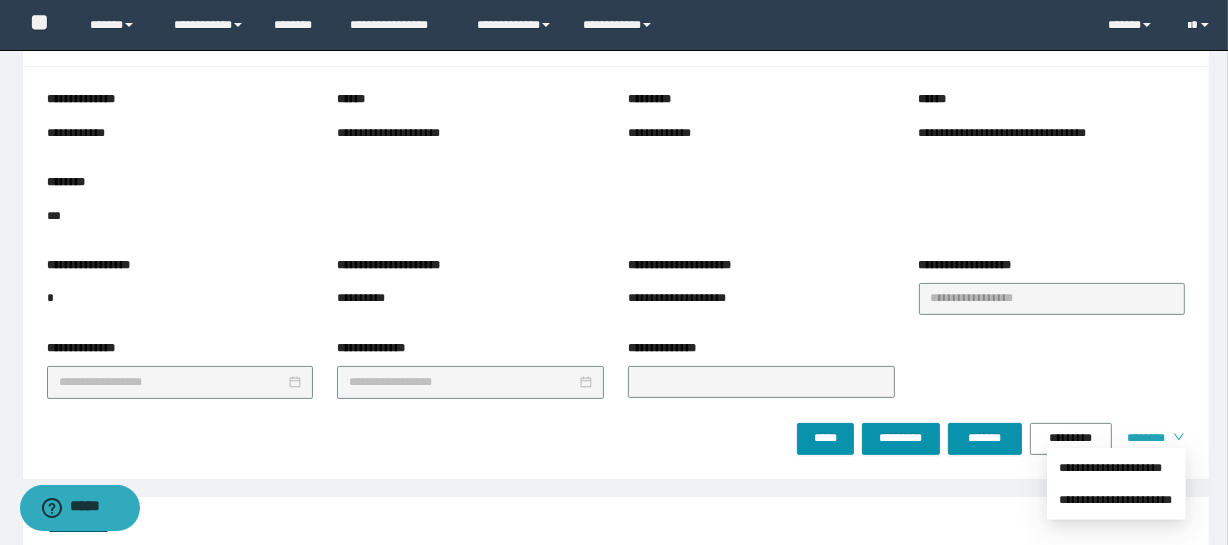 click on "********" at bounding box center (1142, 438) 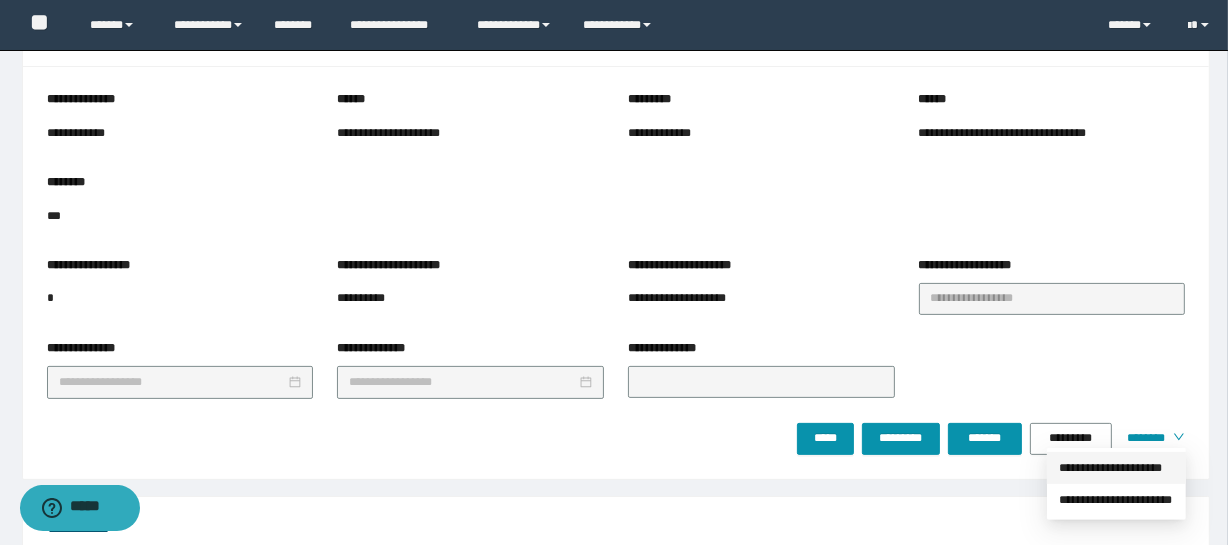 click on "**********" at bounding box center [1116, 468] 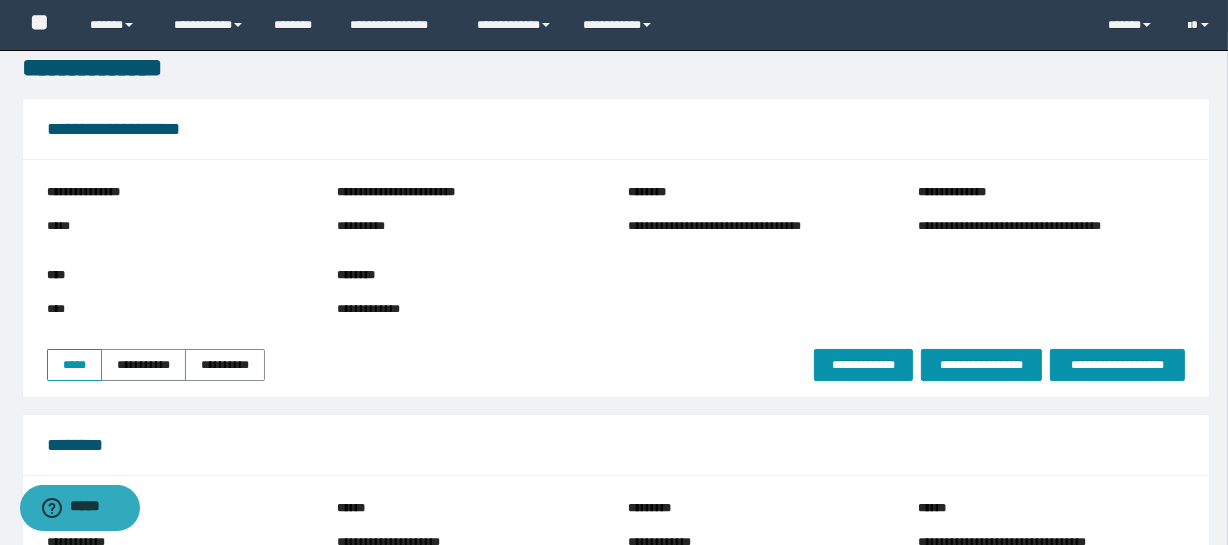 scroll, scrollTop: 0, scrollLeft: 0, axis: both 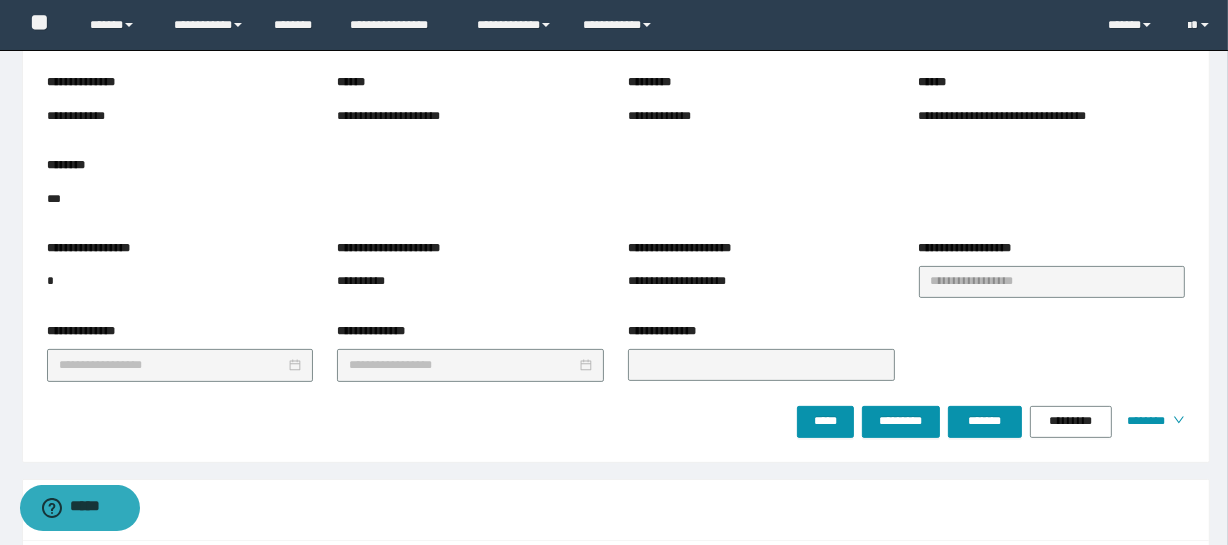 click on "***** ********* ******* ********* ********" at bounding box center [991, 422] 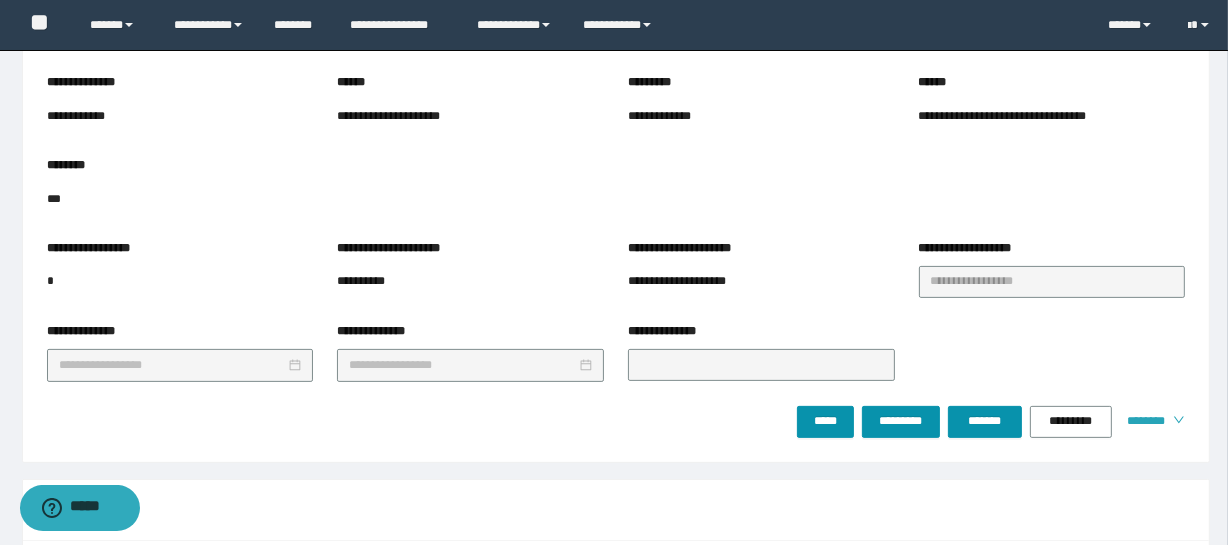 click on "********" at bounding box center [1142, 421] 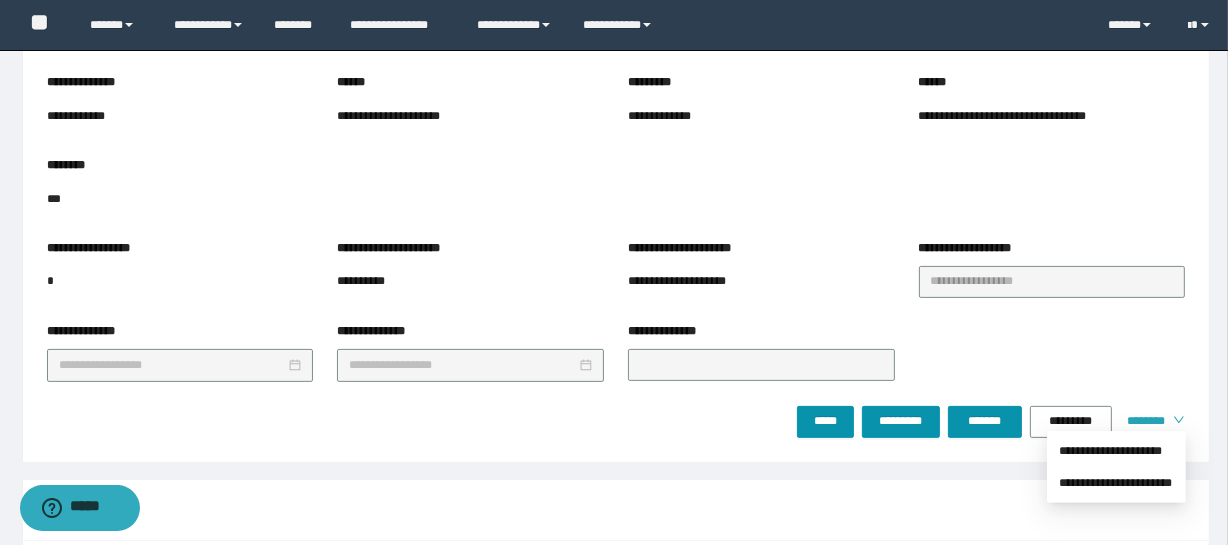 click on "********" at bounding box center [1142, 421] 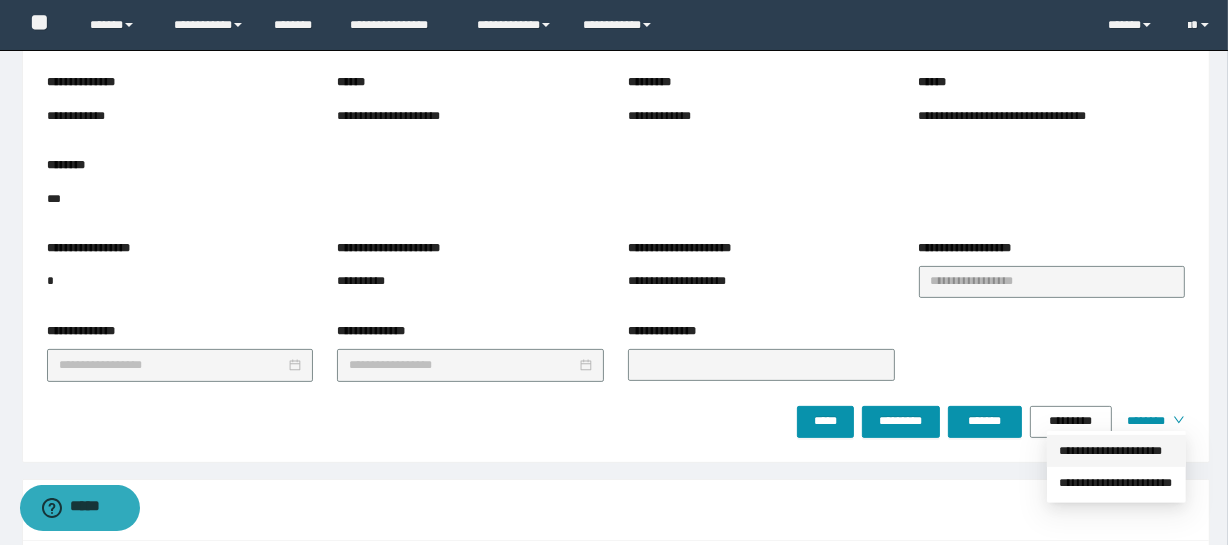 click on "**********" at bounding box center [1116, 451] 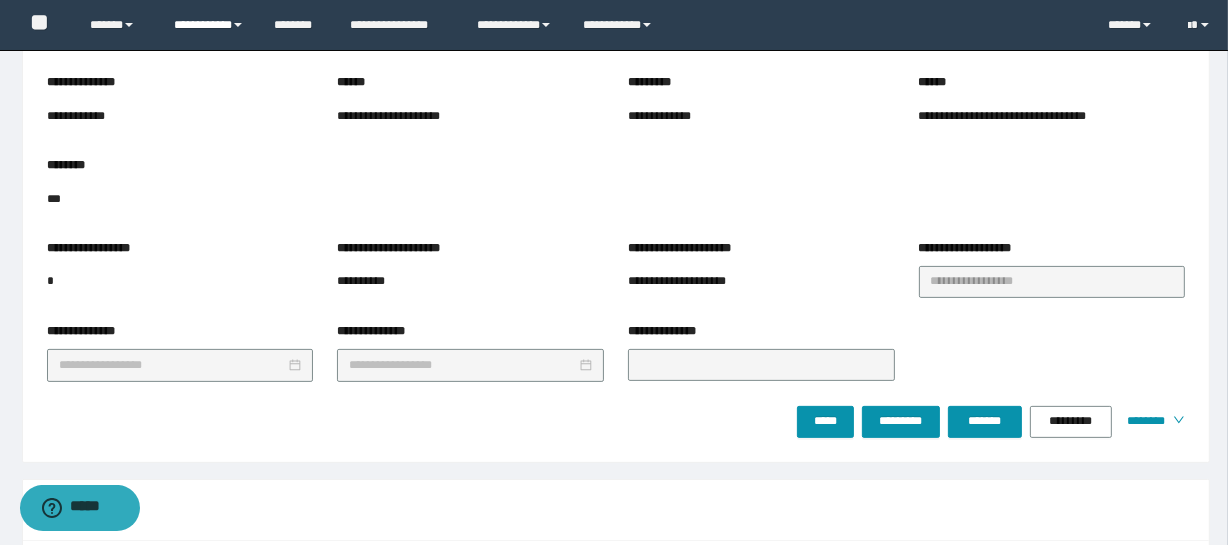 click on "**********" at bounding box center [209, 25] 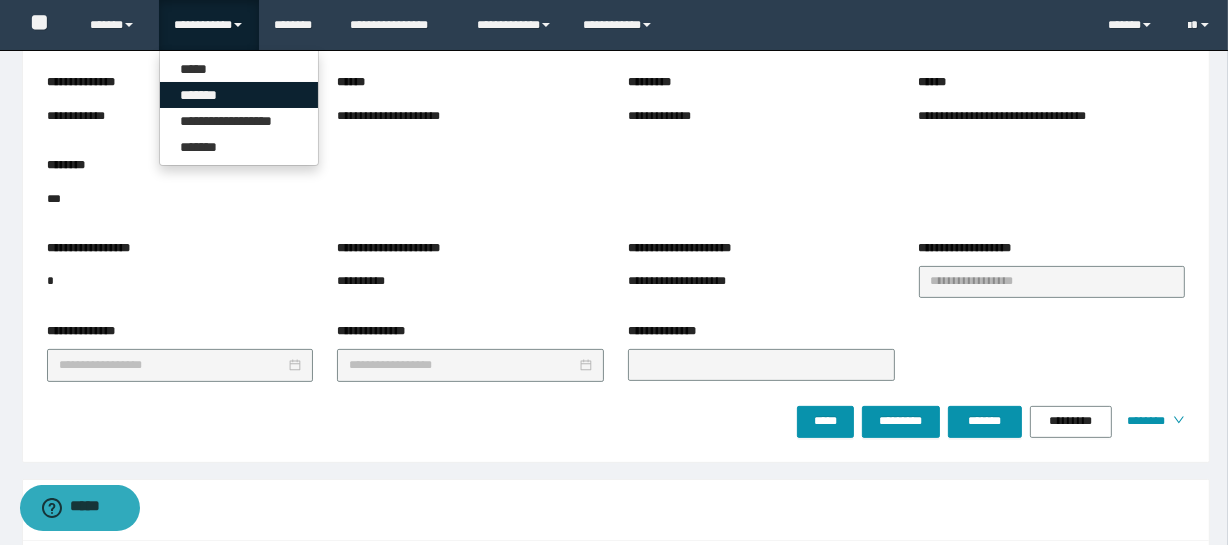 click on "*******" at bounding box center [239, 95] 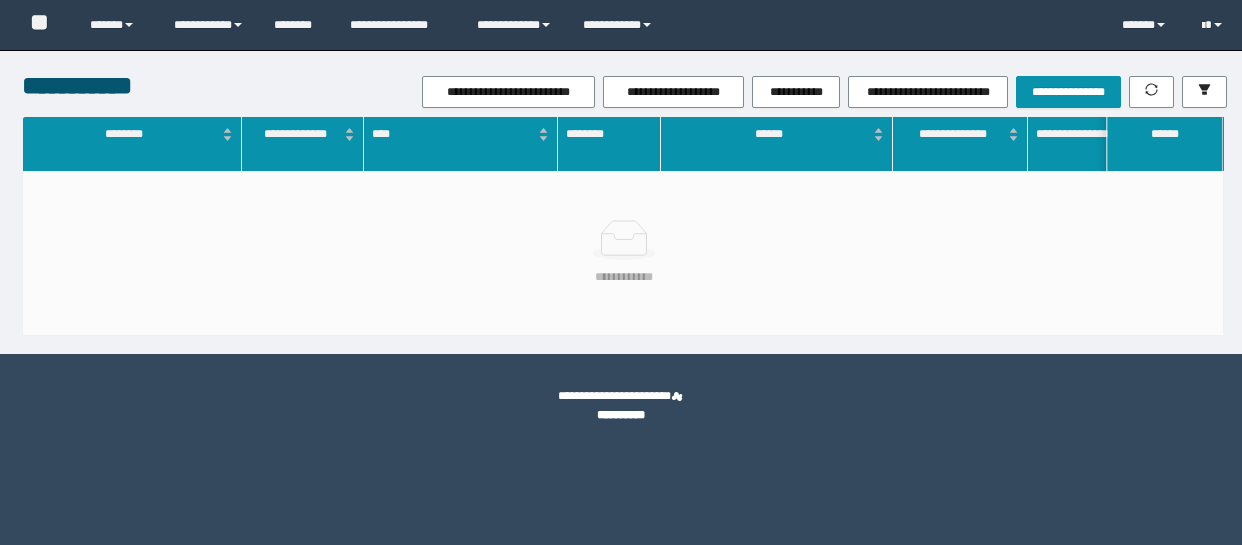 scroll, scrollTop: 0, scrollLeft: 0, axis: both 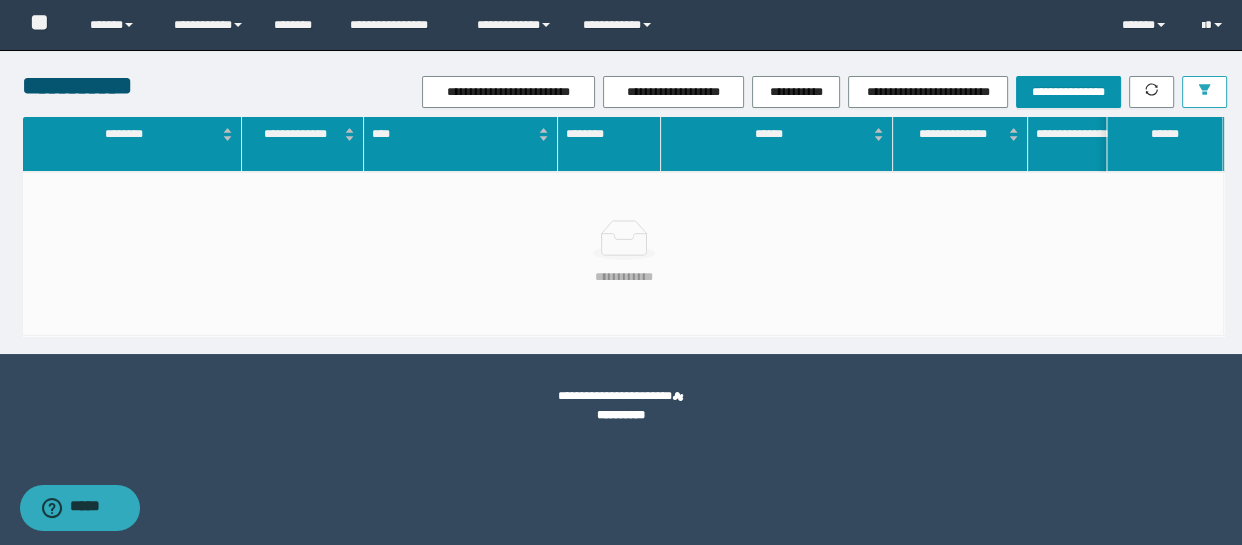 click at bounding box center [1204, 91] 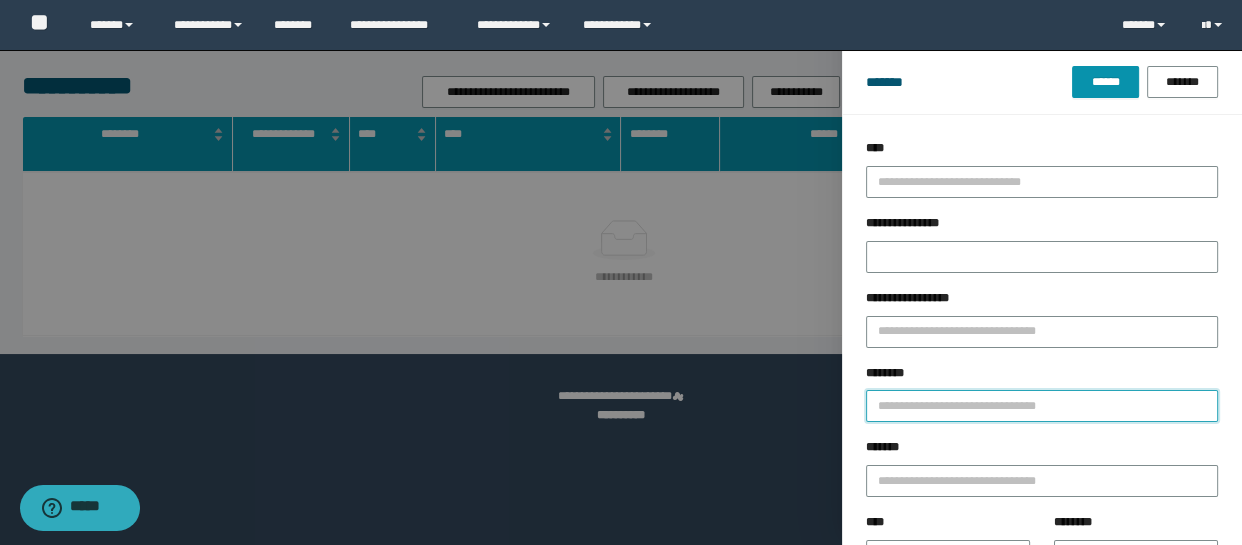 click on "********" at bounding box center (1042, 406) 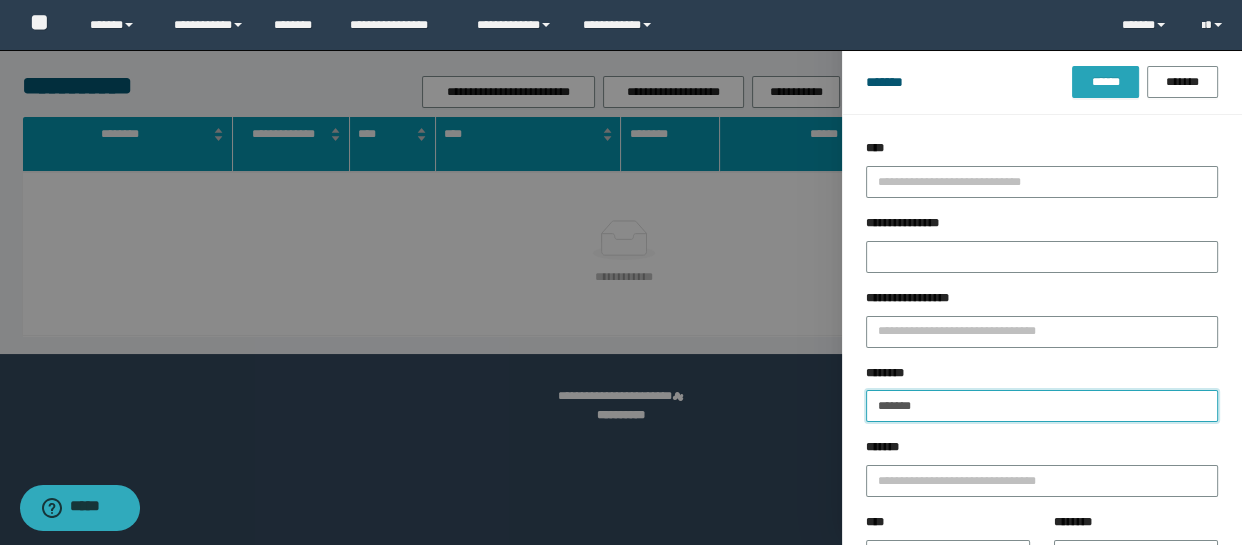 type on "*******" 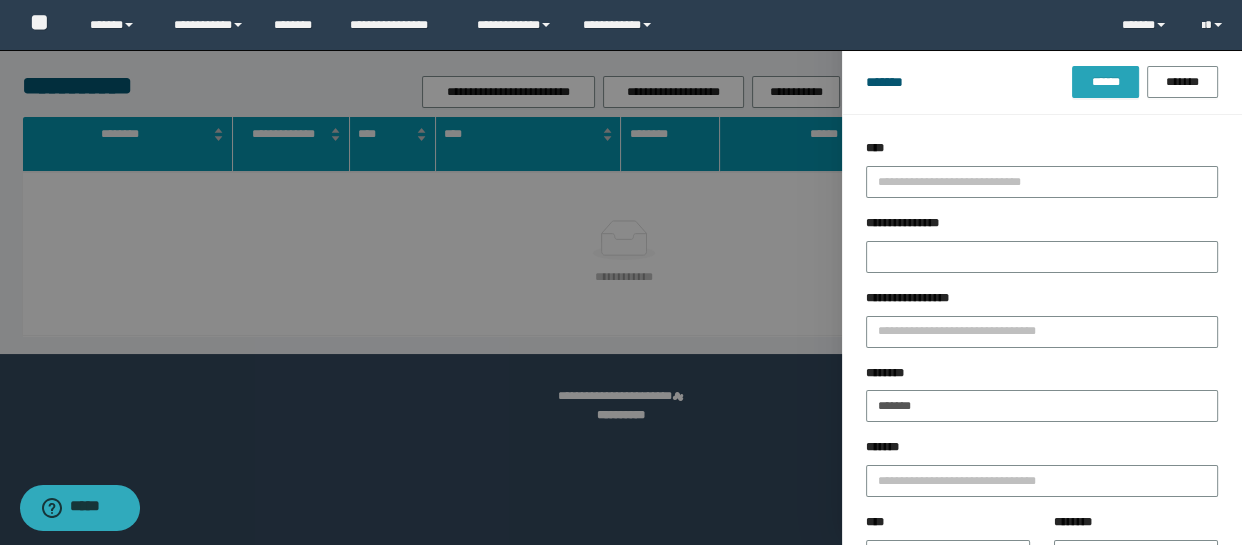 click on "******" at bounding box center [1105, 82] 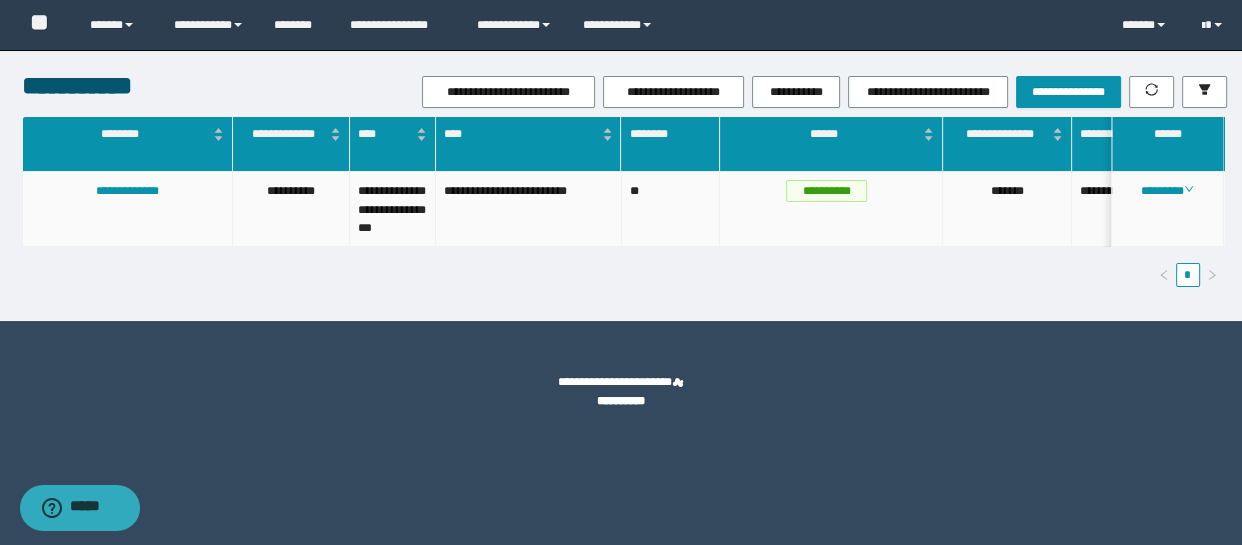 click on "********" at bounding box center (1168, 210) 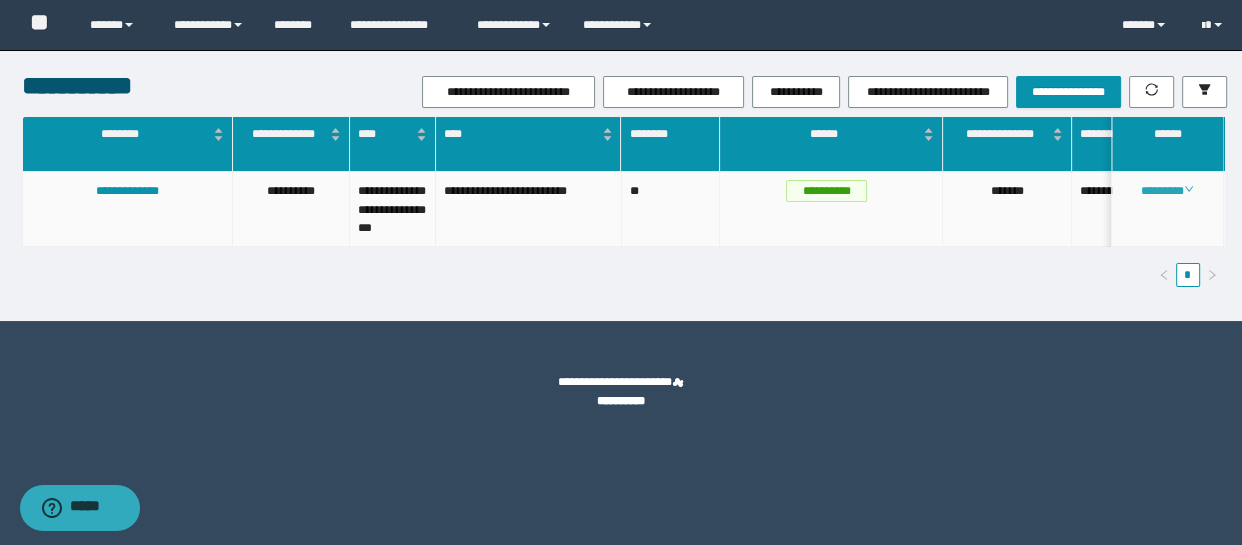 click on "********" at bounding box center (1167, 191) 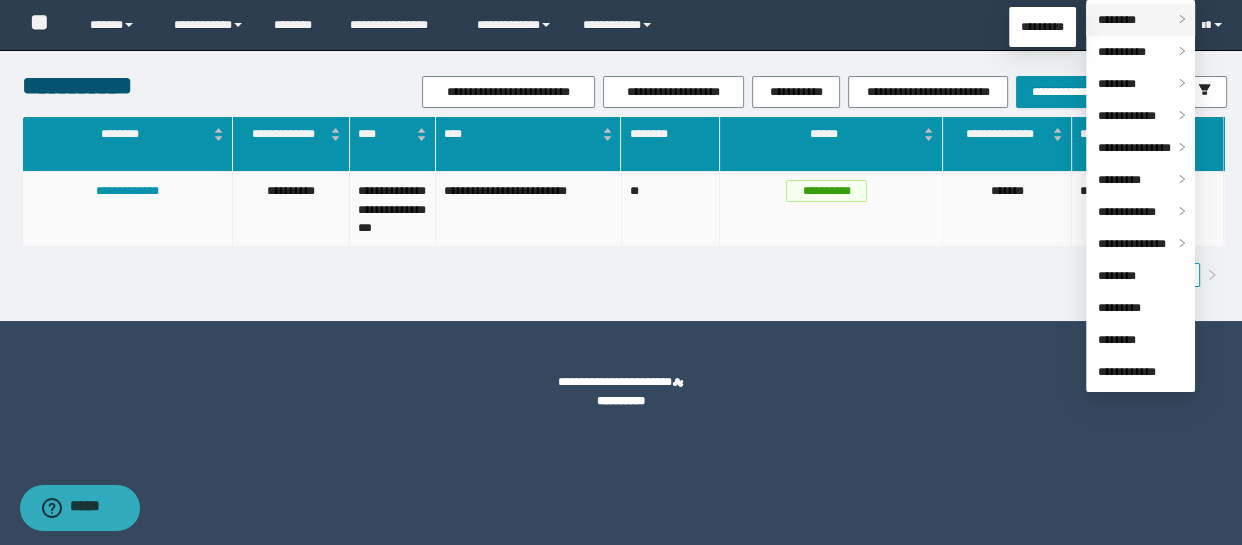 click on "********" at bounding box center [1117, 20] 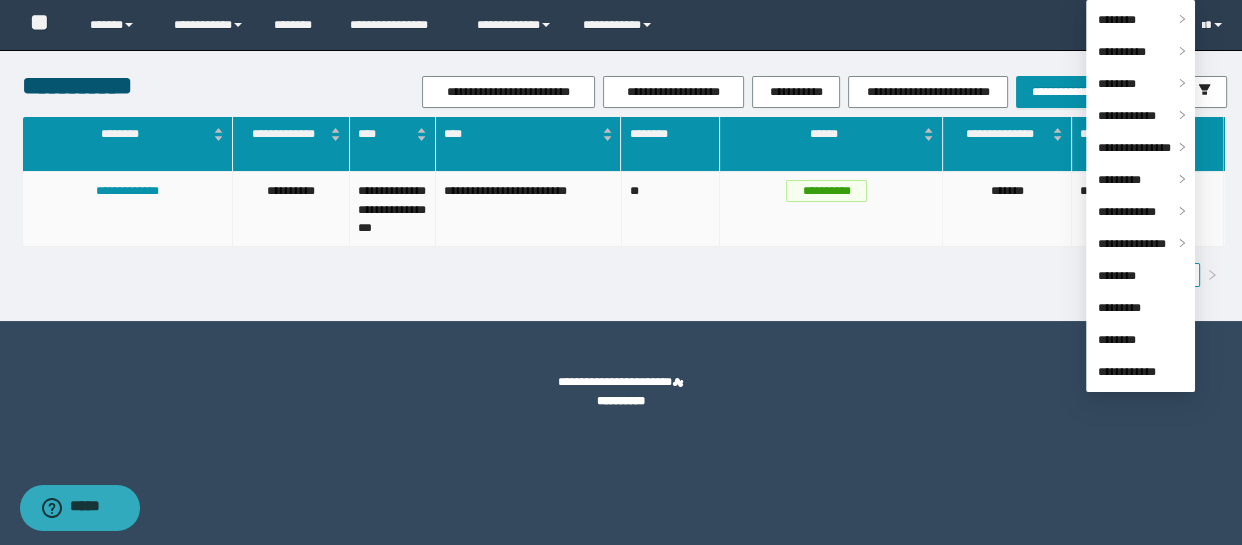 click on "**********" at bounding box center (831, 210) 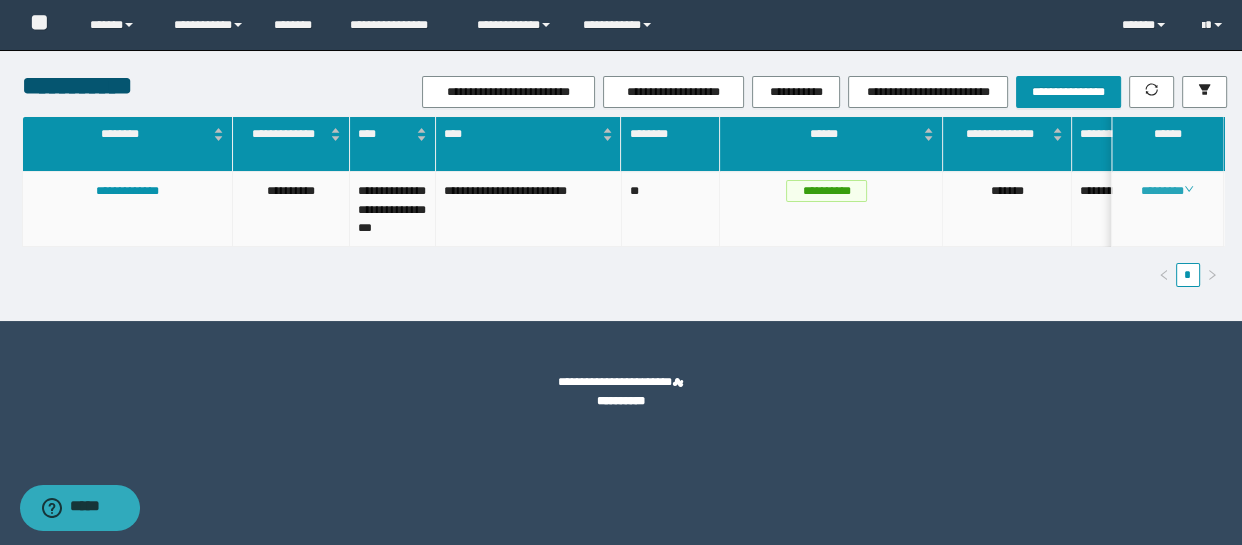 click on "********" at bounding box center (1167, 191) 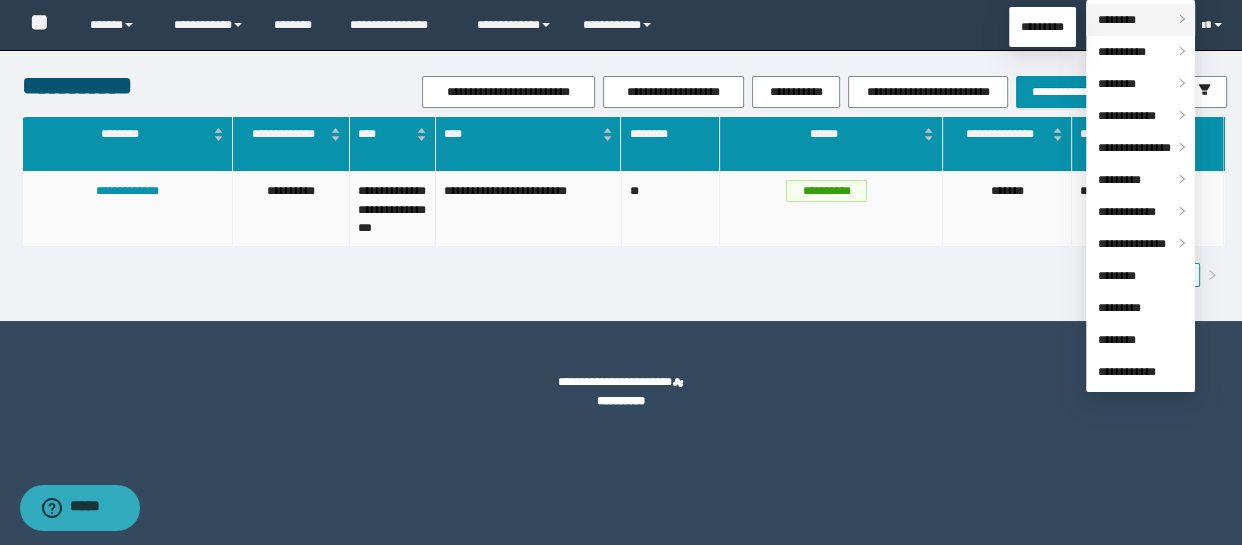 click on "********" at bounding box center [1140, 20] 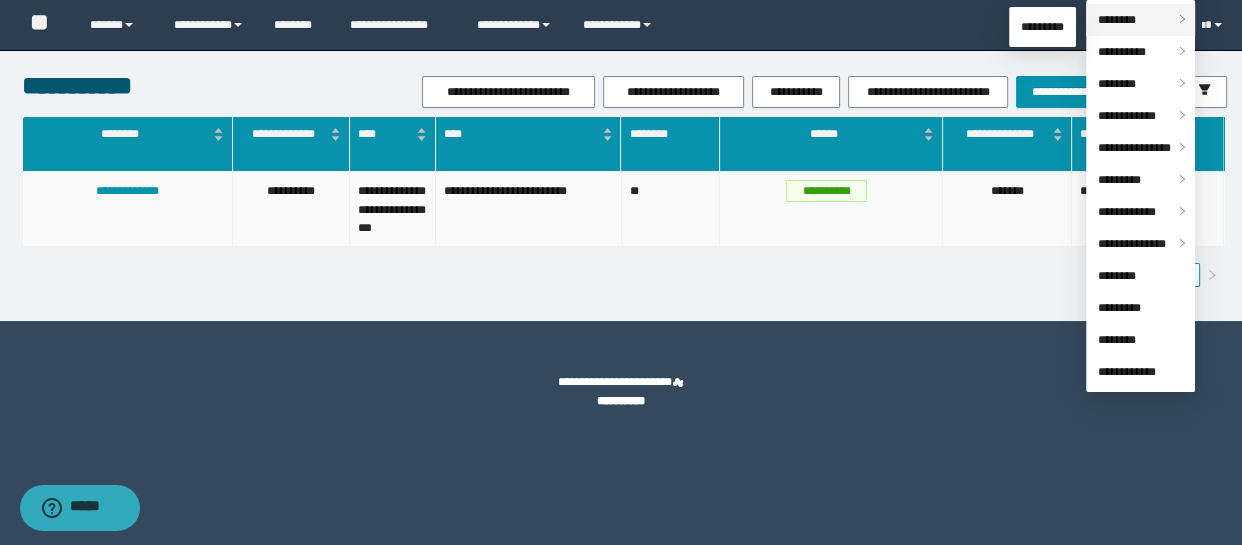 click on "********" at bounding box center [1140, 20] 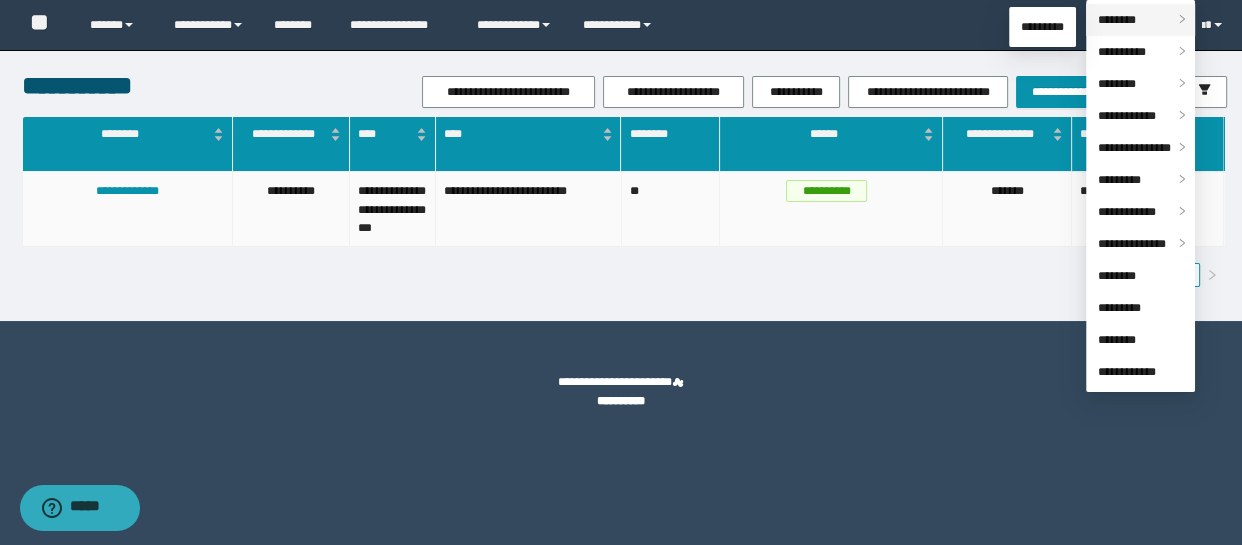 click on "********" at bounding box center (1117, 20) 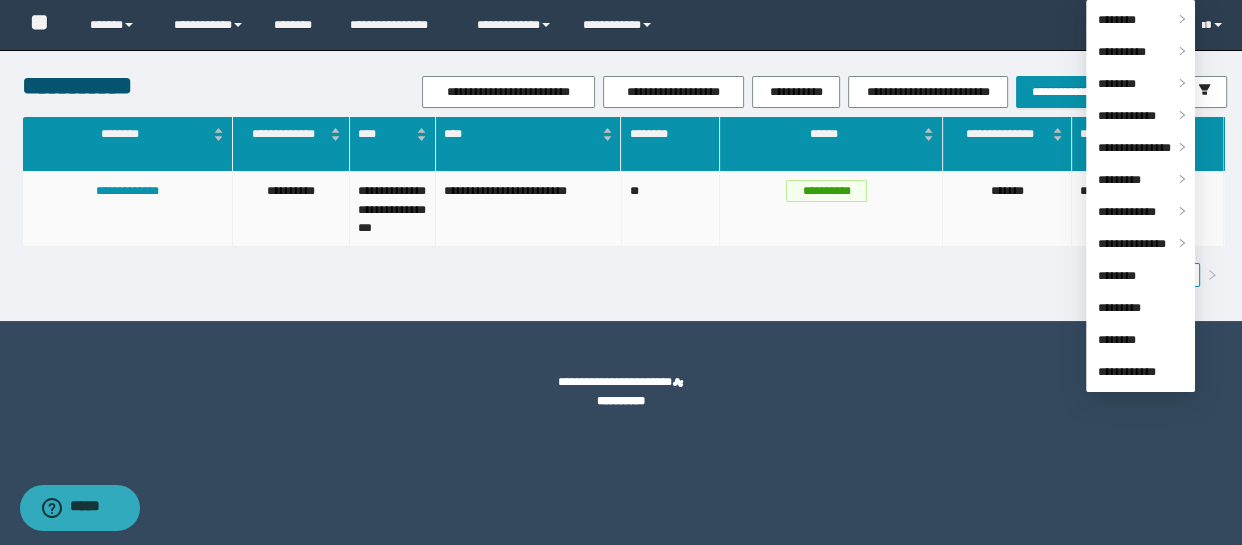 drag, startPoint x: 979, startPoint y: 239, endPoint x: 1012, endPoint y: 229, distance: 34.48188 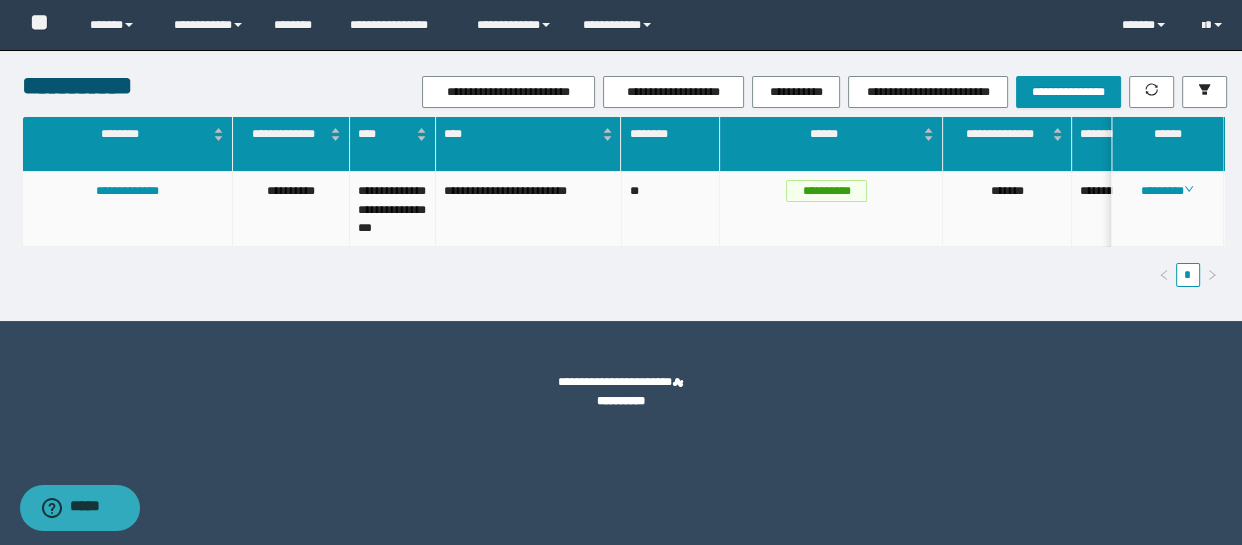 click on "********" at bounding box center (1168, 210) 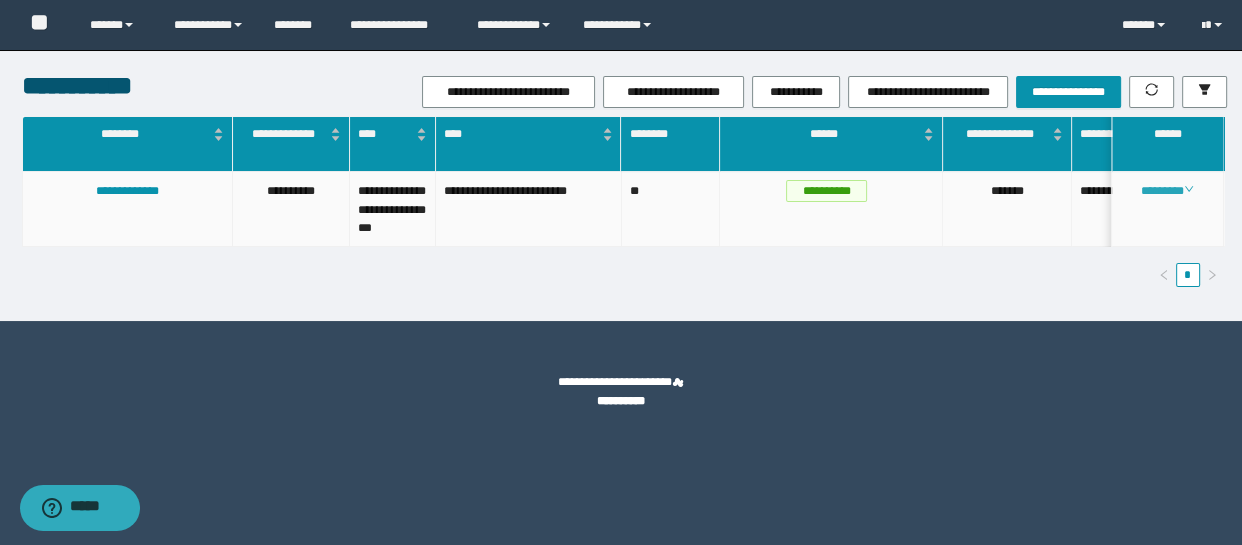 click on "********" at bounding box center [1167, 191] 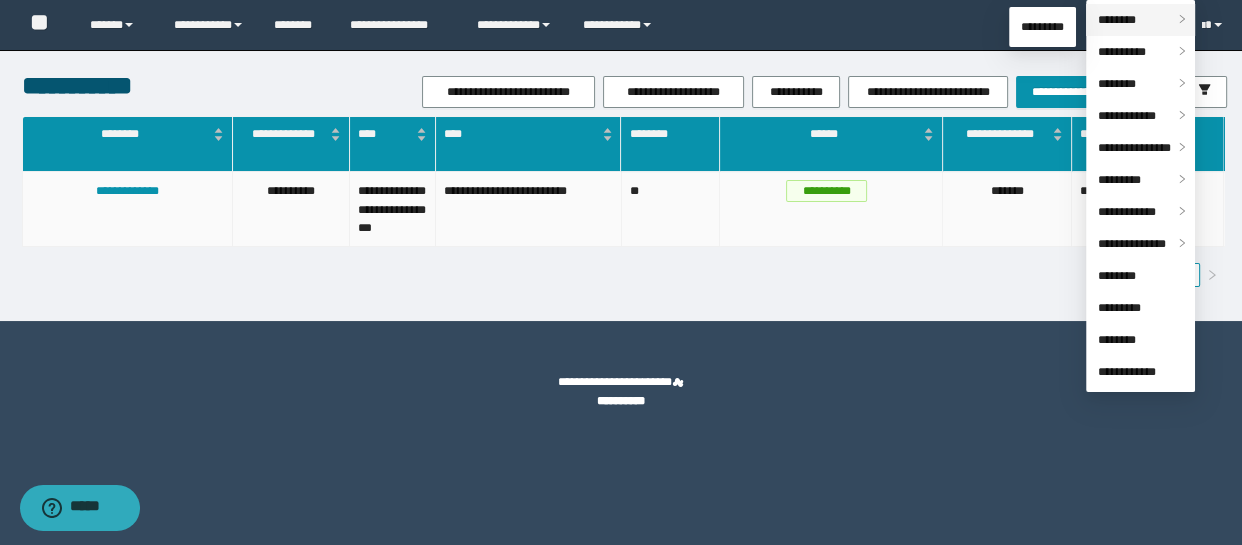 click on "********" at bounding box center (1140, 20) 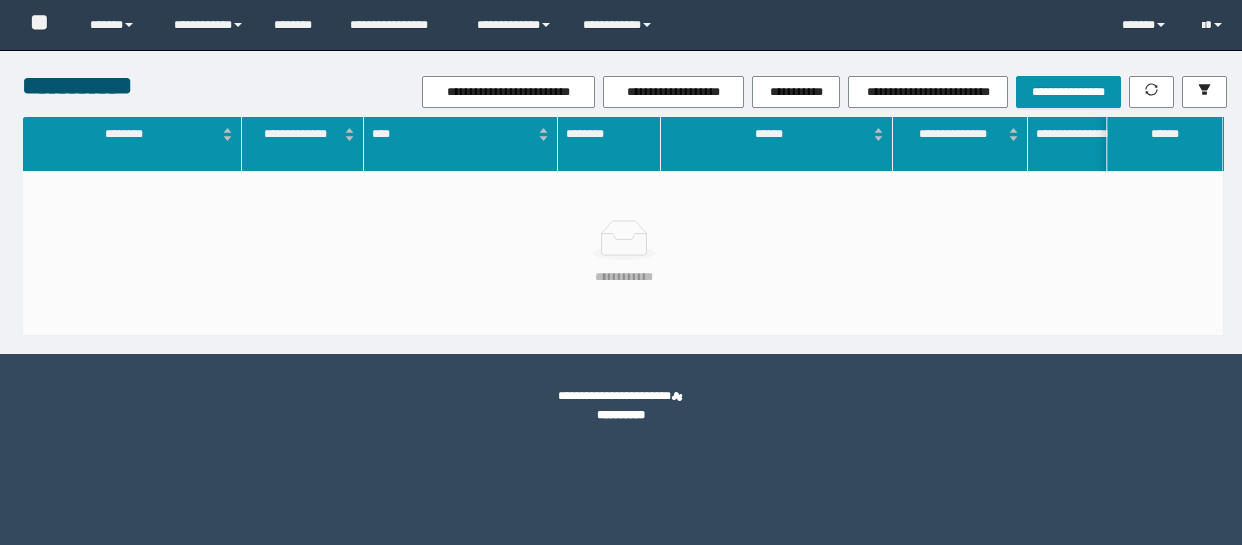 scroll, scrollTop: 0, scrollLeft: 0, axis: both 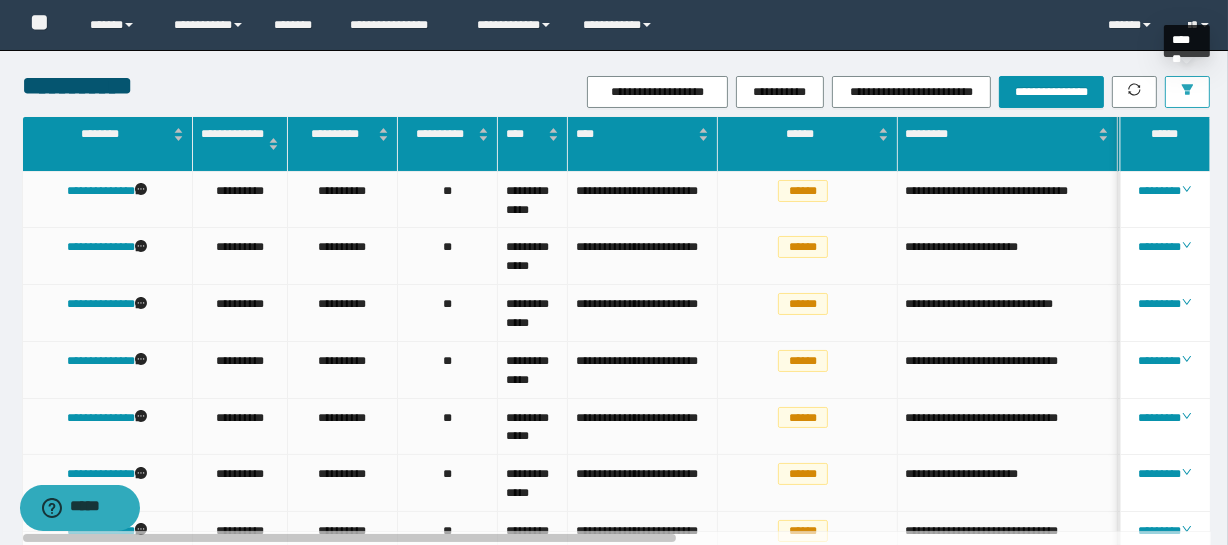 click 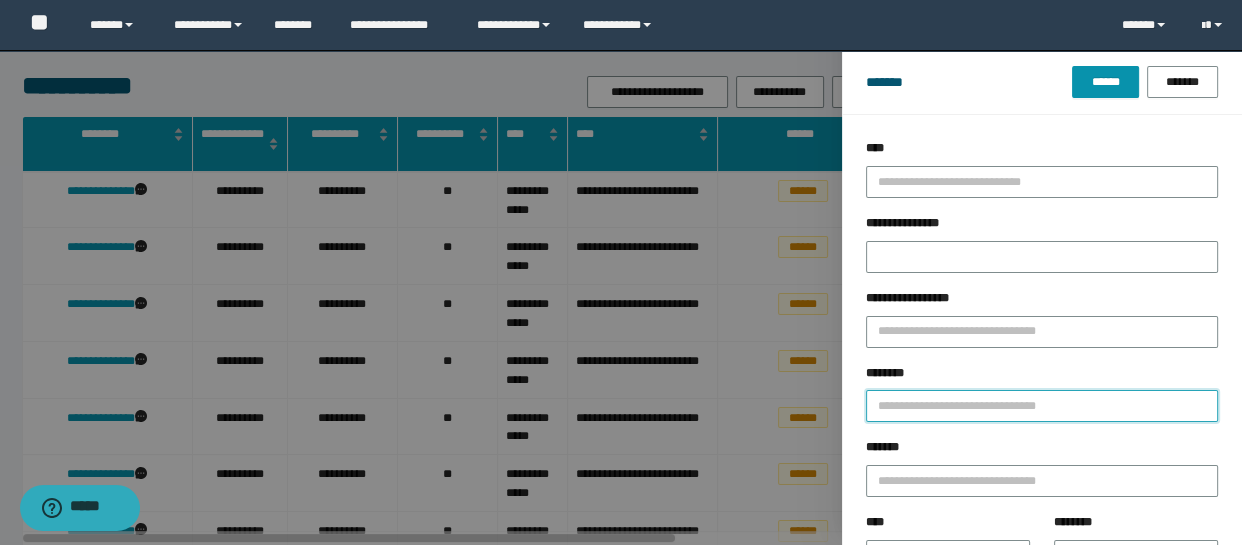 click on "********" at bounding box center (1042, 406) 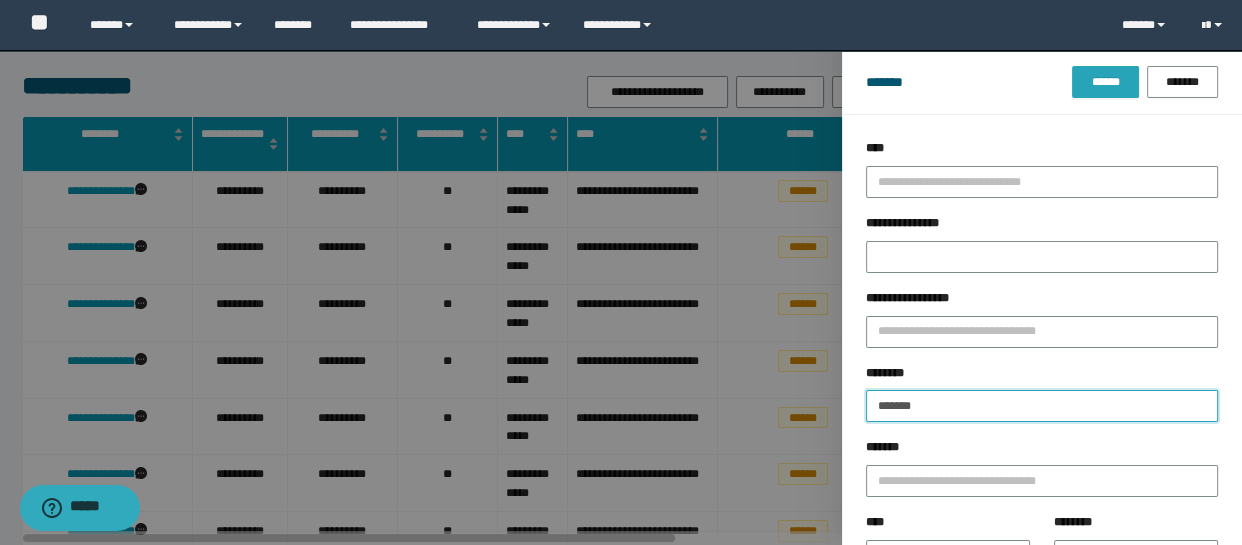 type on "*******" 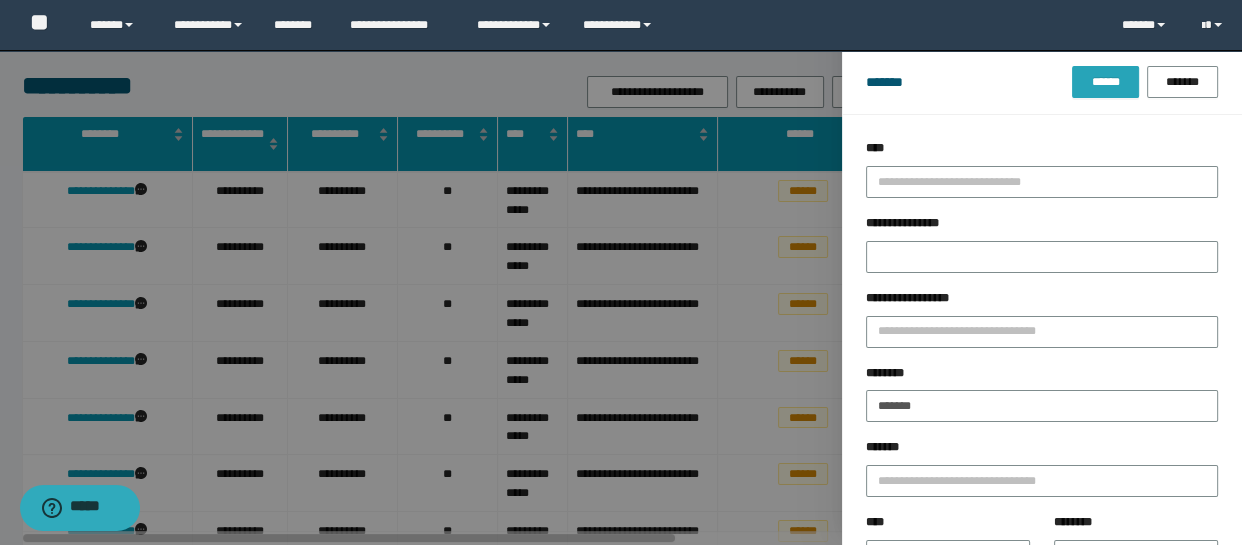 click on "******" at bounding box center (1105, 82) 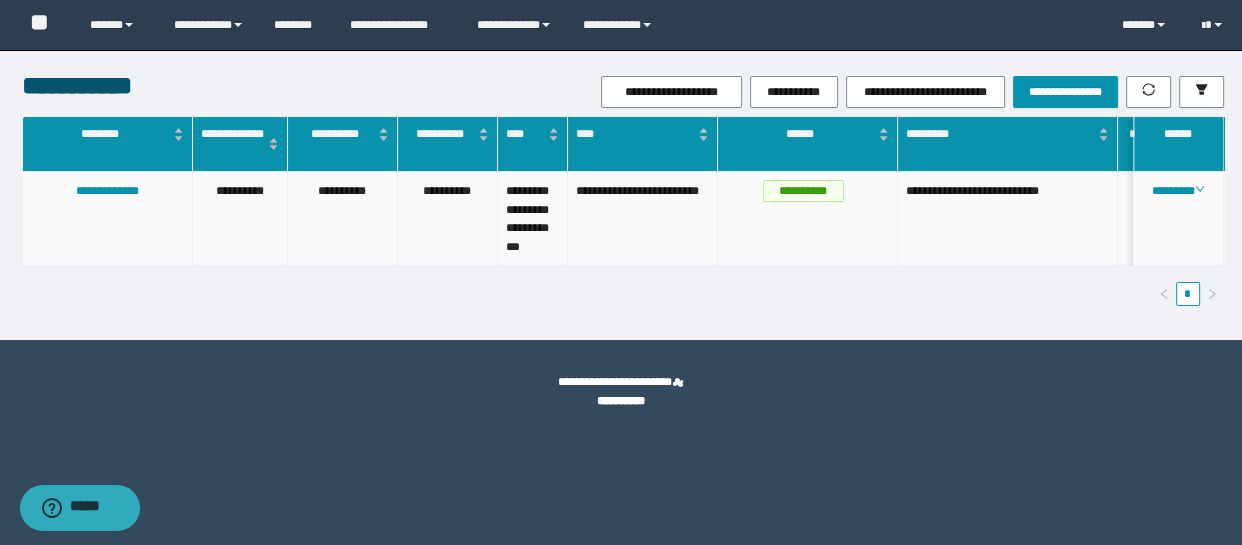 click on "********" at bounding box center [1179, 219] 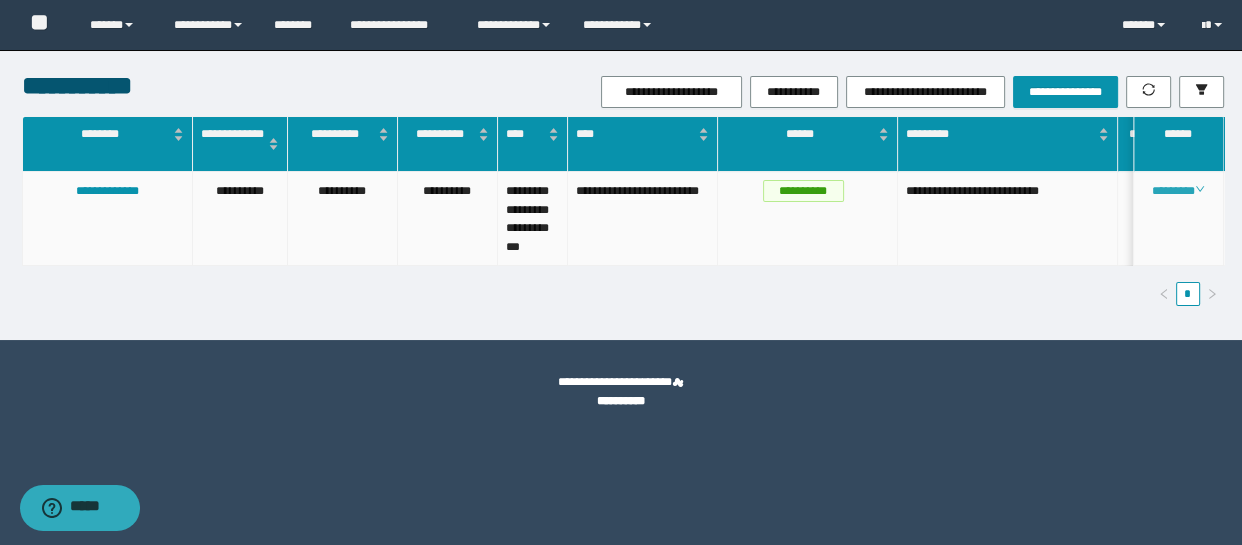 click on "********" at bounding box center (1178, 191) 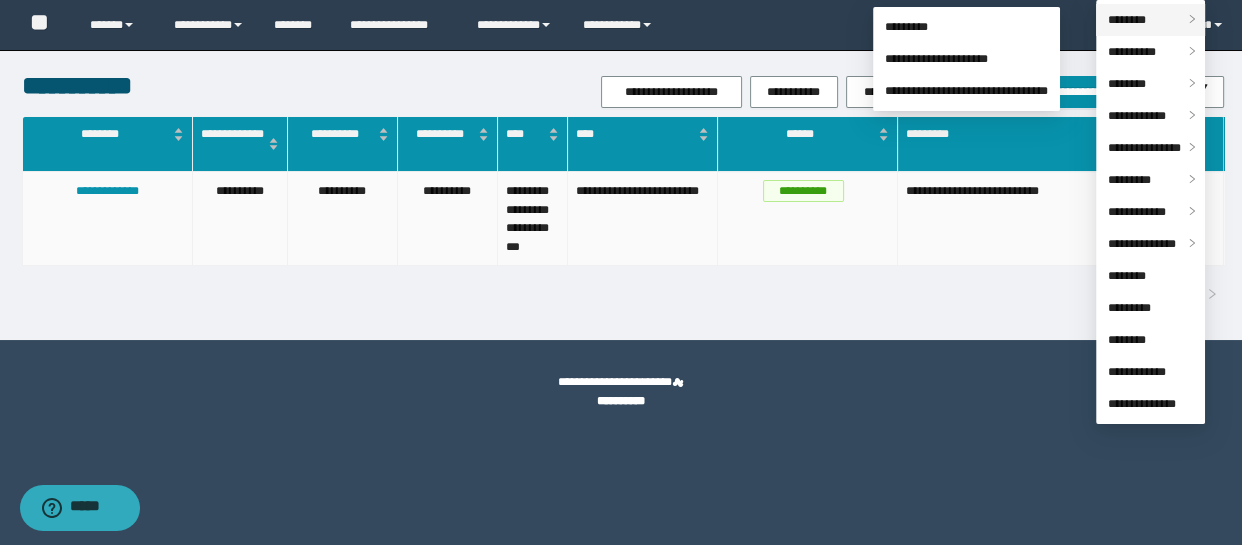 click on "********" at bounding box center (1127, 20) 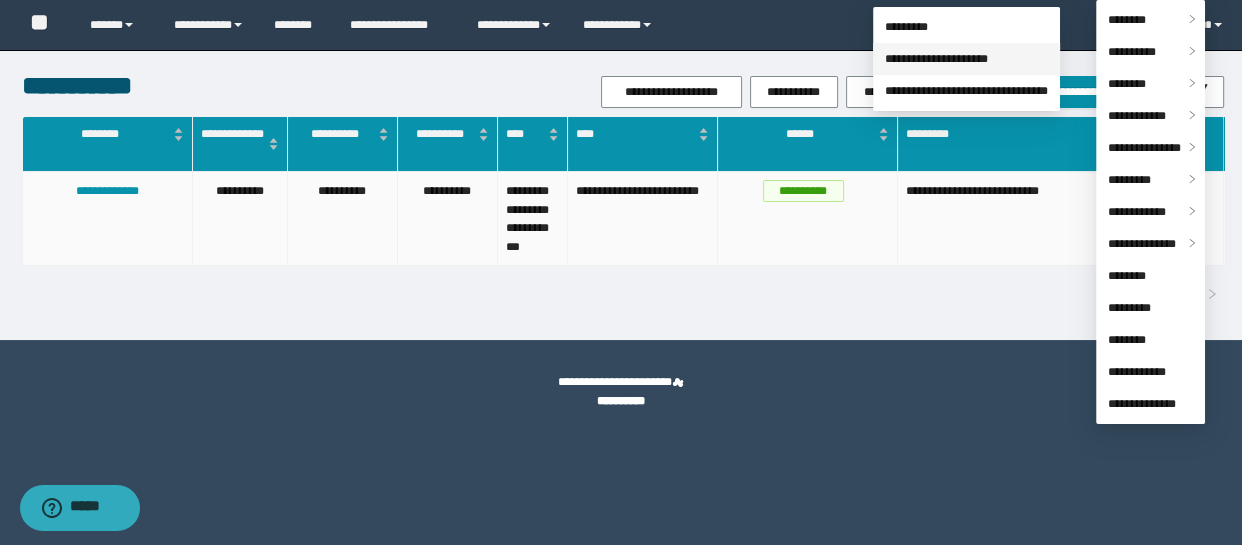 click on "**********" at bounding box center (936, 59) 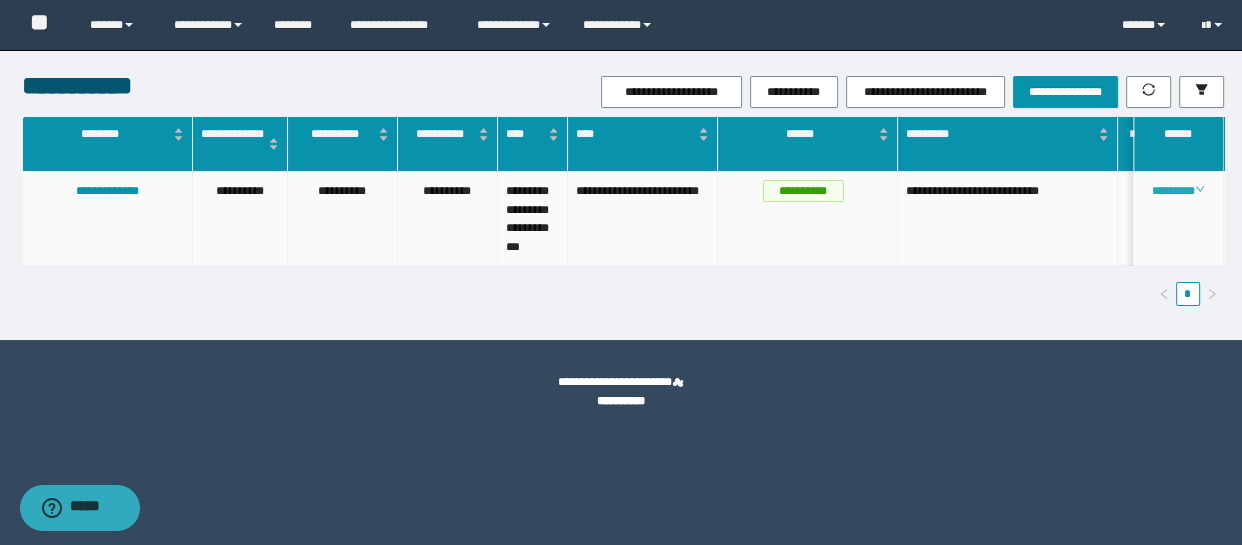 click on "********" at bounding box center [1178, 191] 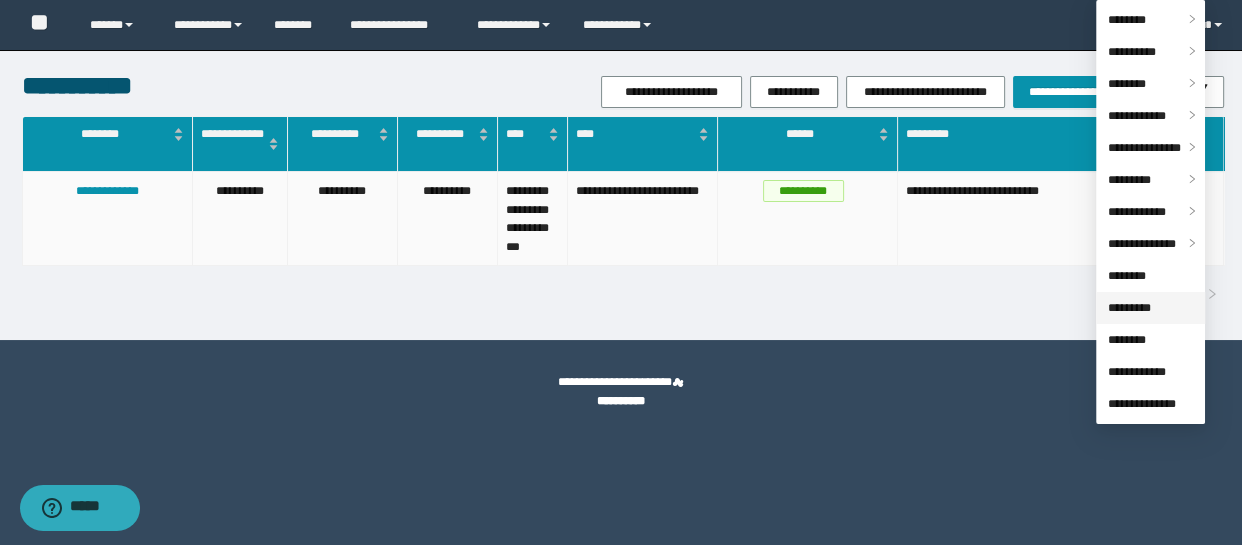click on "*********" at bounding box center [1129, 308] 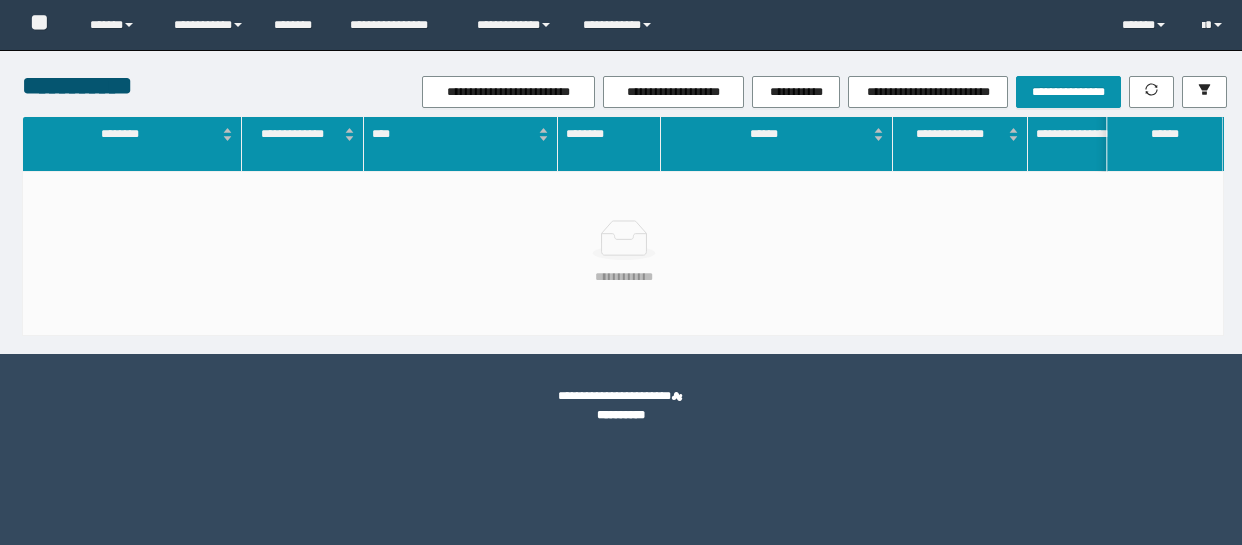 scroll, scrollTop: 0, scrollLeft: 0, axis: both 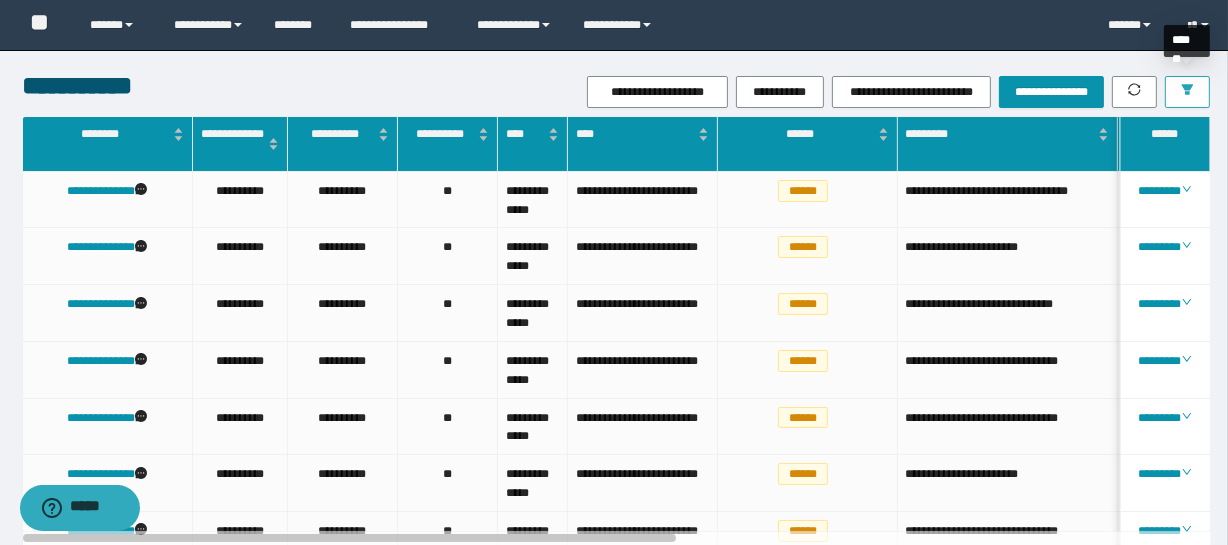 click at bounding box center (1187, 92) 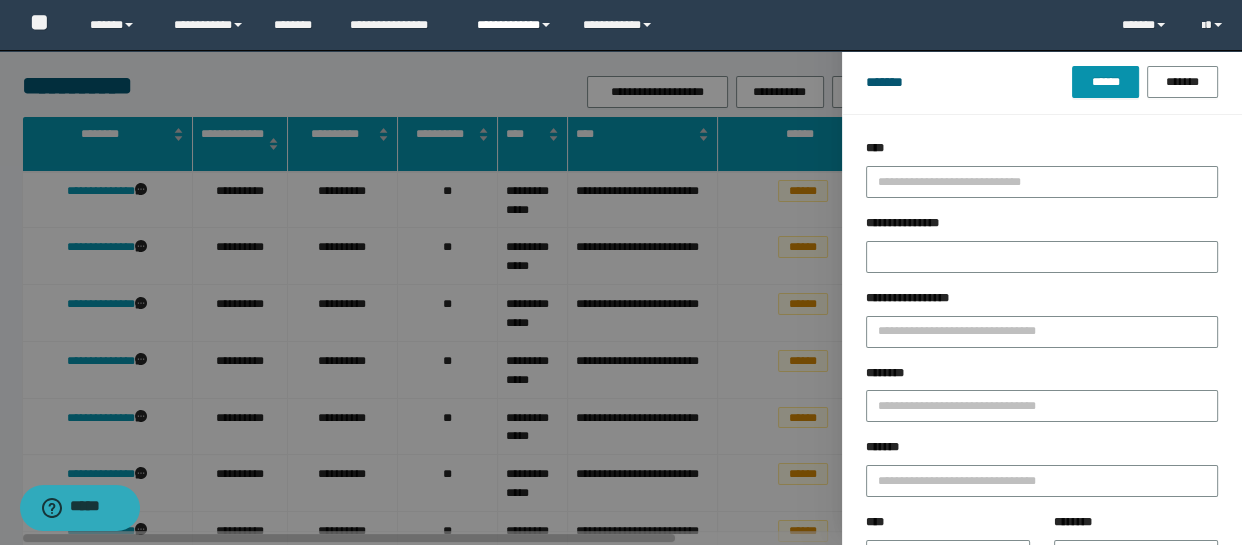 click on "**********" at bounding box center [515, 25] 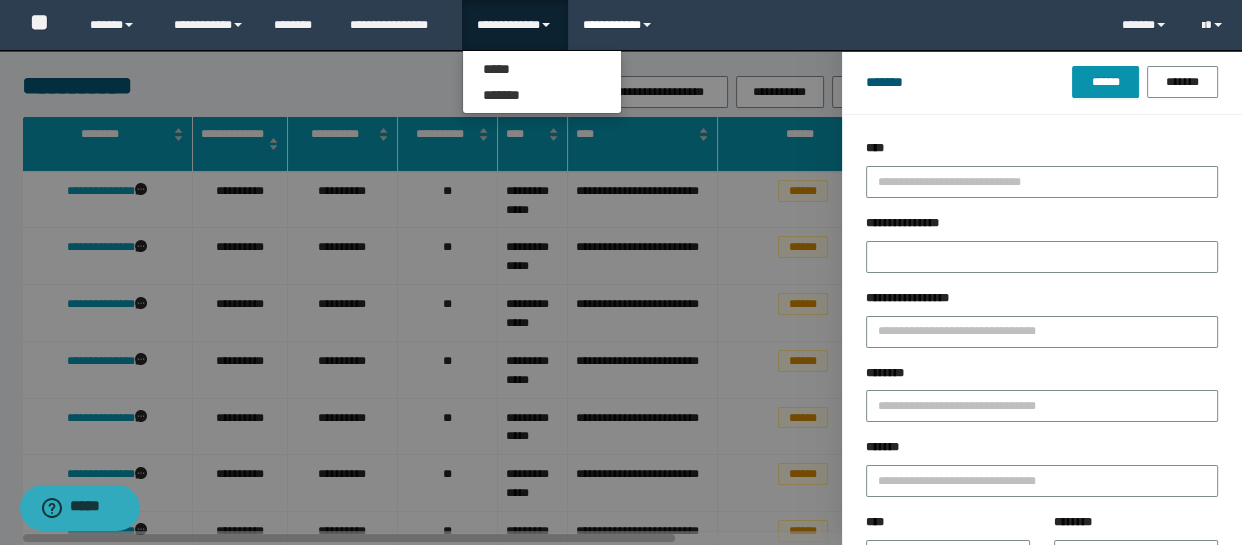 click on "**********" at bounding box center [620, 25] 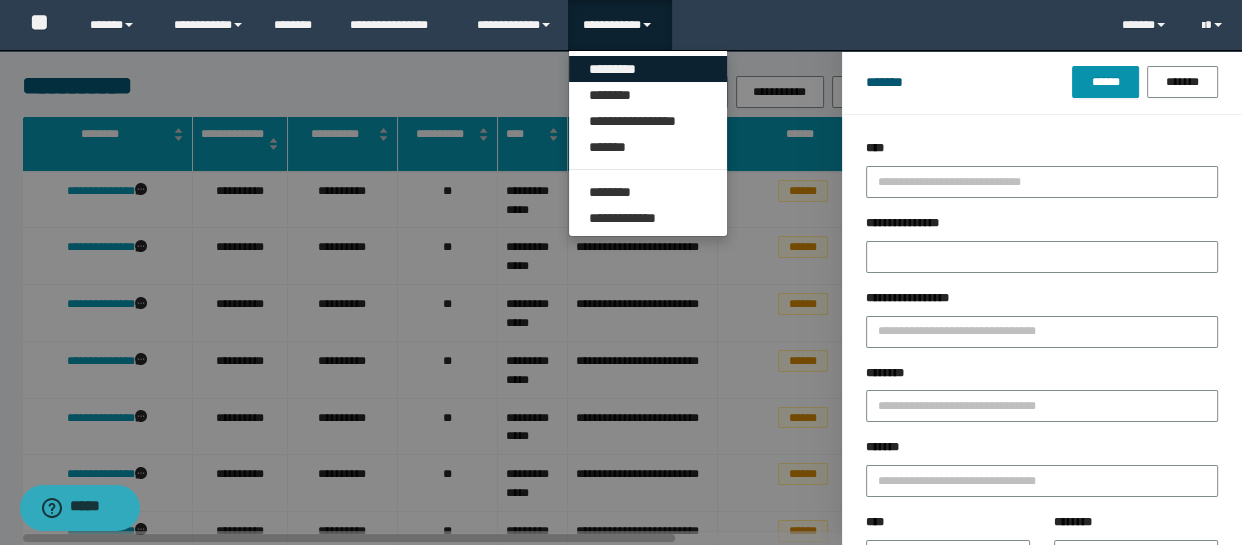 click on "*********" at bounding box center [648, 69] 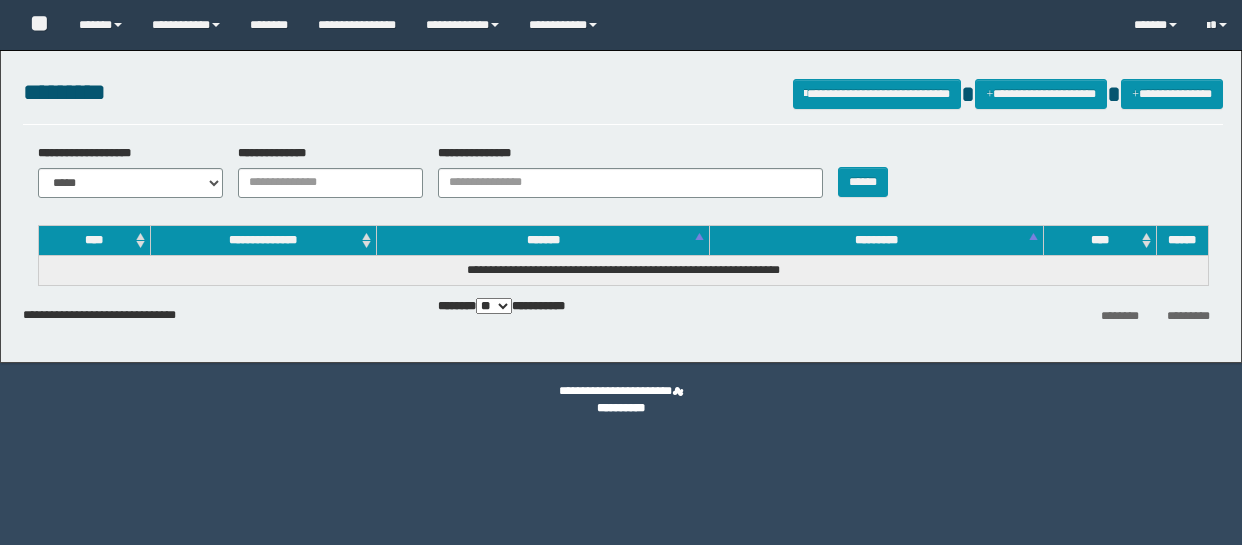 scroll, scrollTop: 0, scrollLeft: 0, axis: both 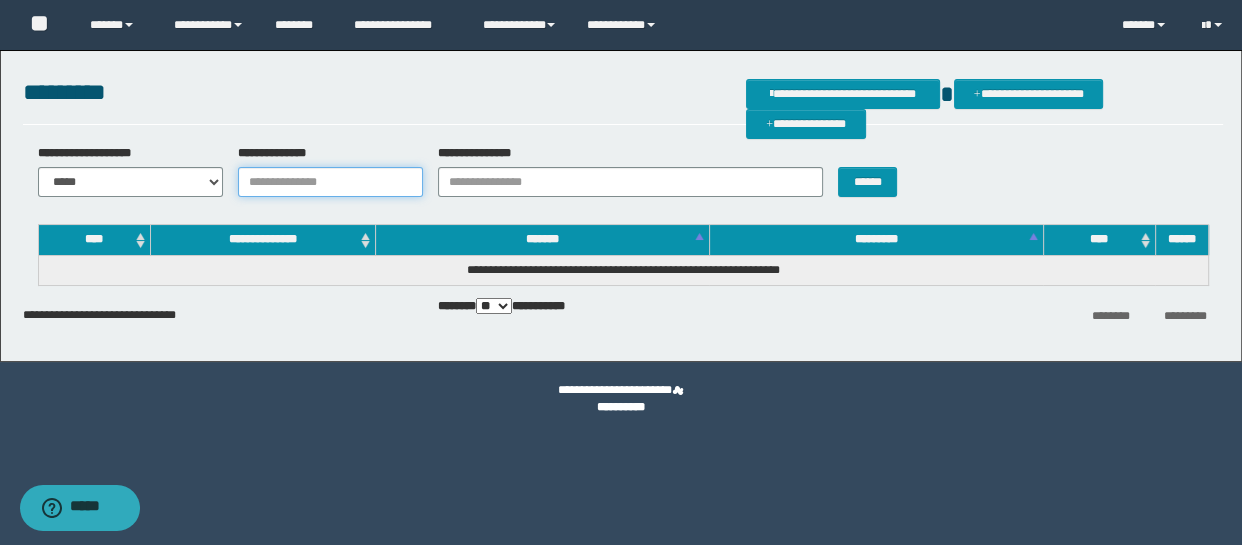 click on "**********" at bounding box center (330, 182) 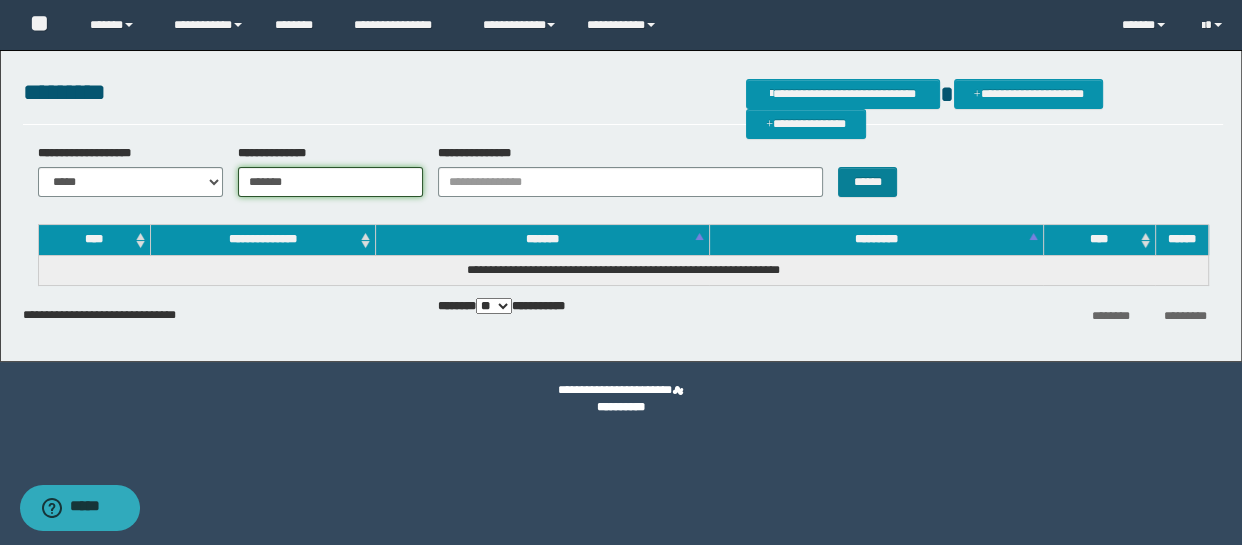 type on "*******" 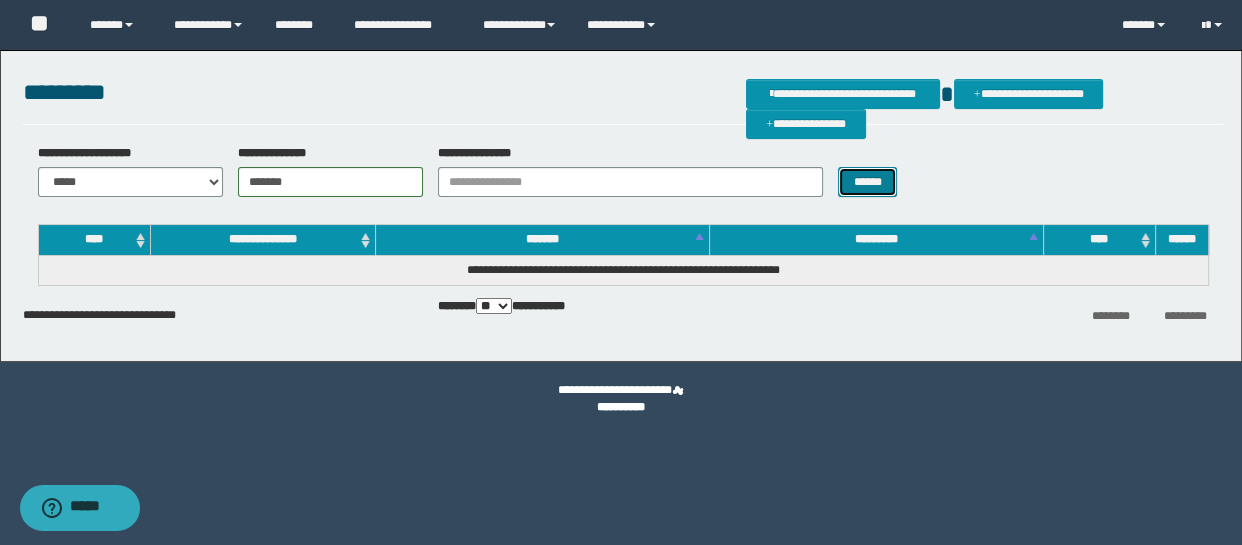 click on "******" at bounding box center (867, 182) 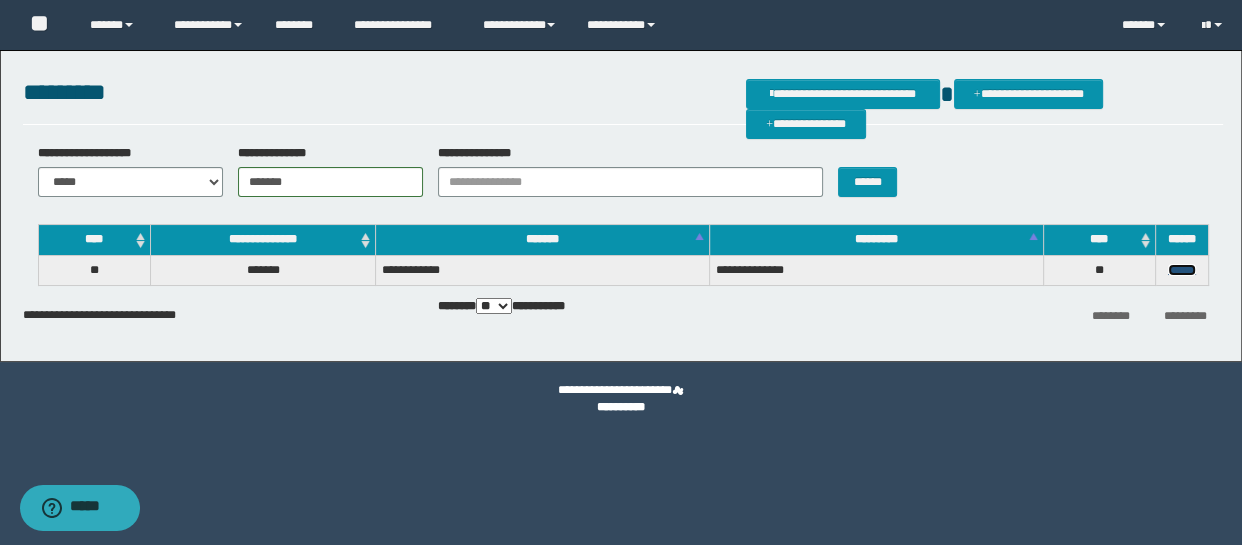 click on "******" at bounding box center (1182, 270) 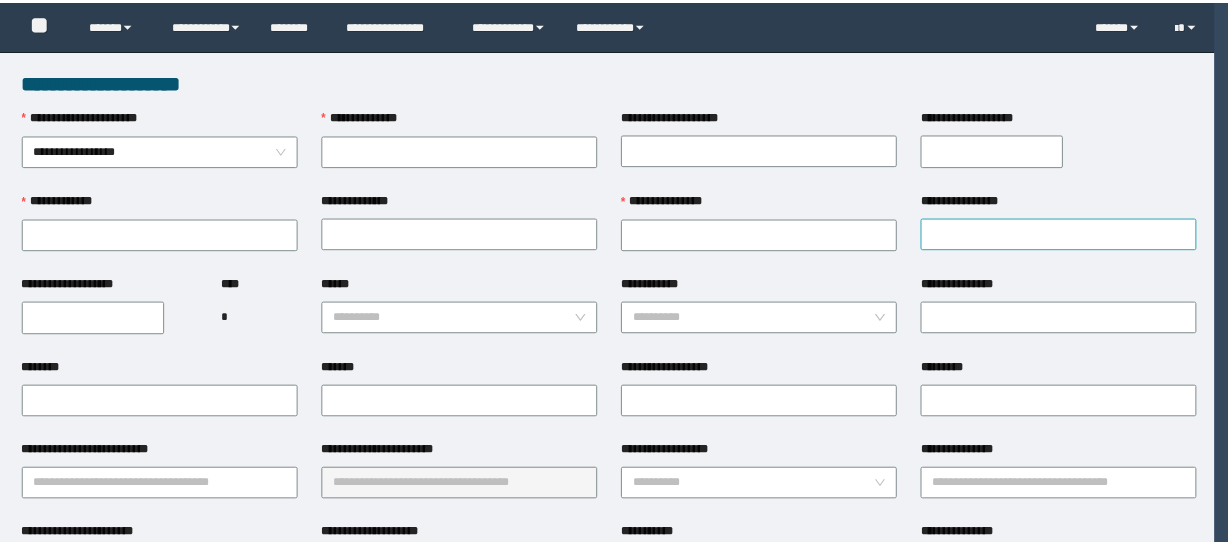 scroll, scrollTop: 0, scrollLeft: 0, axis: both 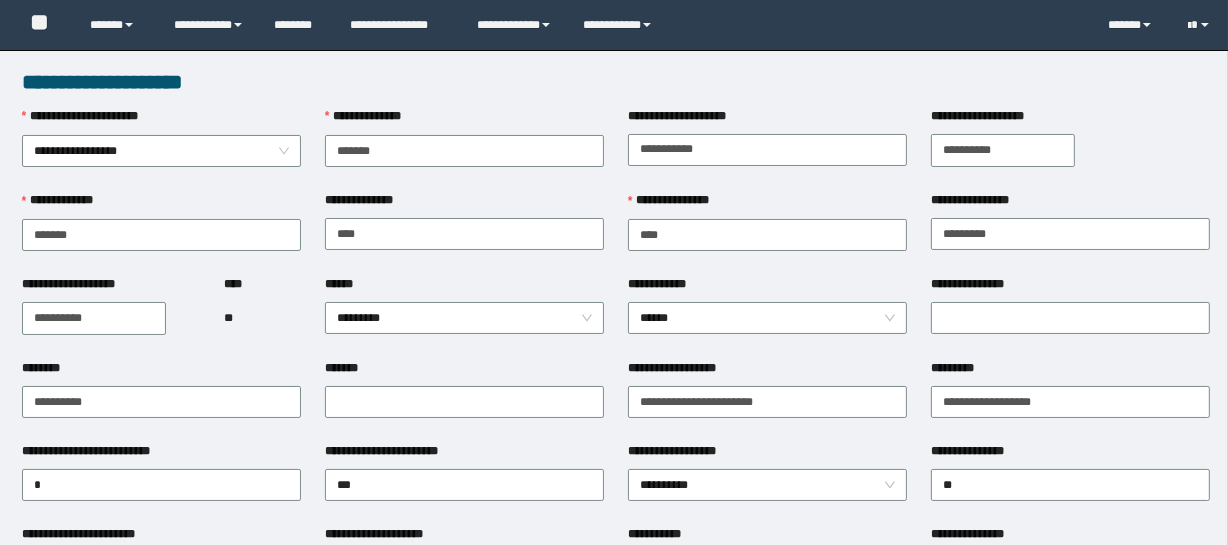 type on "*******" 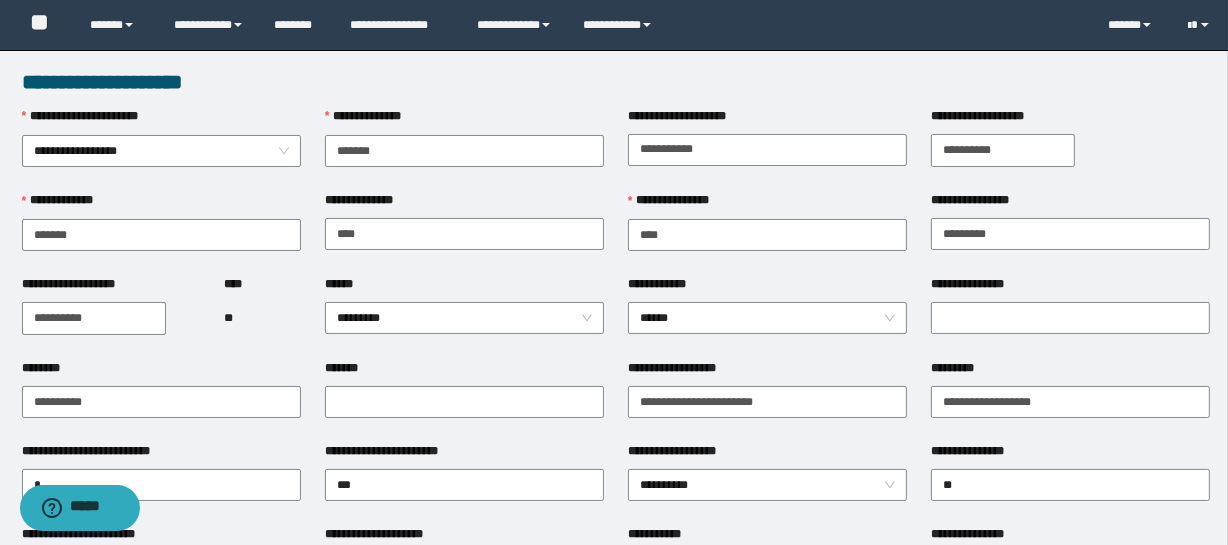 scroll, scrollTop: 0, scrollLeft: 0, axis: both 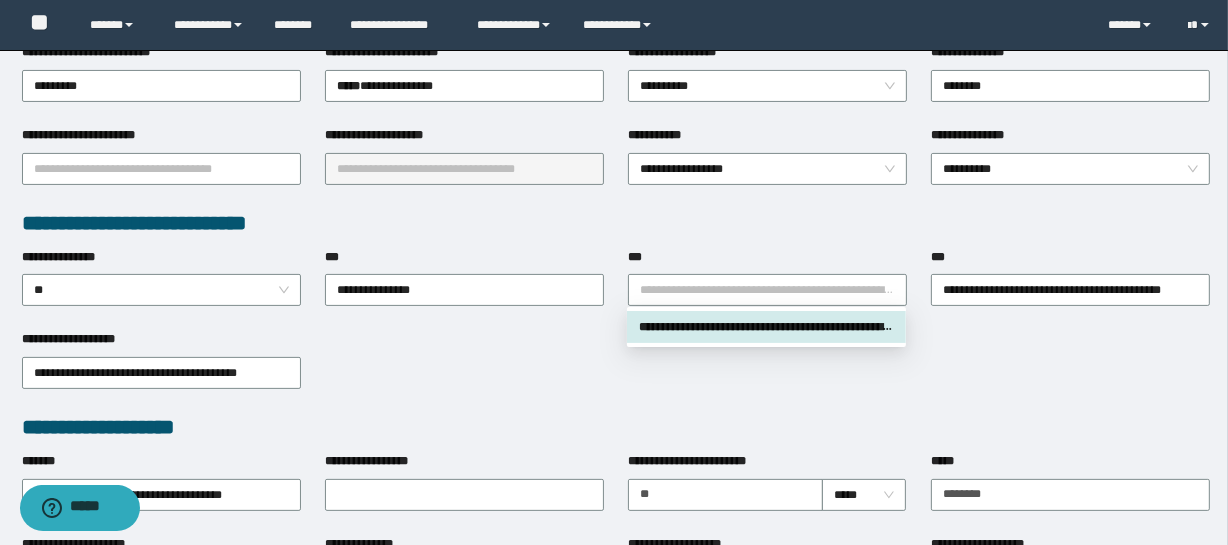 drag, startPoint x: 632, startPoint y: 289, endPoint x: 918, endPoint y: 305, distance: 286.4472 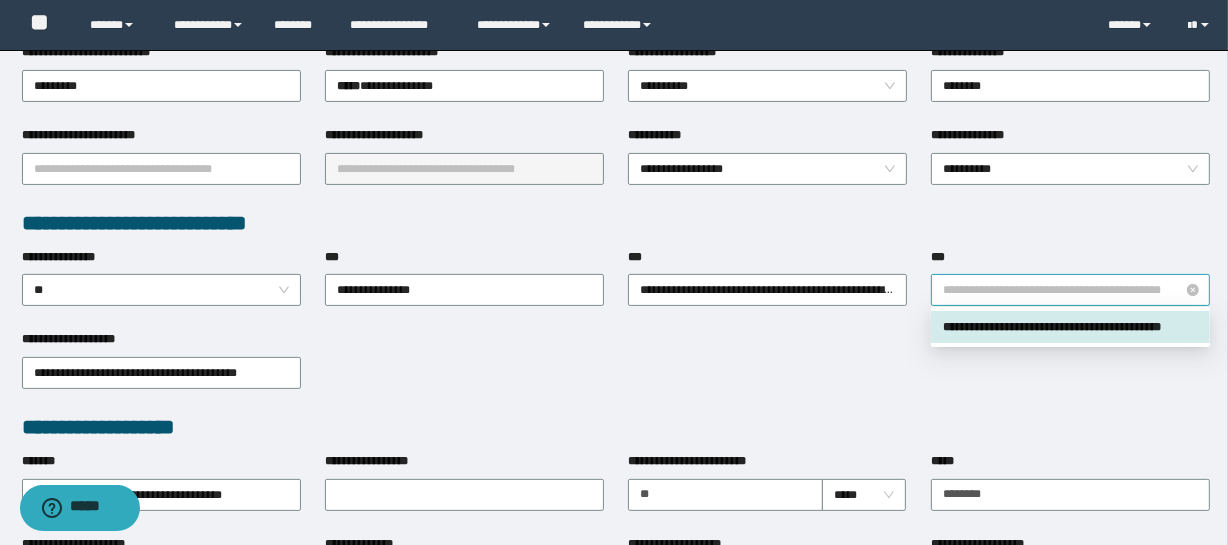 click on "**********" at bounding box center [1070, 290] 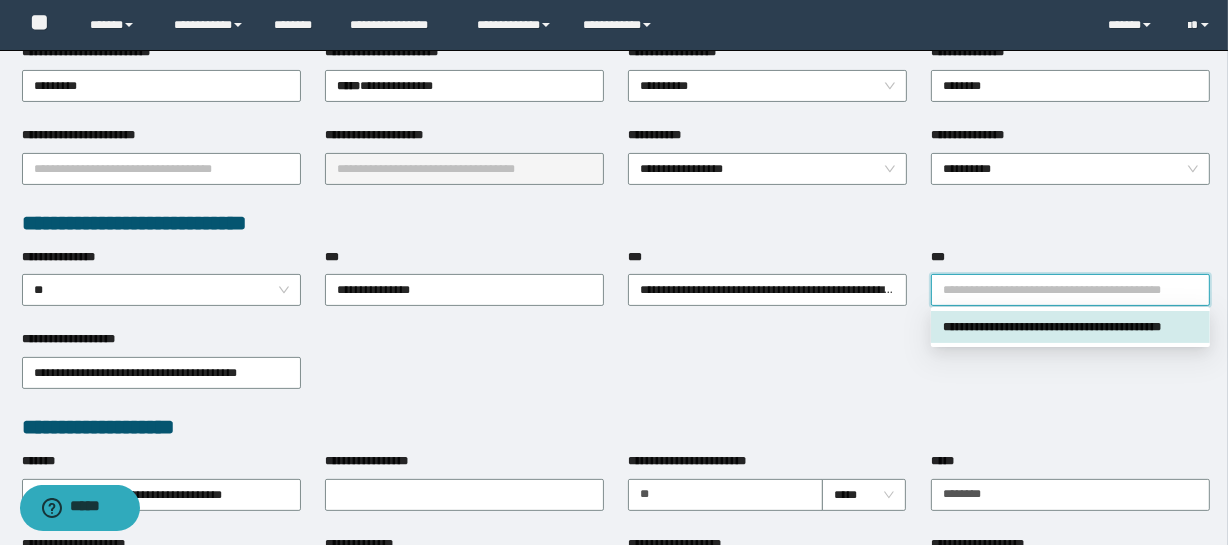 drag, startPoint x: 933, startPoint y: 284, endPoint x: 1240, endPoint y: 292, distance: 307.10422 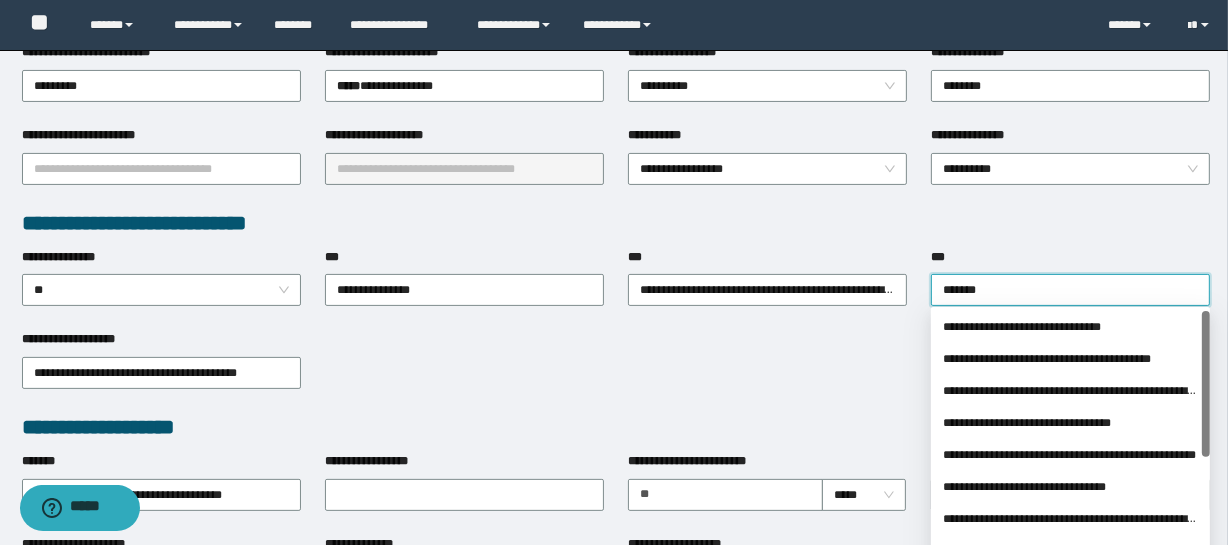 type on "********" 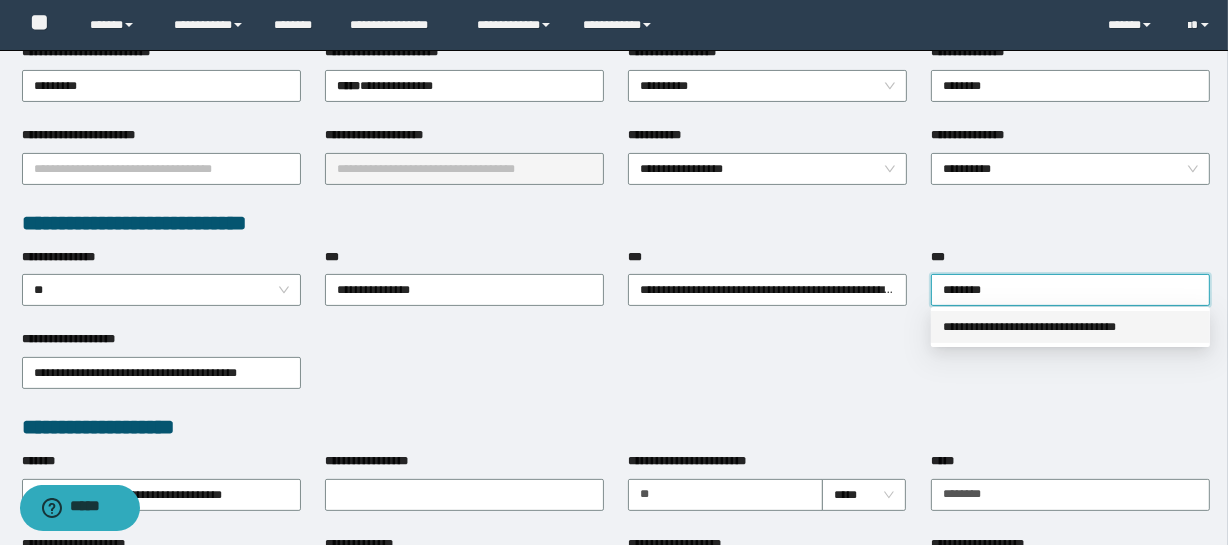 click on "**********" at bounding box center [1070, 327] 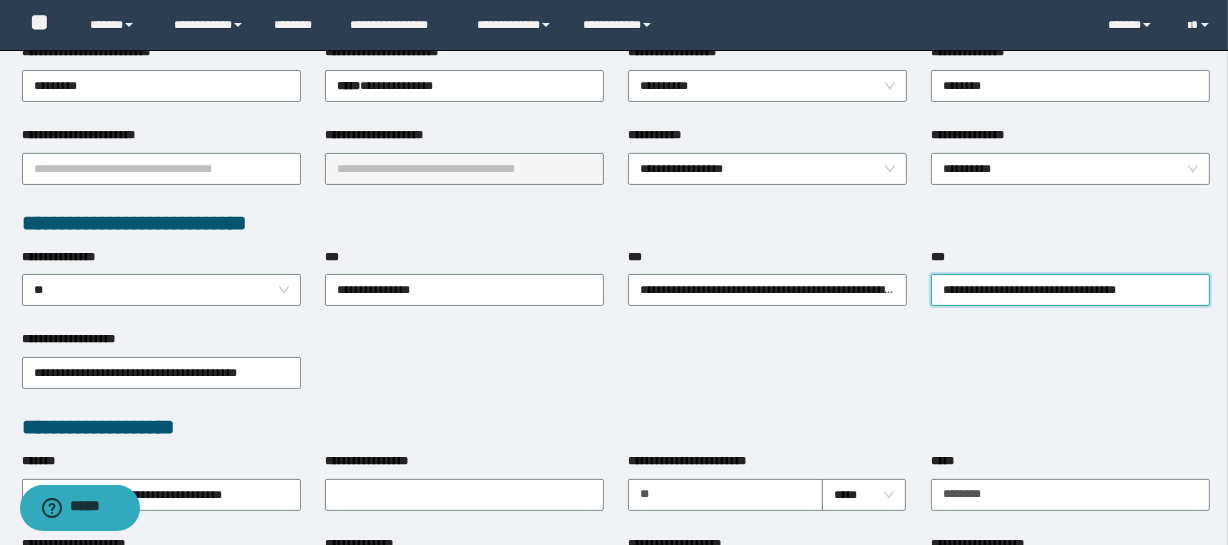 click on "**********" at bounding box center (616, 371) 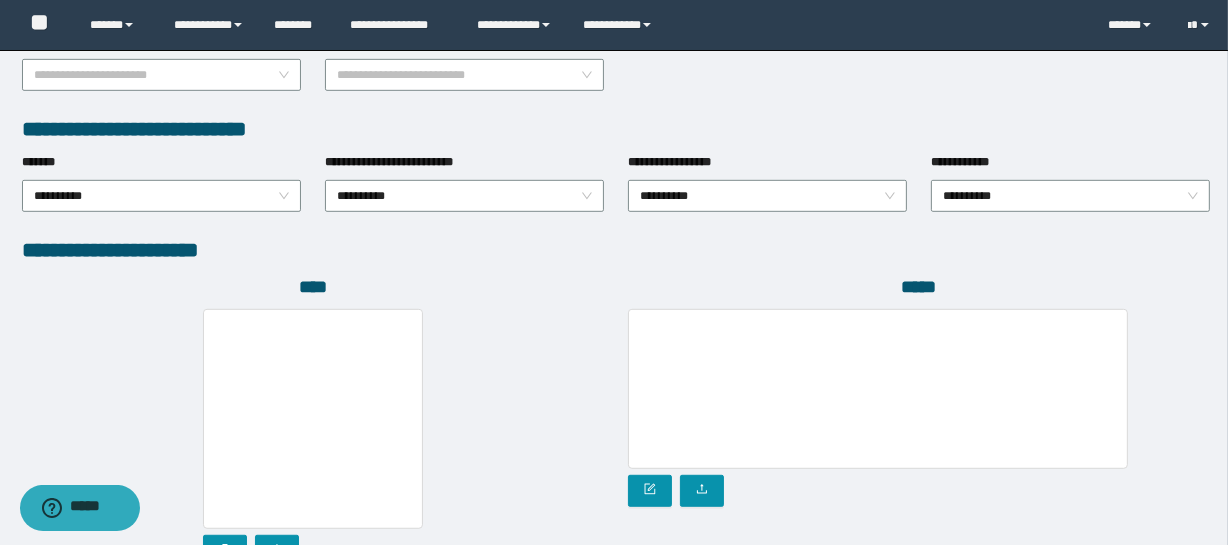 scroll, scrollTop: 1157, scrollLeft: 0, axis: vertical 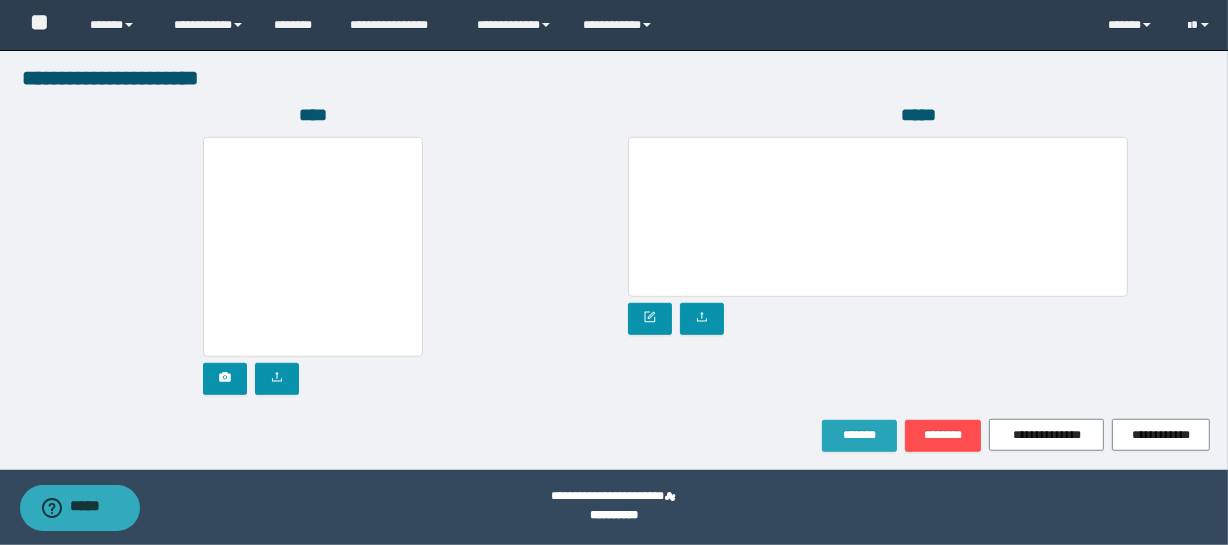 click on "*******" at bounding box center [859, 435] 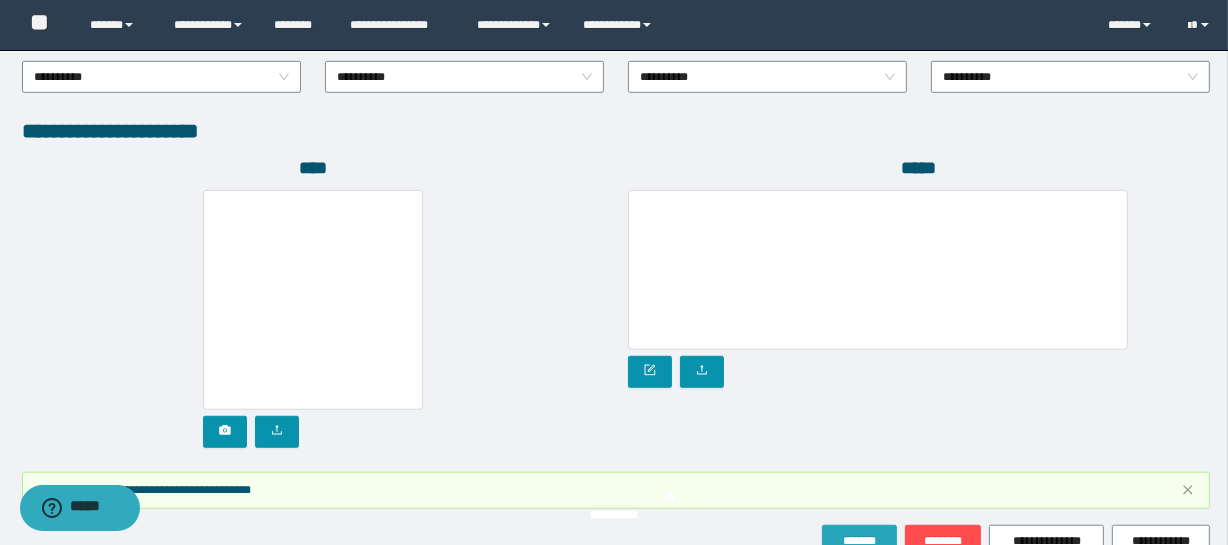 scroll, scrollTop: 1209, scrollLeft: 0, axis: vertical 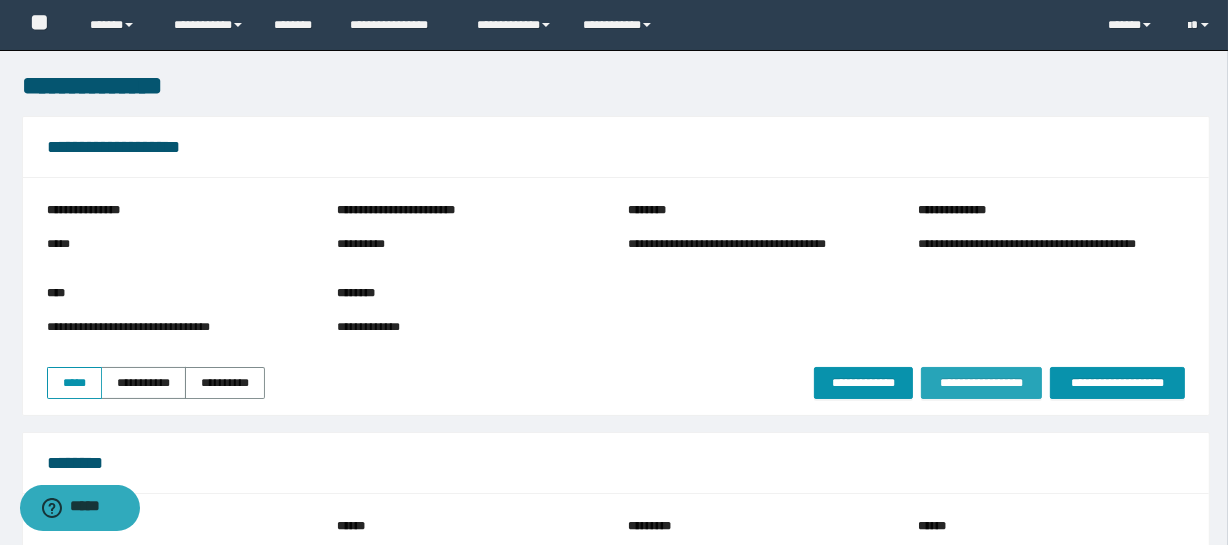 click on "**********" at bounding box center [981, 383] 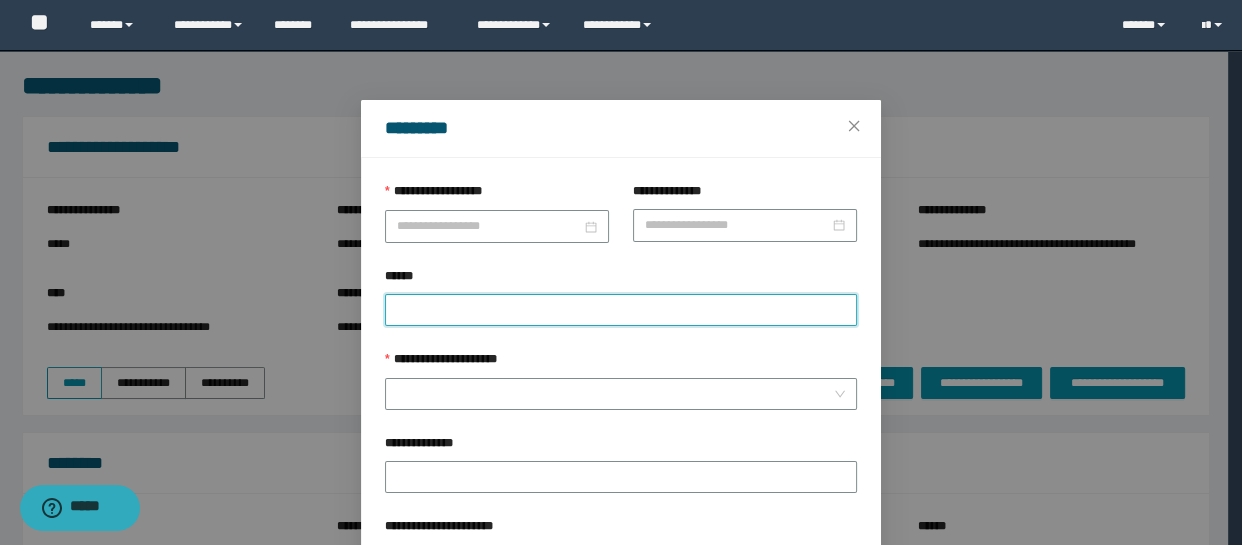 click on "******" at bounding box center (621, 310) 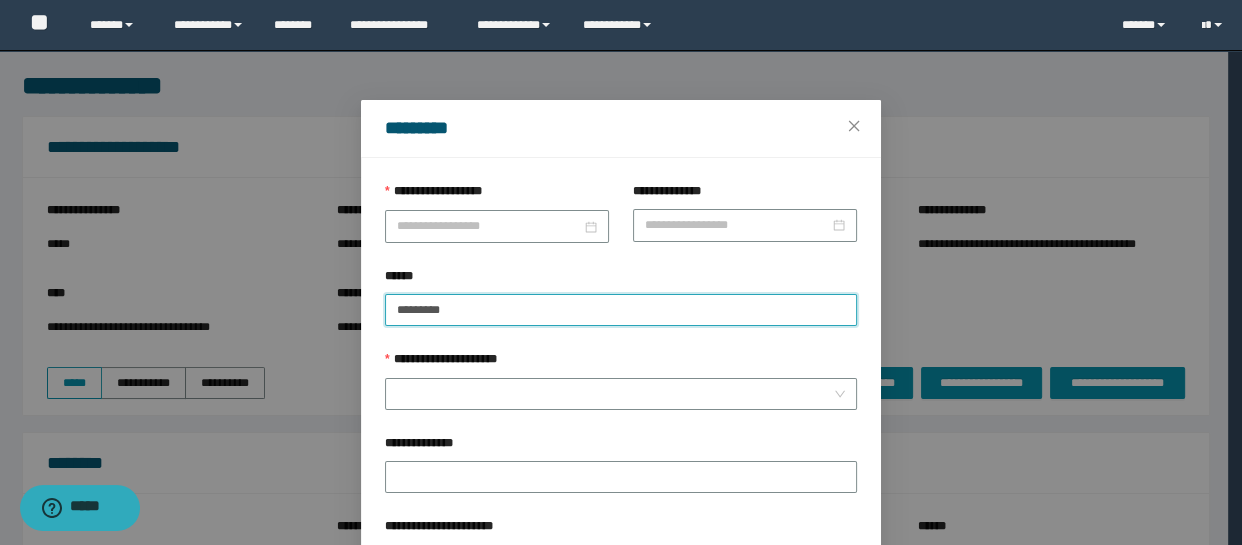 paste on "********" 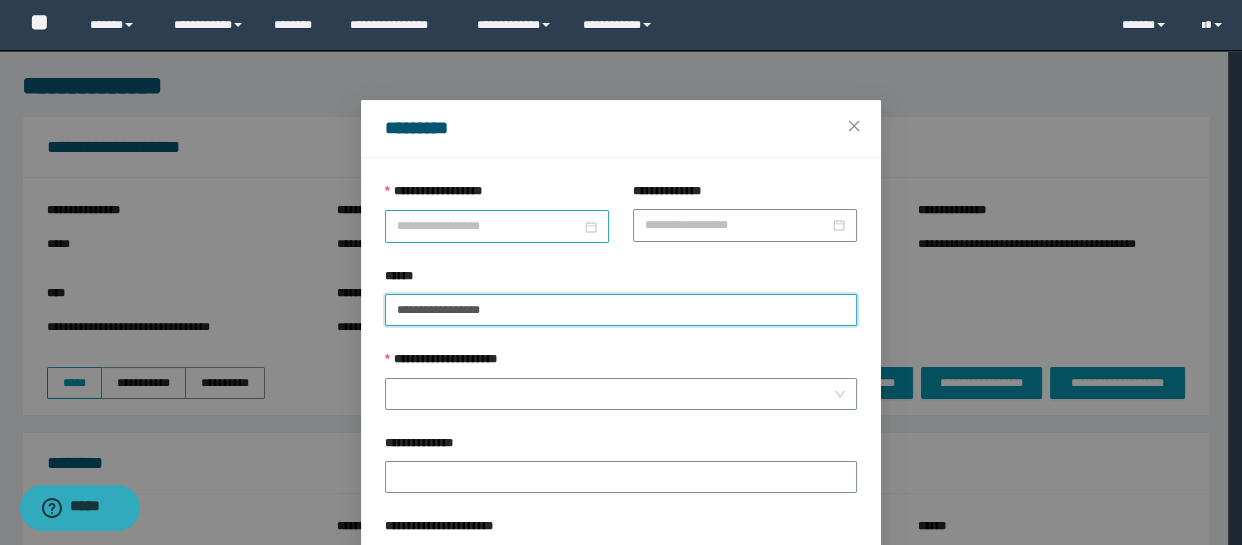 type on "**********" 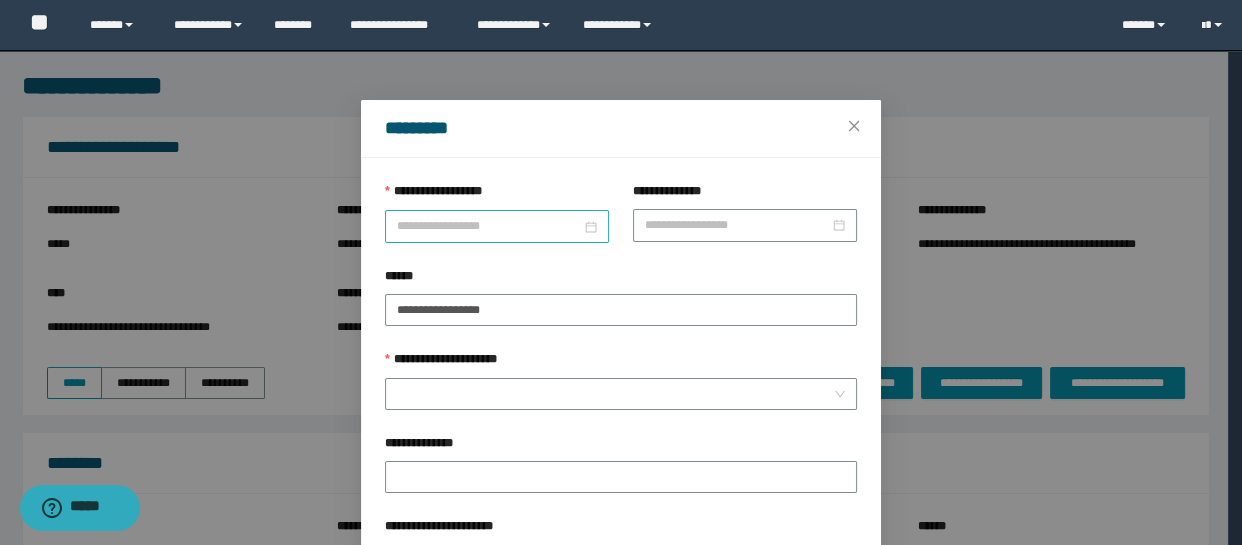 click on "**********" at bounding box center [489, 226] 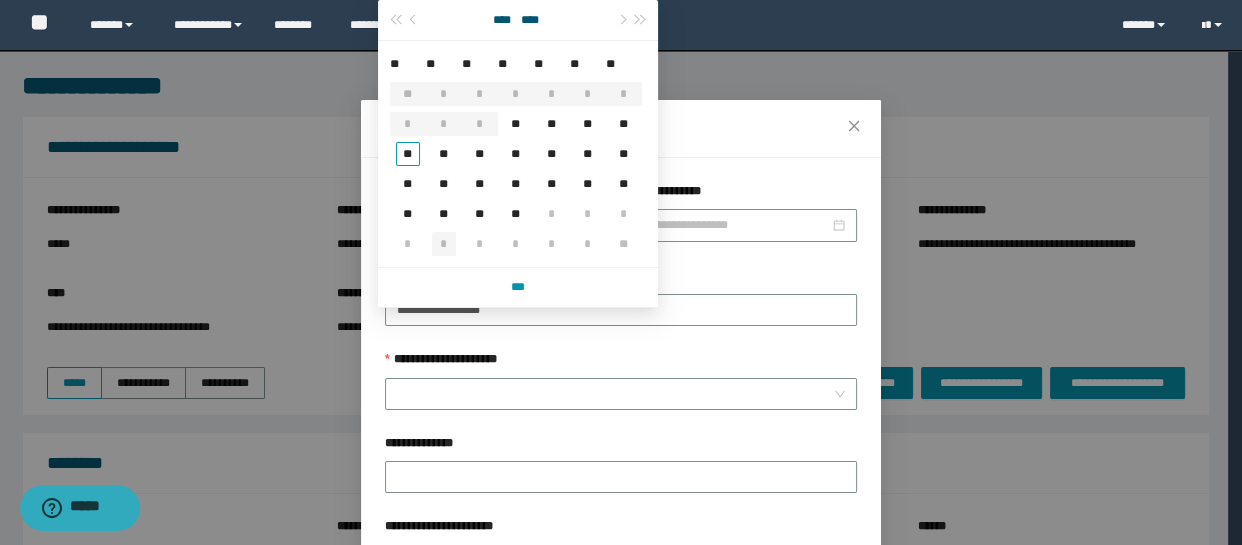 type on "**********" 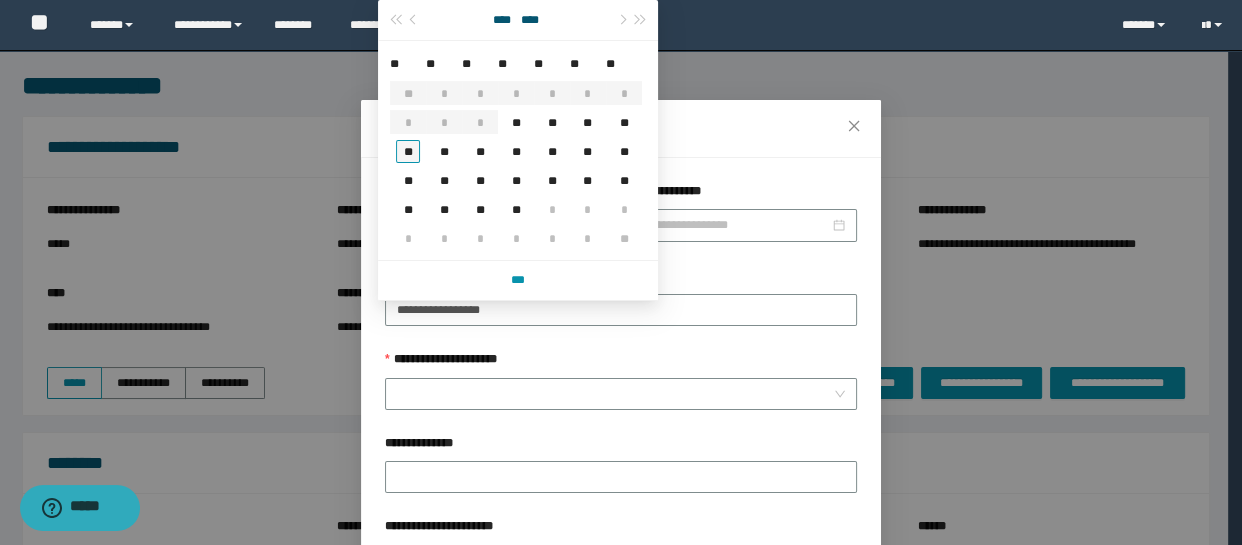 type on "**********" 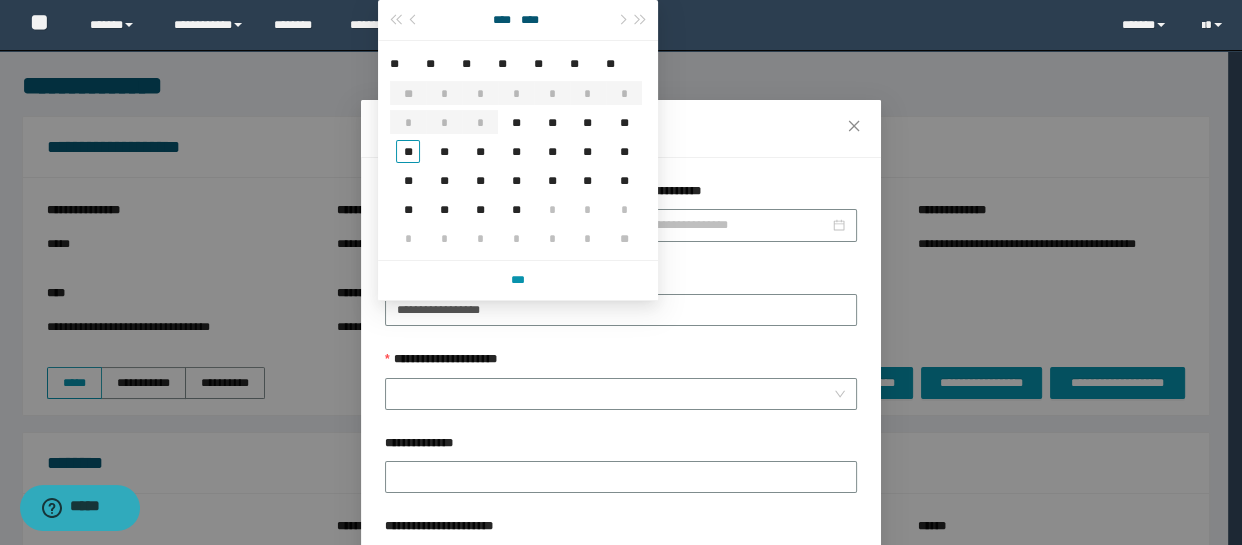 click on "**" at bounding box center [408, 151] 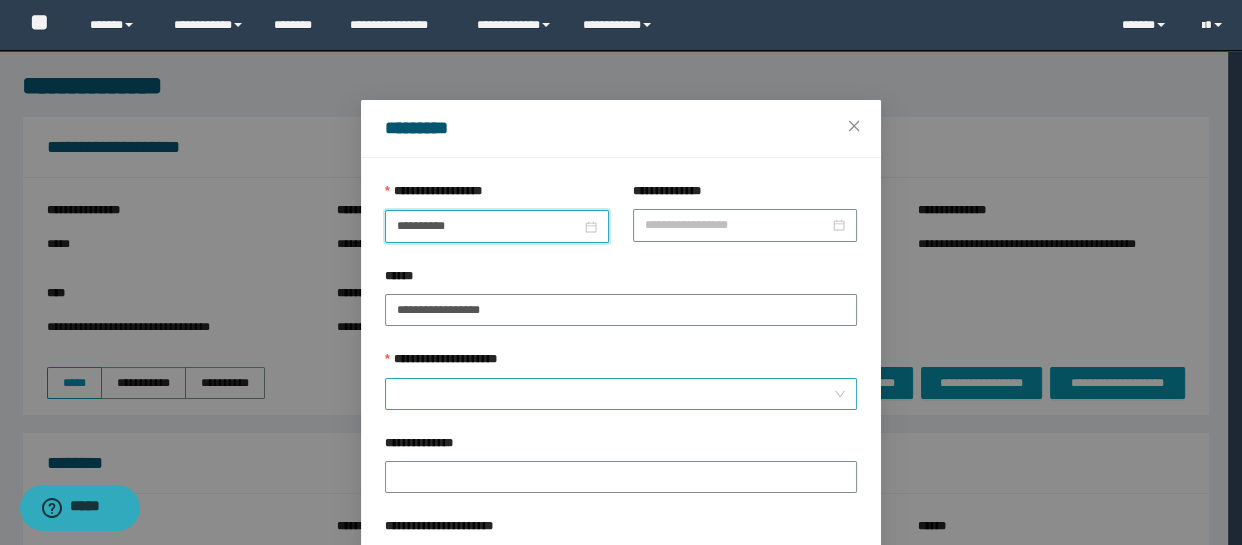 click on "**********" at bounding box center [615, 394] 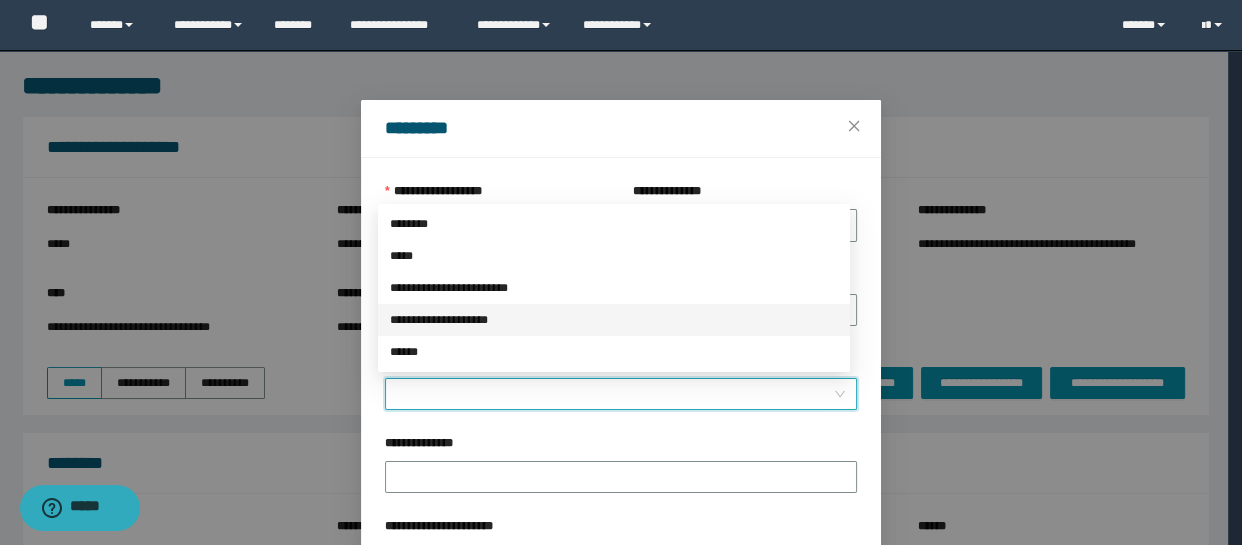 click on "**********" at bounding box center [614, 320] 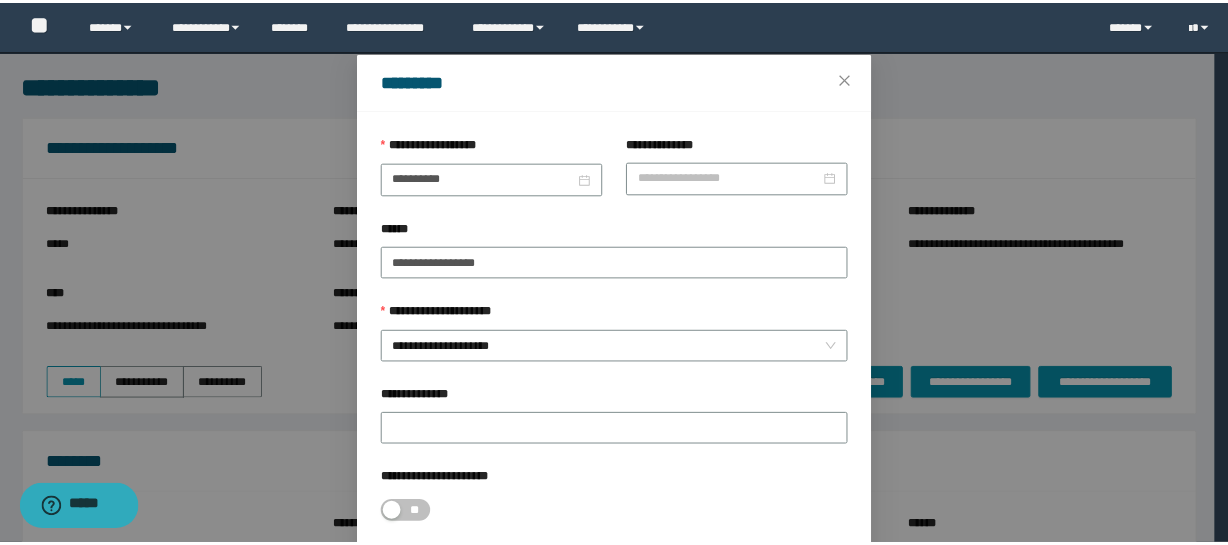 scroll, scrollTop: 153, scrollLeft: 0, axis: vertical 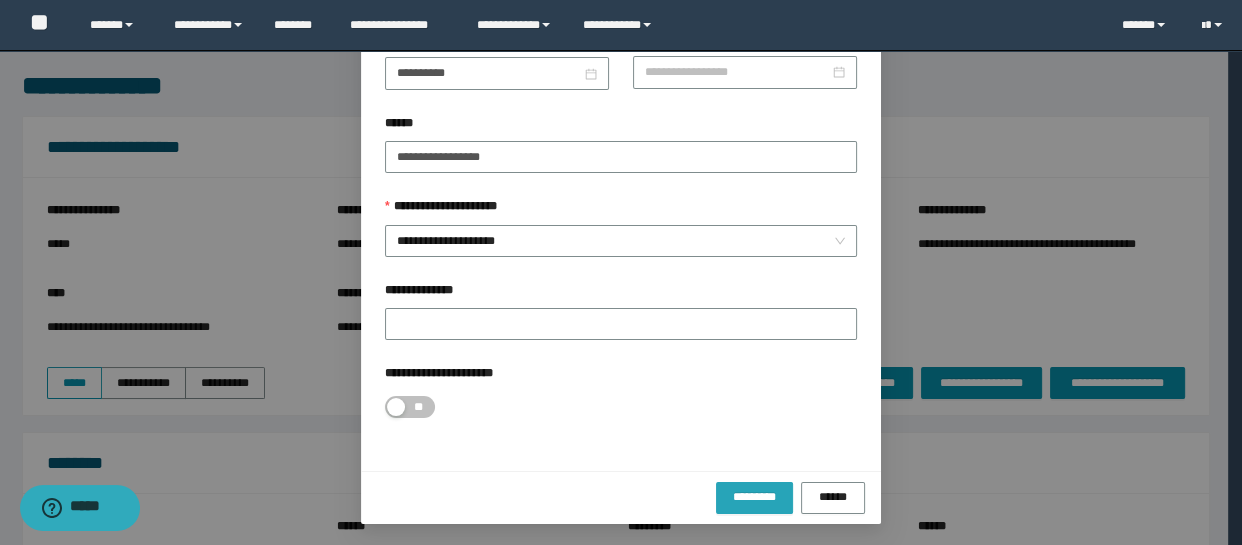 click on "*********" at bounding box center (754, 497) 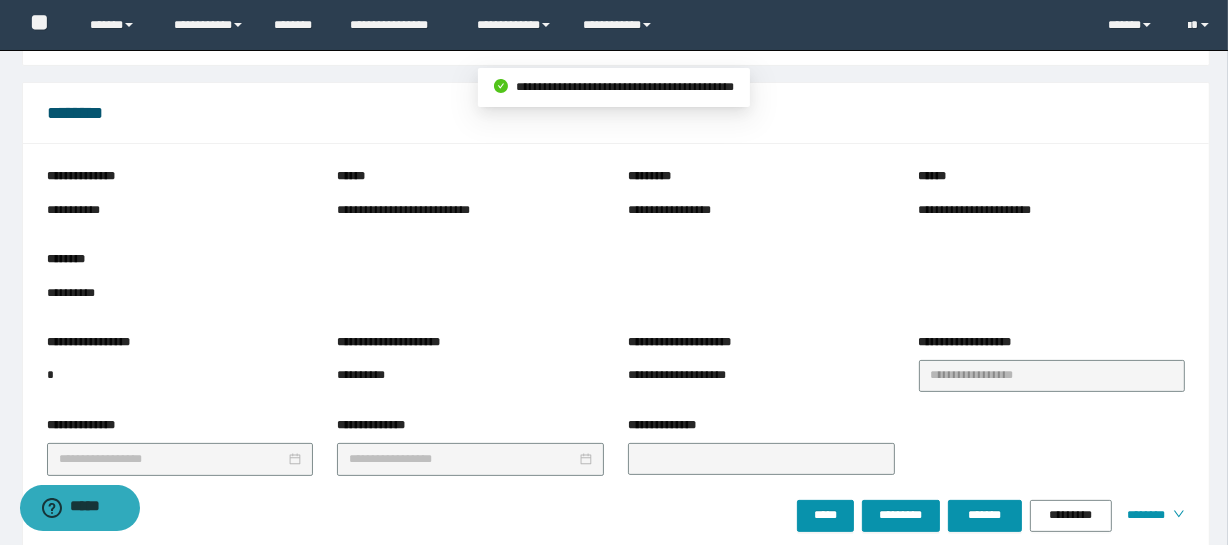 scroll, scrollTop: 420, scrollLeft: 0, axis: vertical 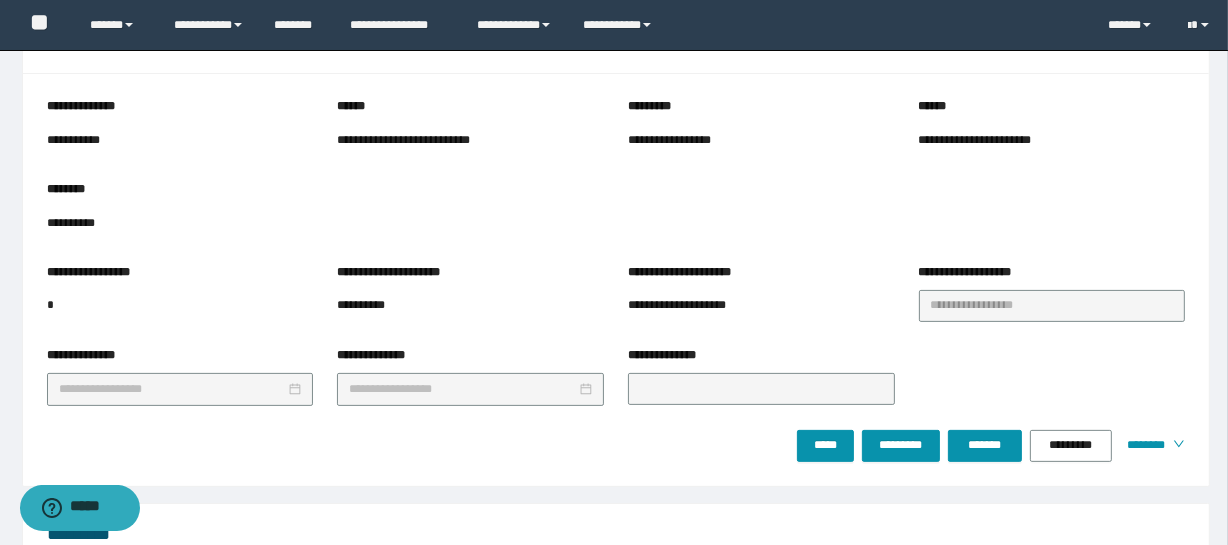 click on "***** ********* ******* ********* ********" at bounding box center (991, 446) 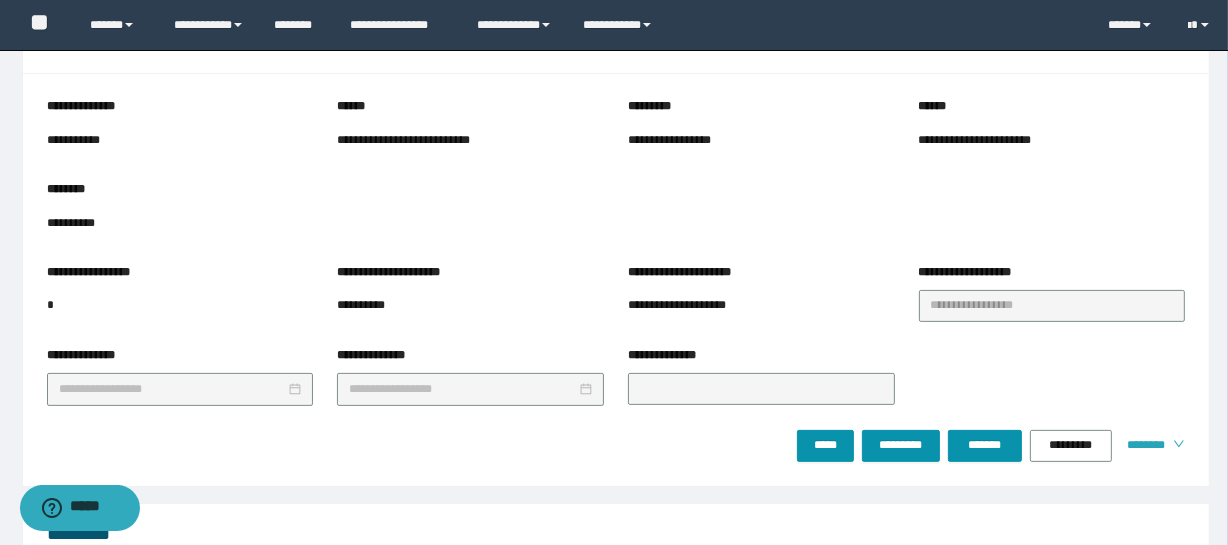 click on "********" at bounding box center [1142, 445] 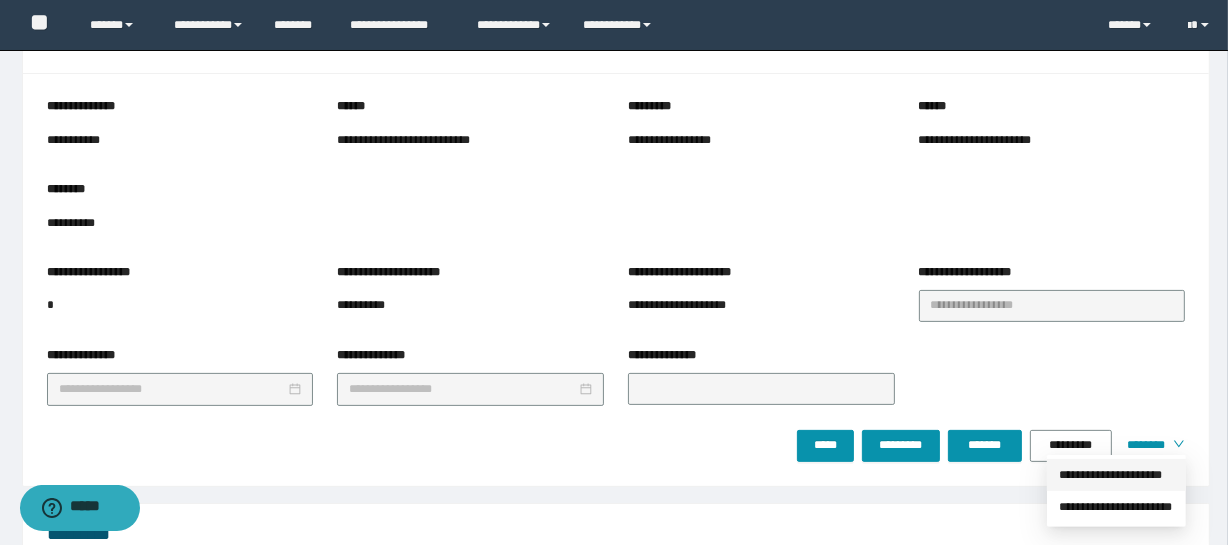 click on "**********" at bounding box center [1116, 475] 